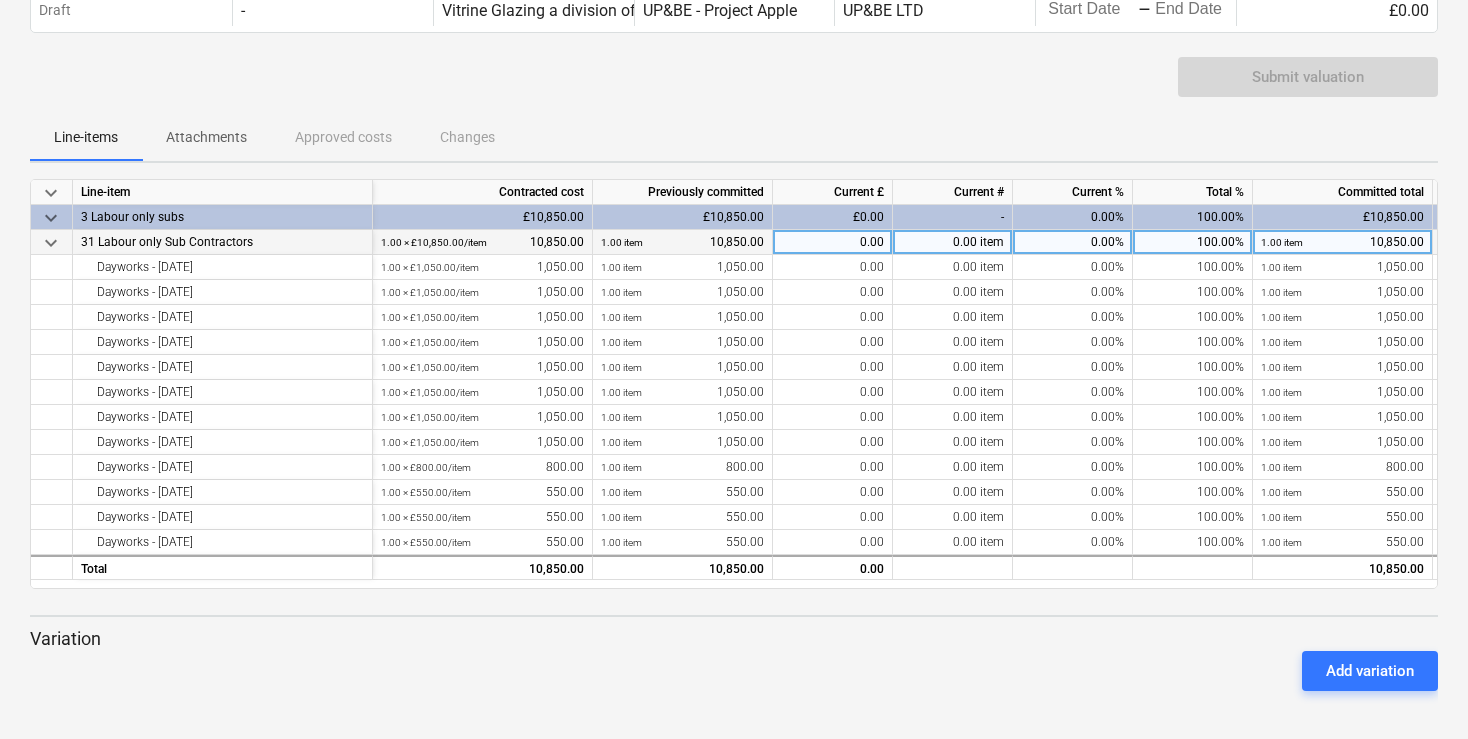 scroll, scrollTop: 115, scrollLeft: 0, axis: vertical 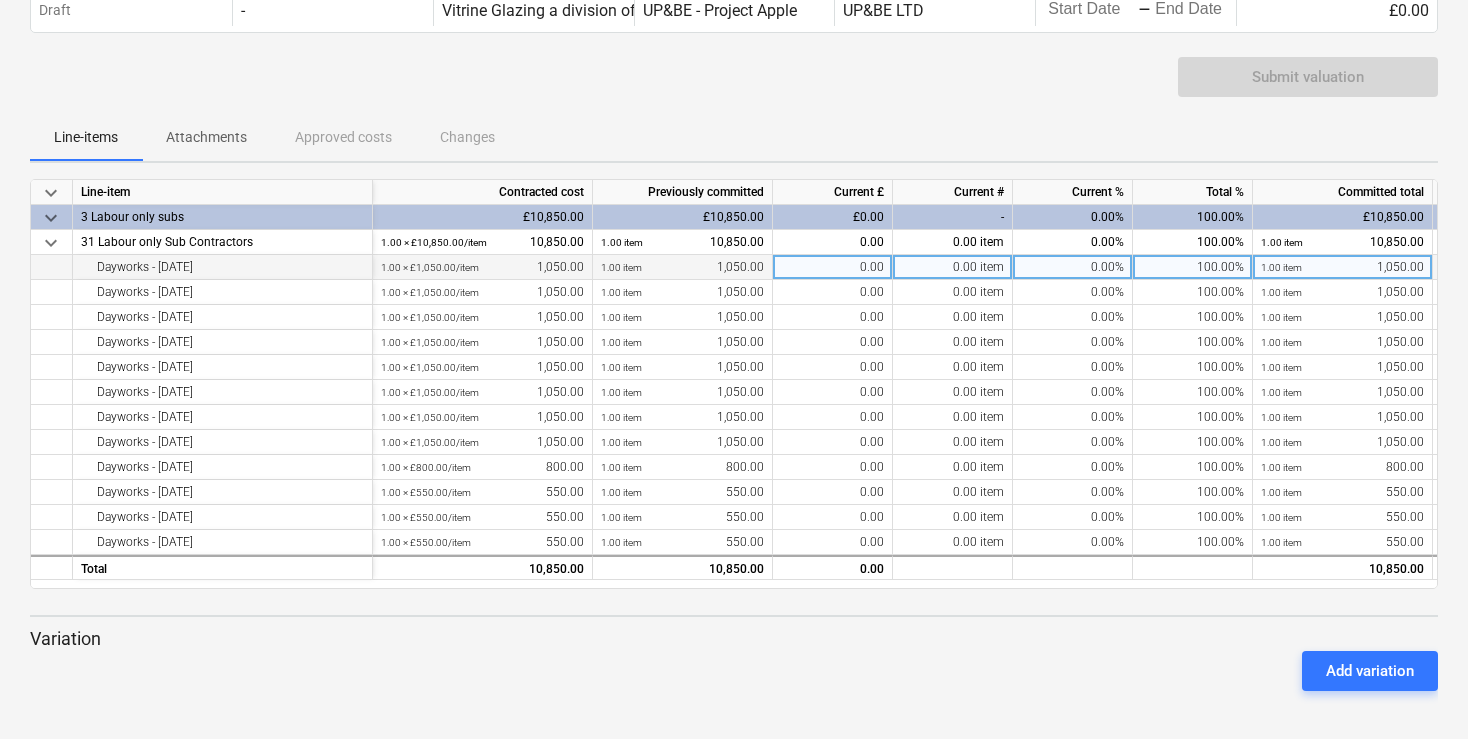 click on "Dayworks - [DATE]" at bounding box center (222, 267) 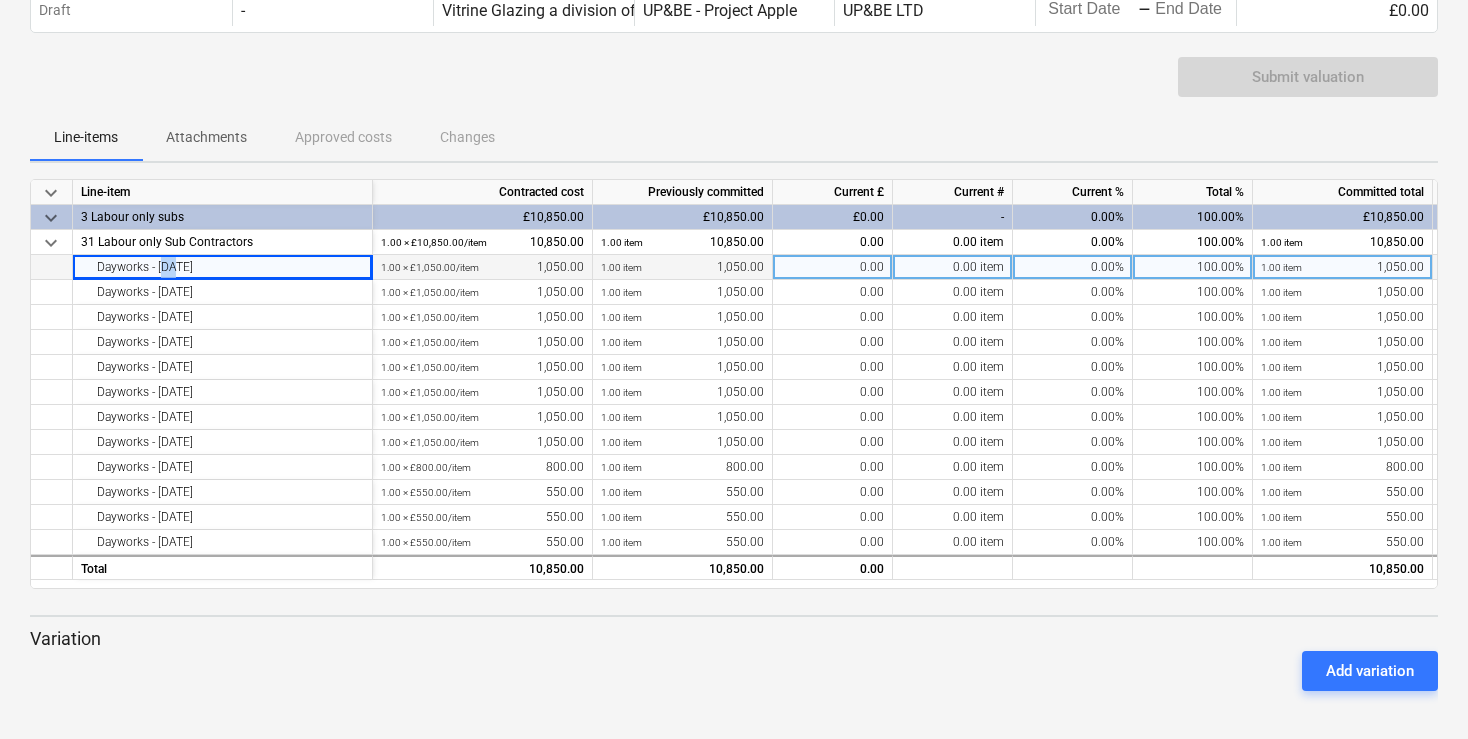 click on "Dayworks - [DATE]" at bounding box center (222, 267) 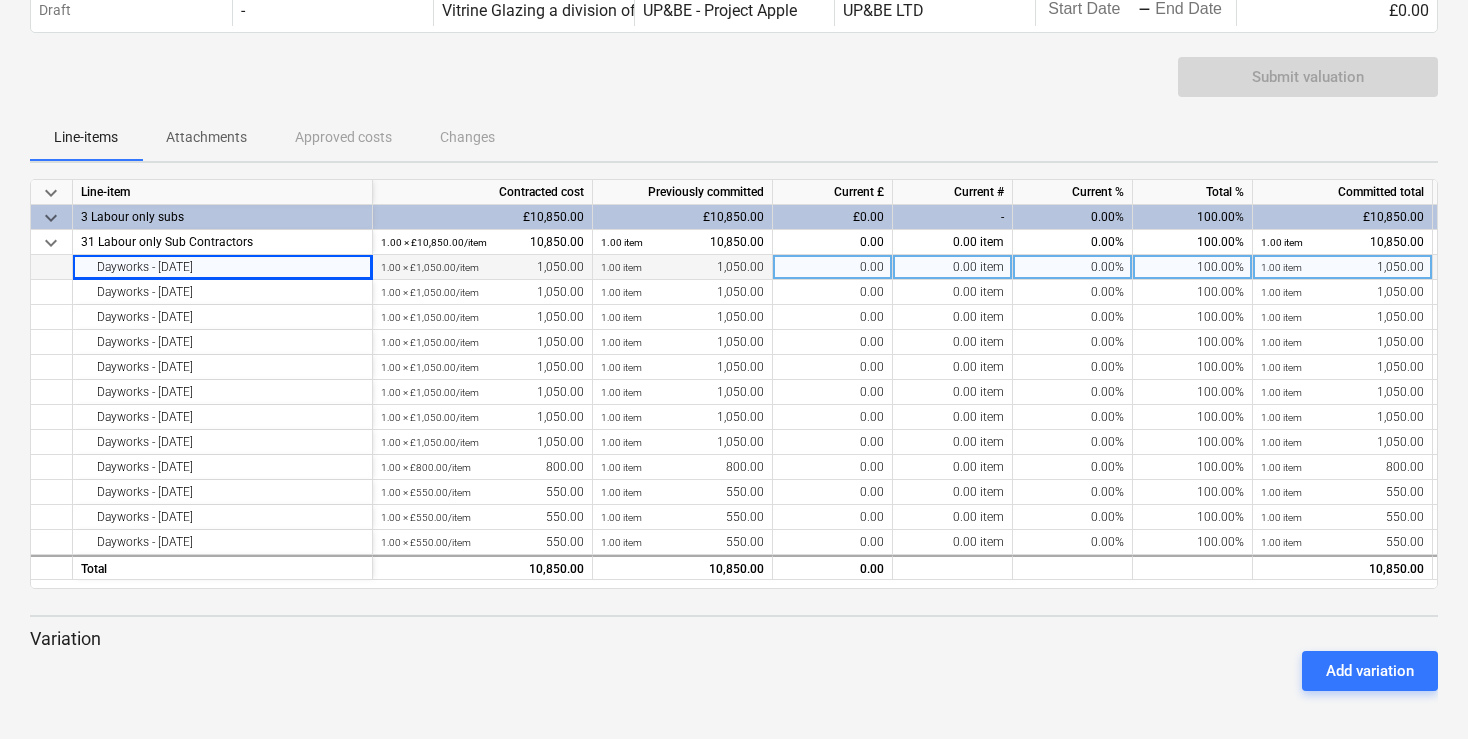 click on "Dayworks - [DATE]" at bounding box center [222, 267] 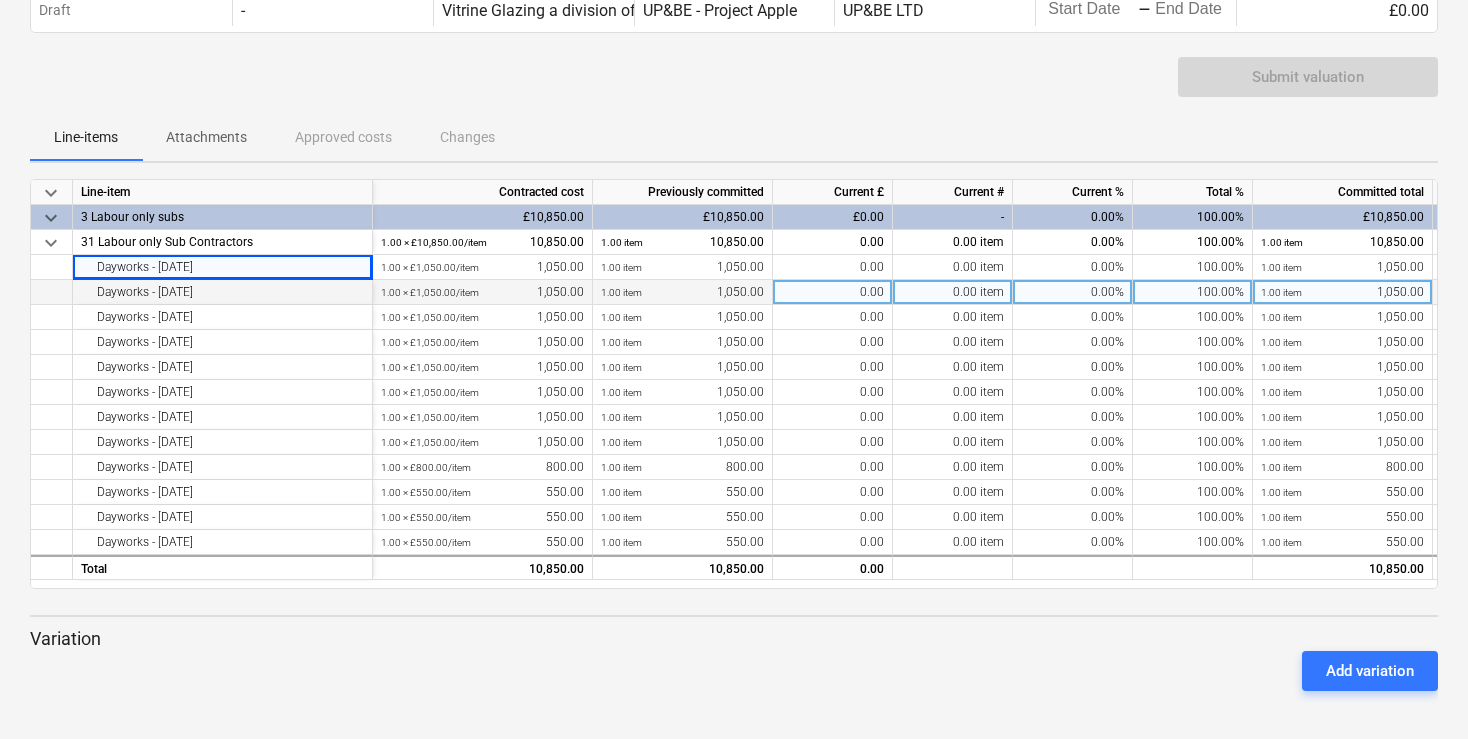 click on "keyboard_arrow_down Line-item Contracted cost Previously committed Current £ Current # Current % Total % Committed total Valuation remaining keyboard_arrow_down 3 Labour only subs  £10,850.00 £10,850.00 £0.00 - 0.00% 100.00% £10,850.00 £0.00 keyboard_arrow_down 31 Labour only Sub Contractors  1.00   ×   £10,850.00 / item 10,850.00 1.00   item 10,850.00 0.00 0.00   item 0.00% 100.00% 1.00   item 10,850.00 0.00% 0.00  Dayworks - [DATE]  1.00   ×   £1,050.00 / item 1,050.00 1.00   item 1,050.00 0.00 0.00   item 0.00% 100.00% 1.00   item 1,050.00 0.00% 0.00  Dayworks - [DATE]  1.00   ×   £1,050.00 / item 1,050.00 1.00   item 1,050.00 0.00 0.00   item 0.00% 100.00% 1.00   item 1,050.00 0.00% 0.00  Dayworks - [DATE]  1.00   ×   £1,050.00 / item 1,050.00 1.00   item 1,050.00 0.00 0.00   item 0.00% 100.00% 1.00   item 1,050.00 0.00% 0.00  Dayworks - [DATE]  1.00   ×   £1,050.00 / item 1,050.00 1.00   item 1,050.00 0.00 0.00   item 0.00% 100.00% 1.00   item 1,050.00" at bounding box center (734, 384) 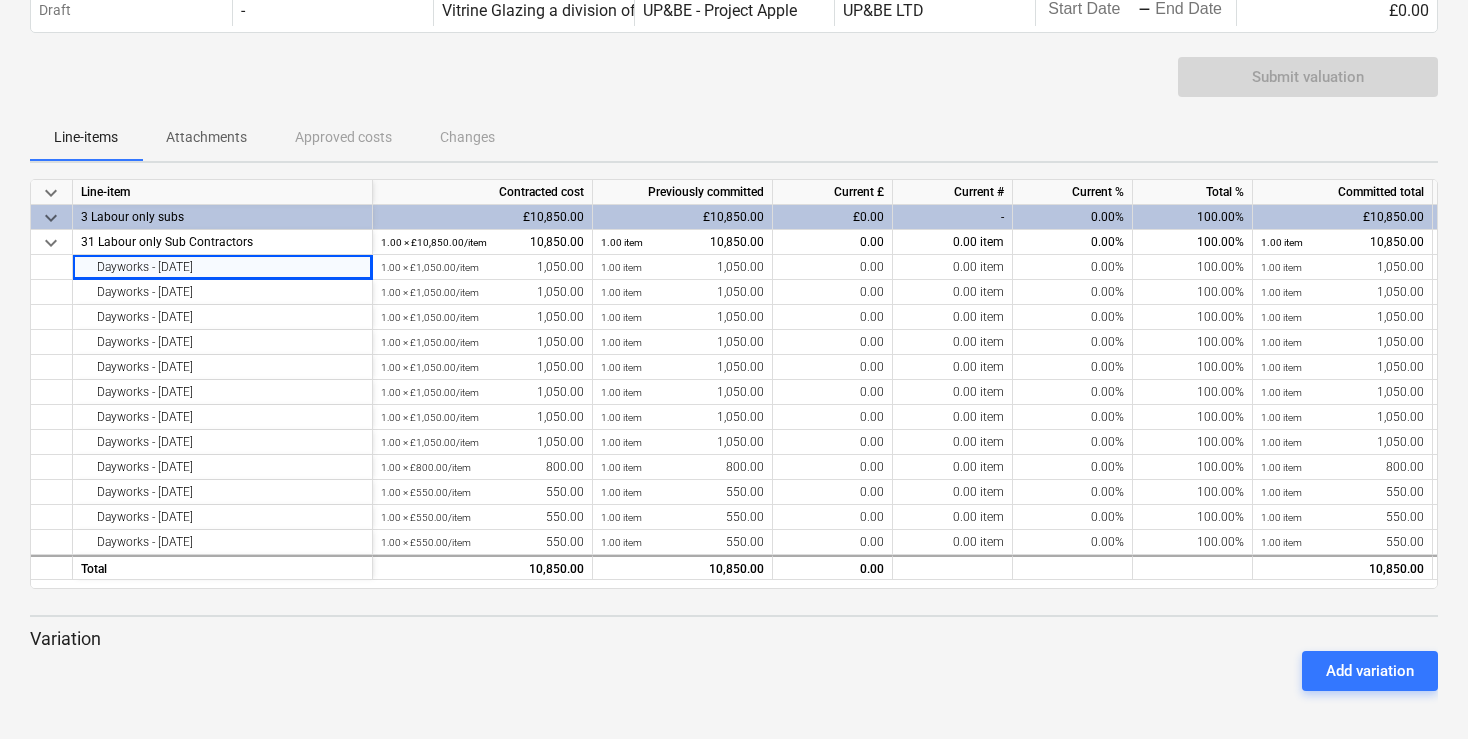 drag, startPoint x: 374, startPoint y: 596, endPoint x: 375, endPoint y: 574, distance: 22.022715 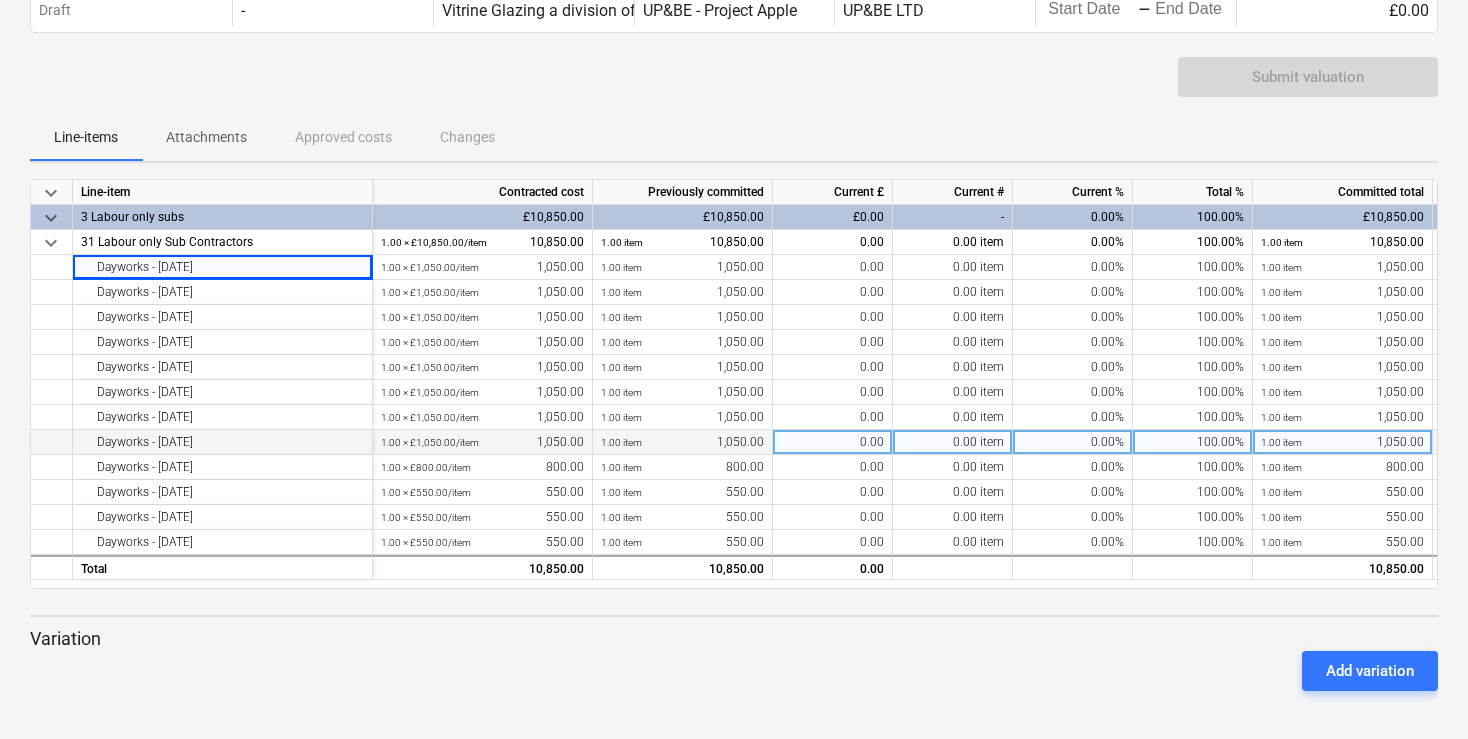 scroll, scrollTop: 0, scrollLeft: 0, axis: both 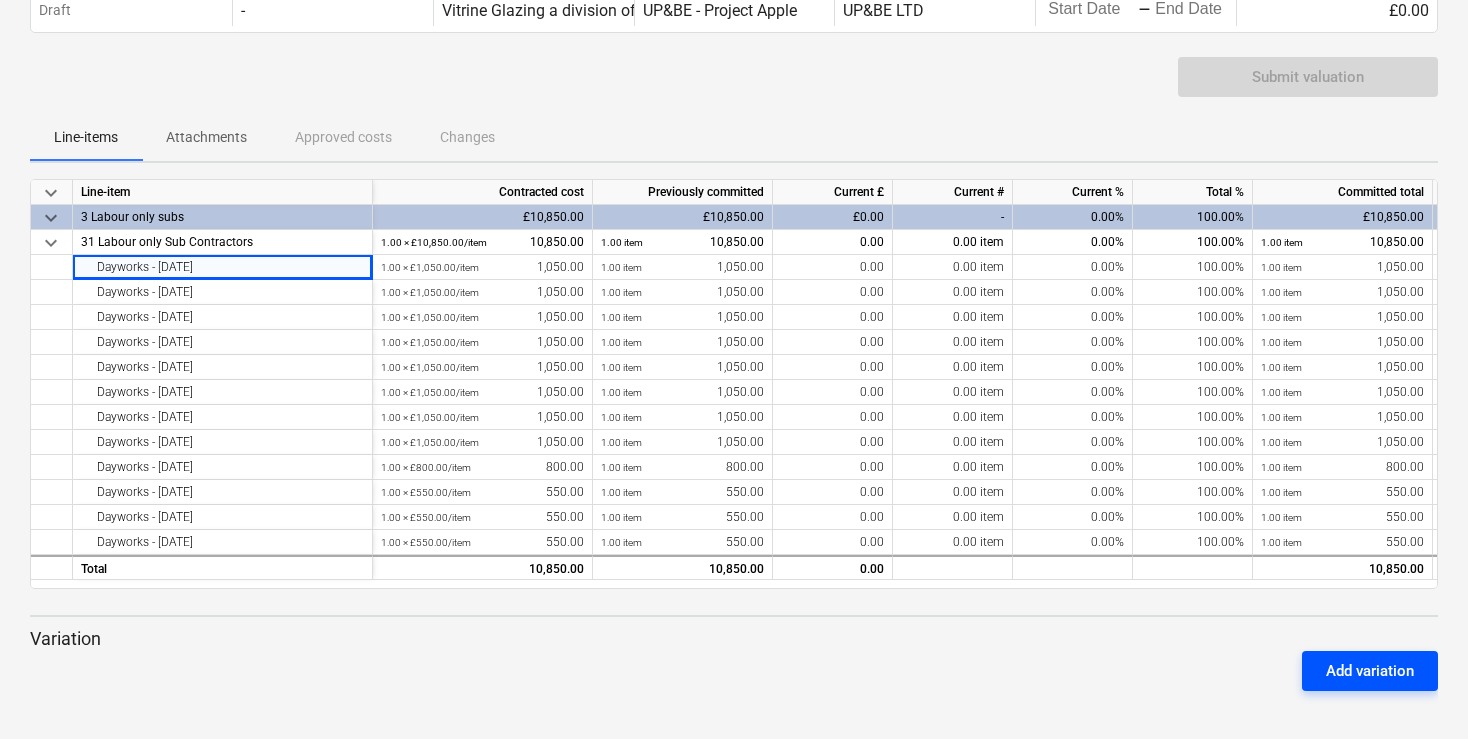 click on "Add variation" at bounding box center (1370, 671) 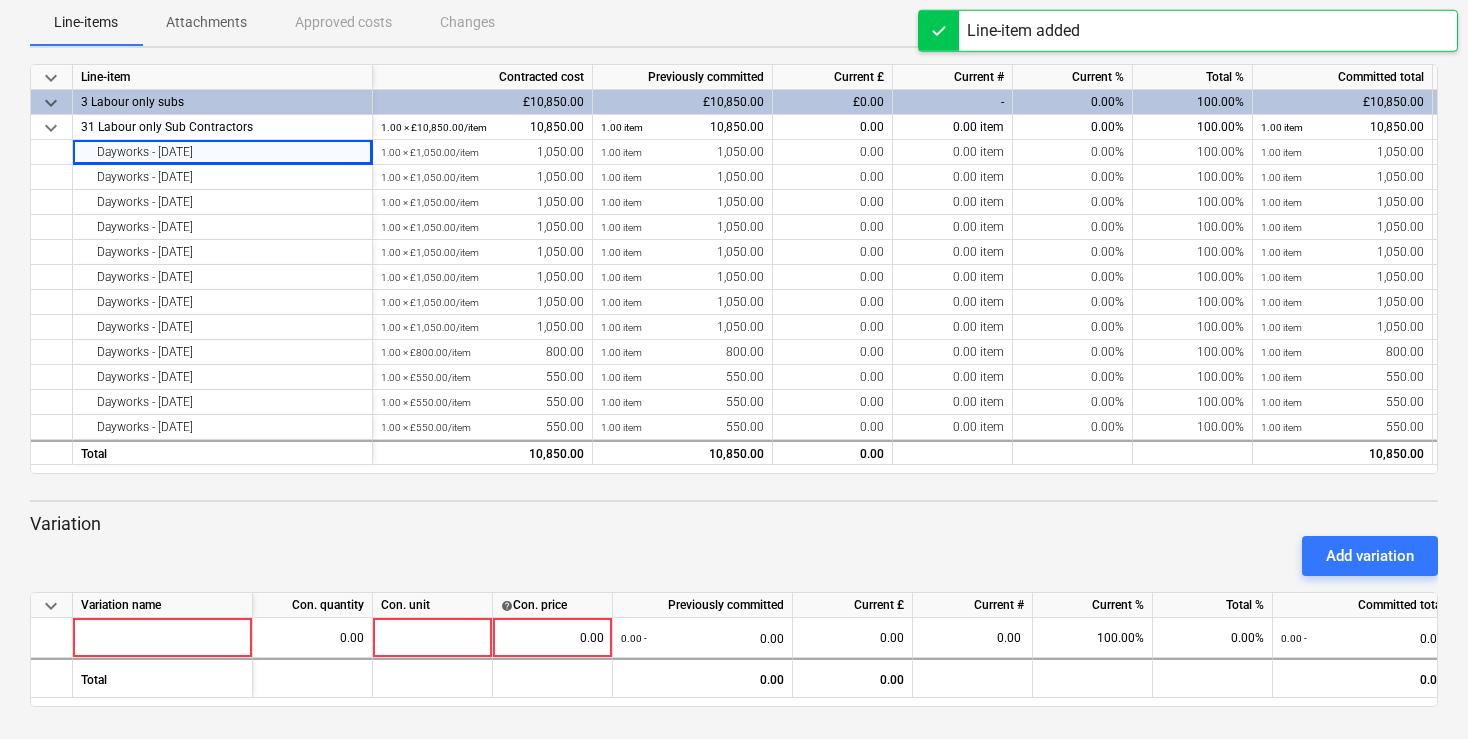 scroll, scrollTop: 230, scrollLeft: 0, axis: vertical 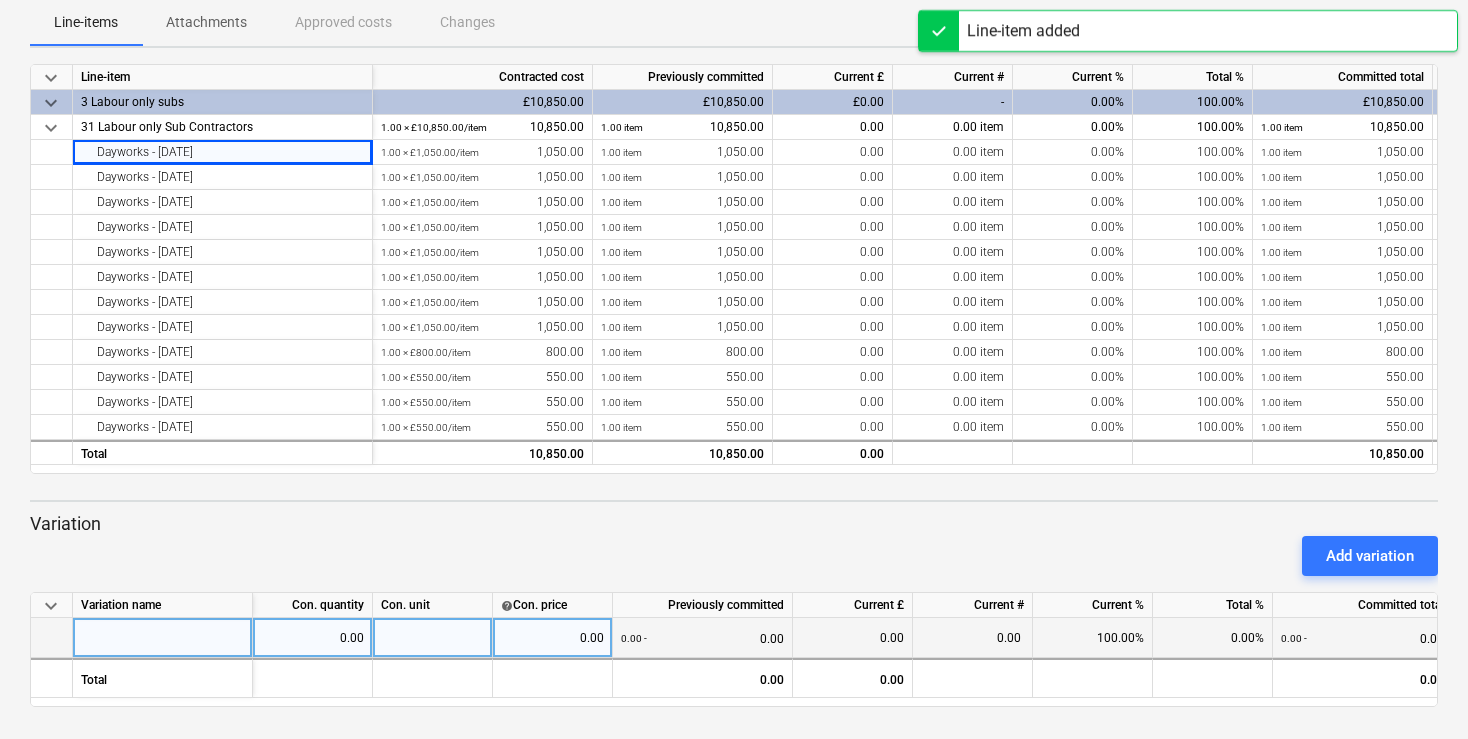 click at bounding box center [163, 638] 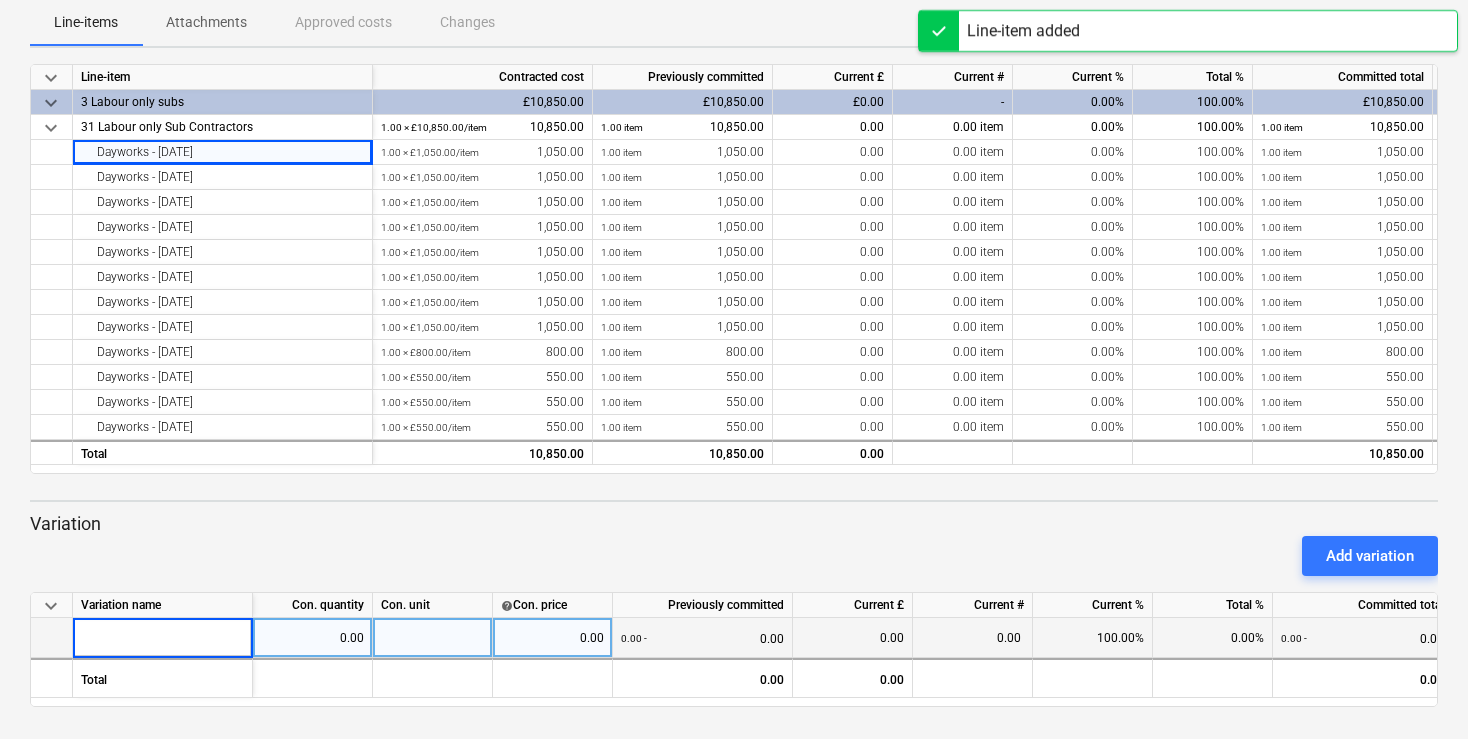 scroll, scrollTop: 8, scrollLeft: 0, axis: vertical 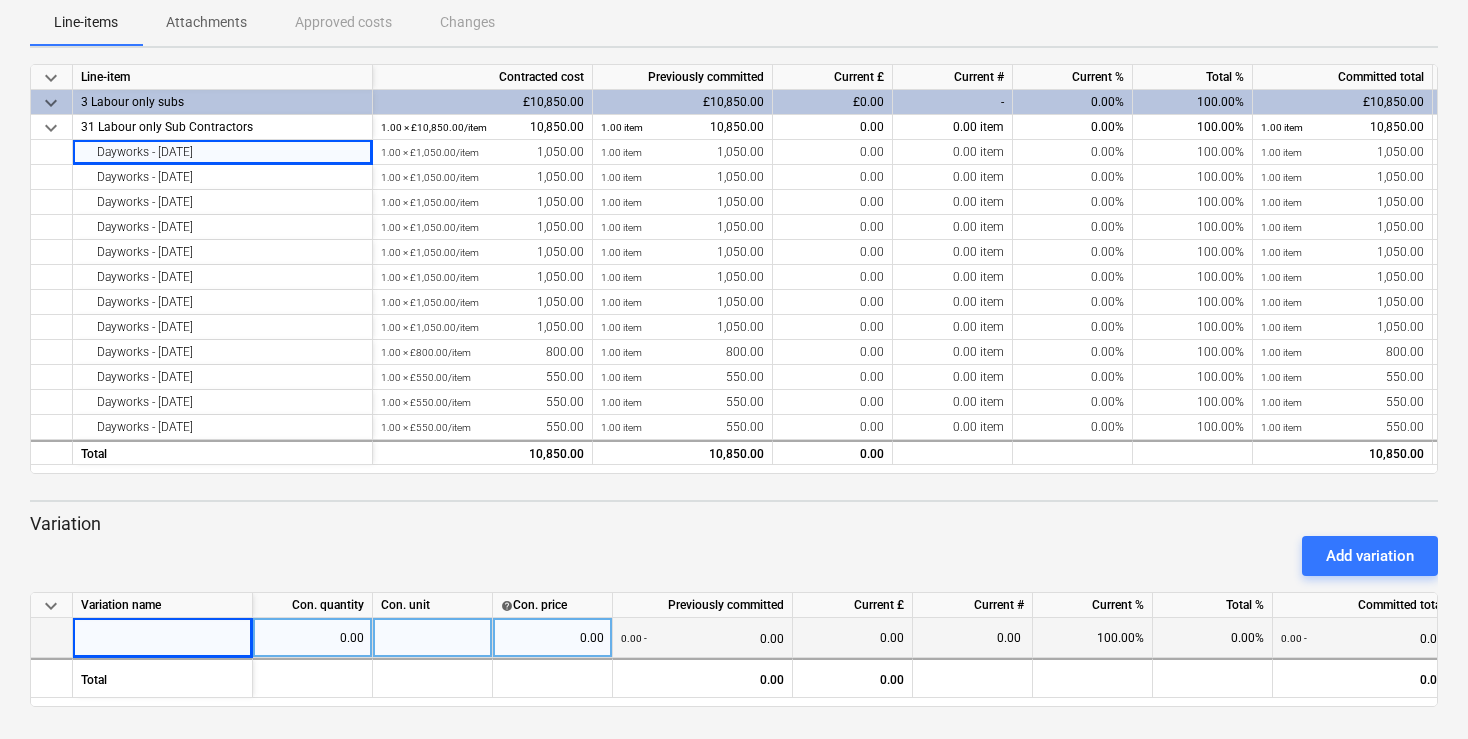 click at bounding box center [163, 638] 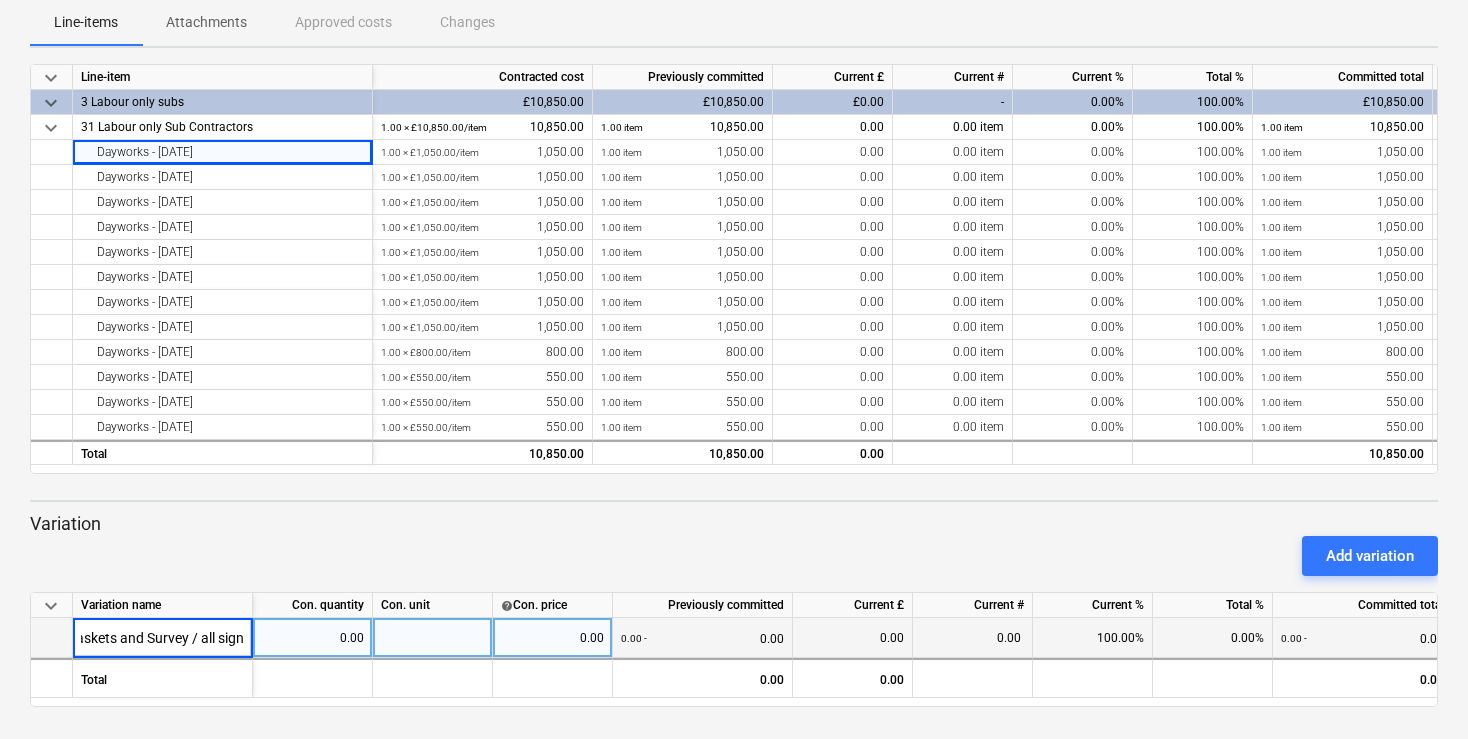 scroll, scrollTop: 0, scrollLeft: 18, axis: horizontal 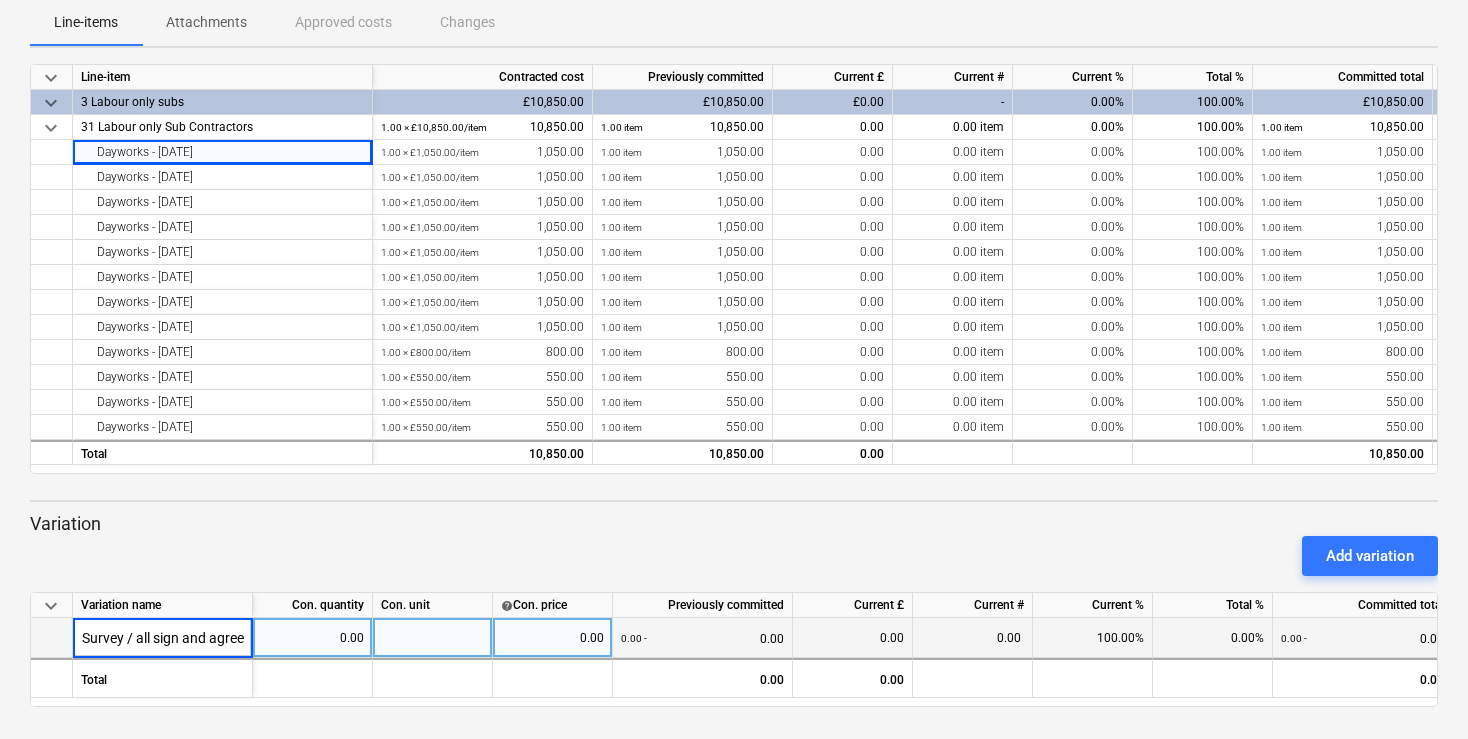 type on "Gaskets and Survey / all sign and agreed" 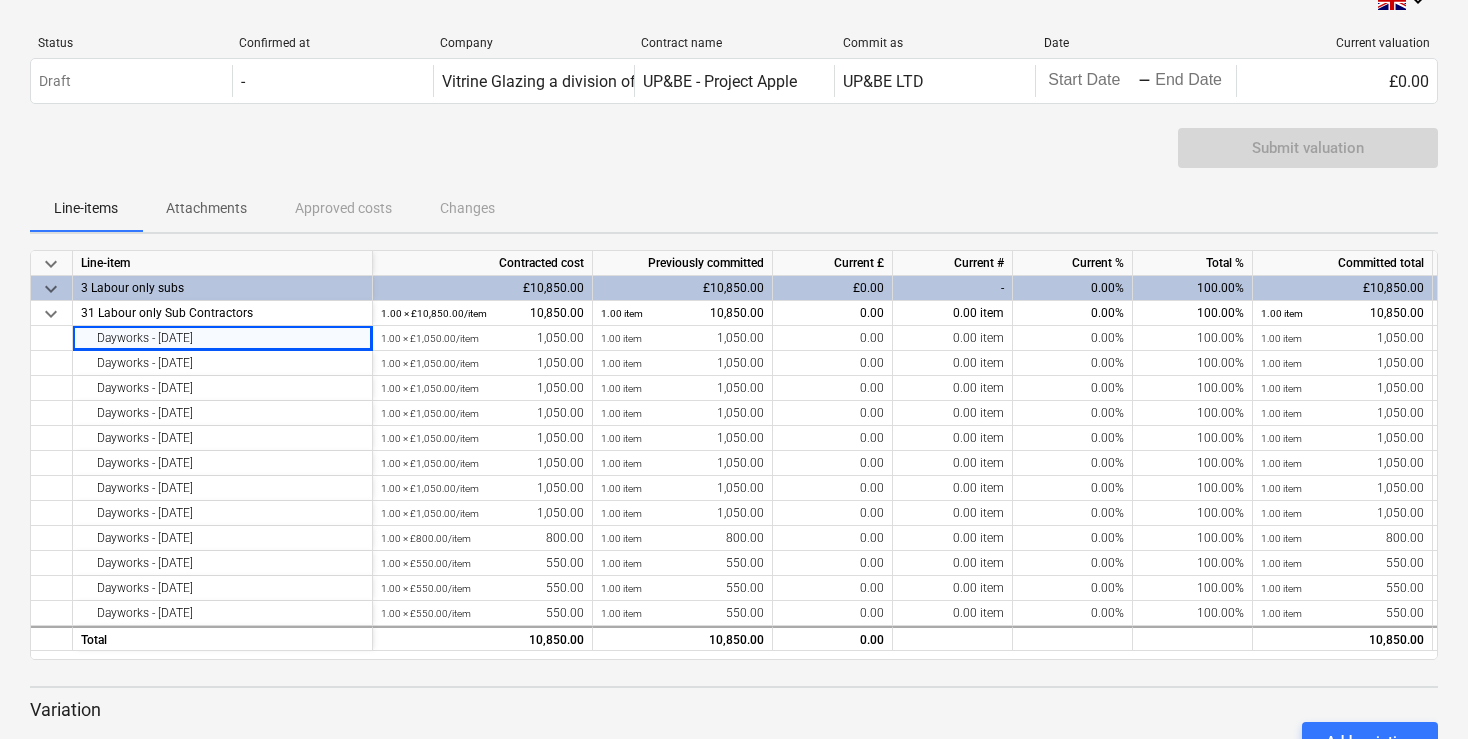 scroll, scrollTop: 0, scrollLeft: 0, axis: both 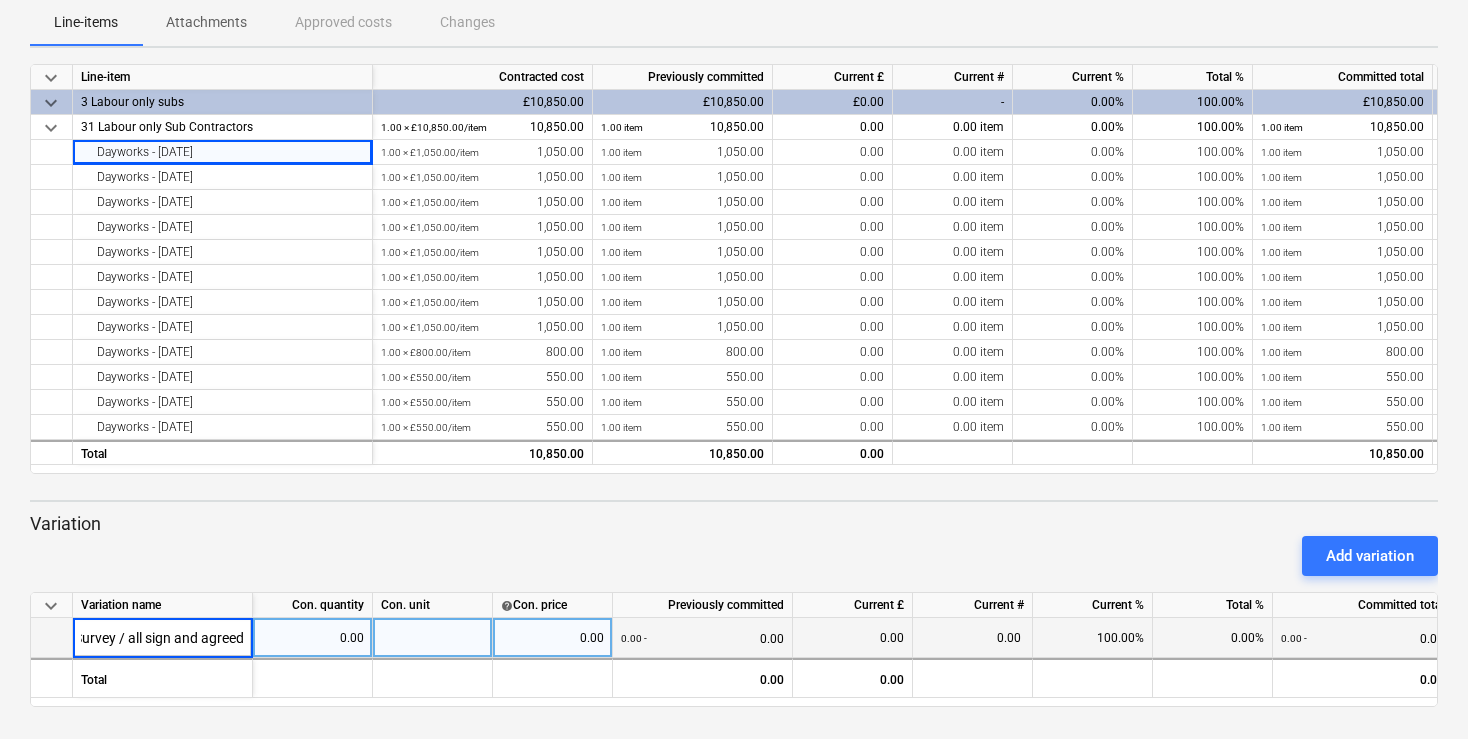 click on "0.00" at bounding box center [312, 638] 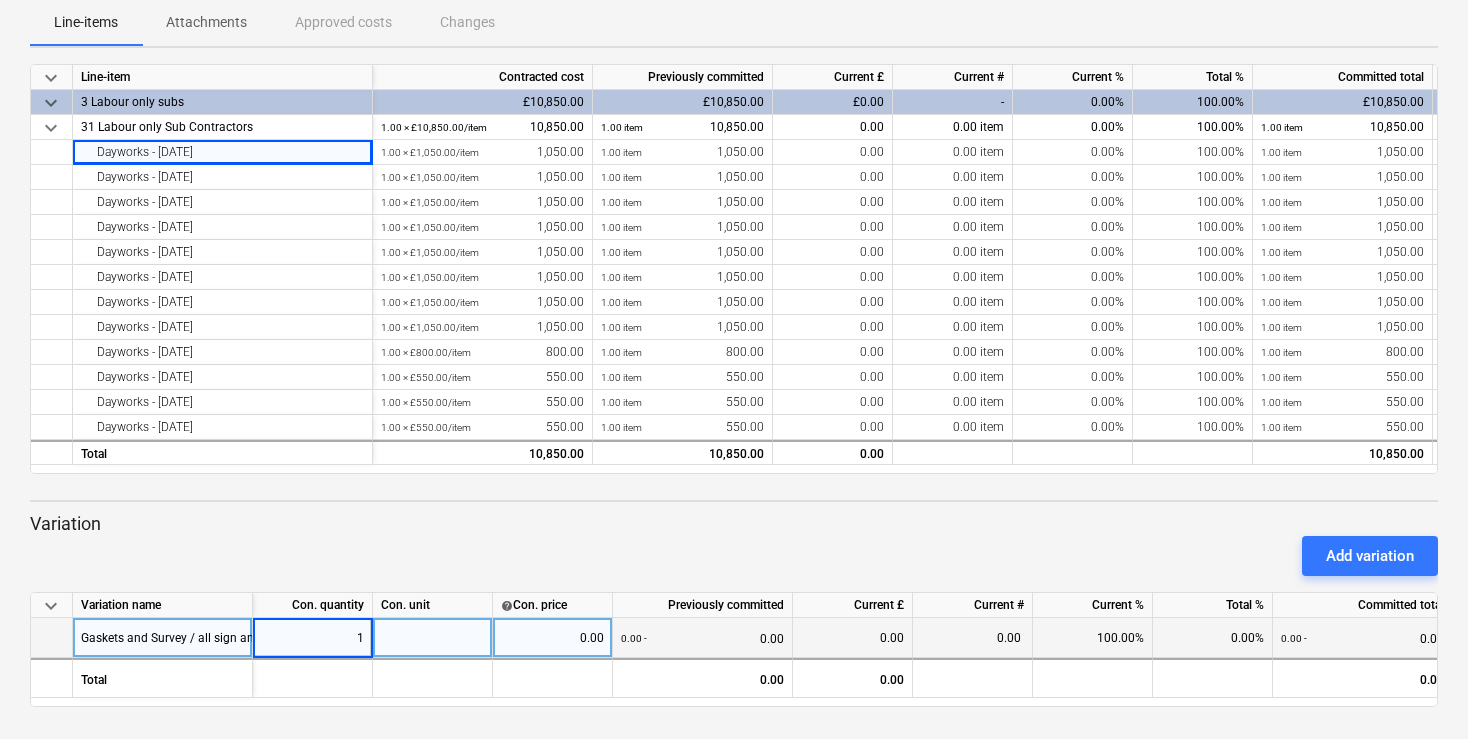 click at bounding box center (433, 638) 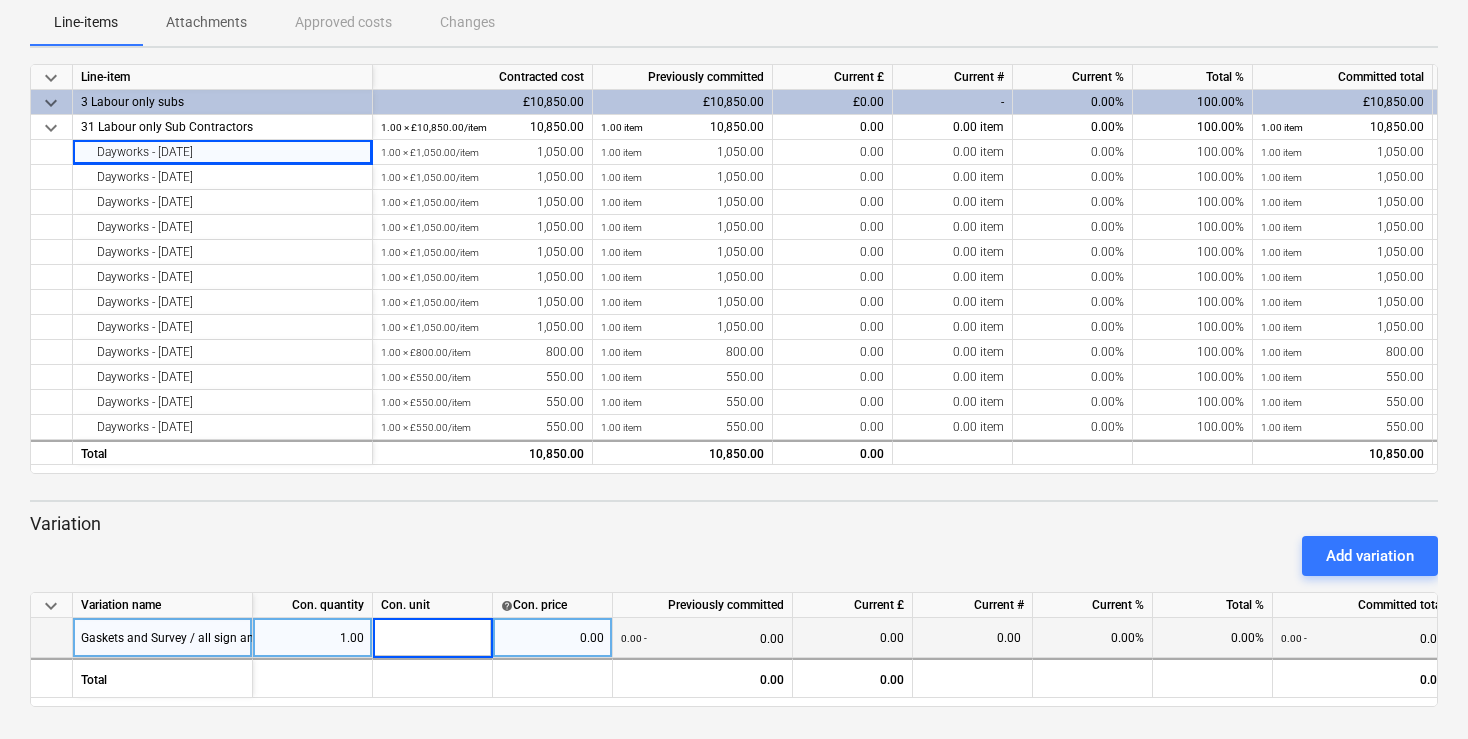 scroll, scrollTop: 8, scrollLeft: 0, axis: vertical 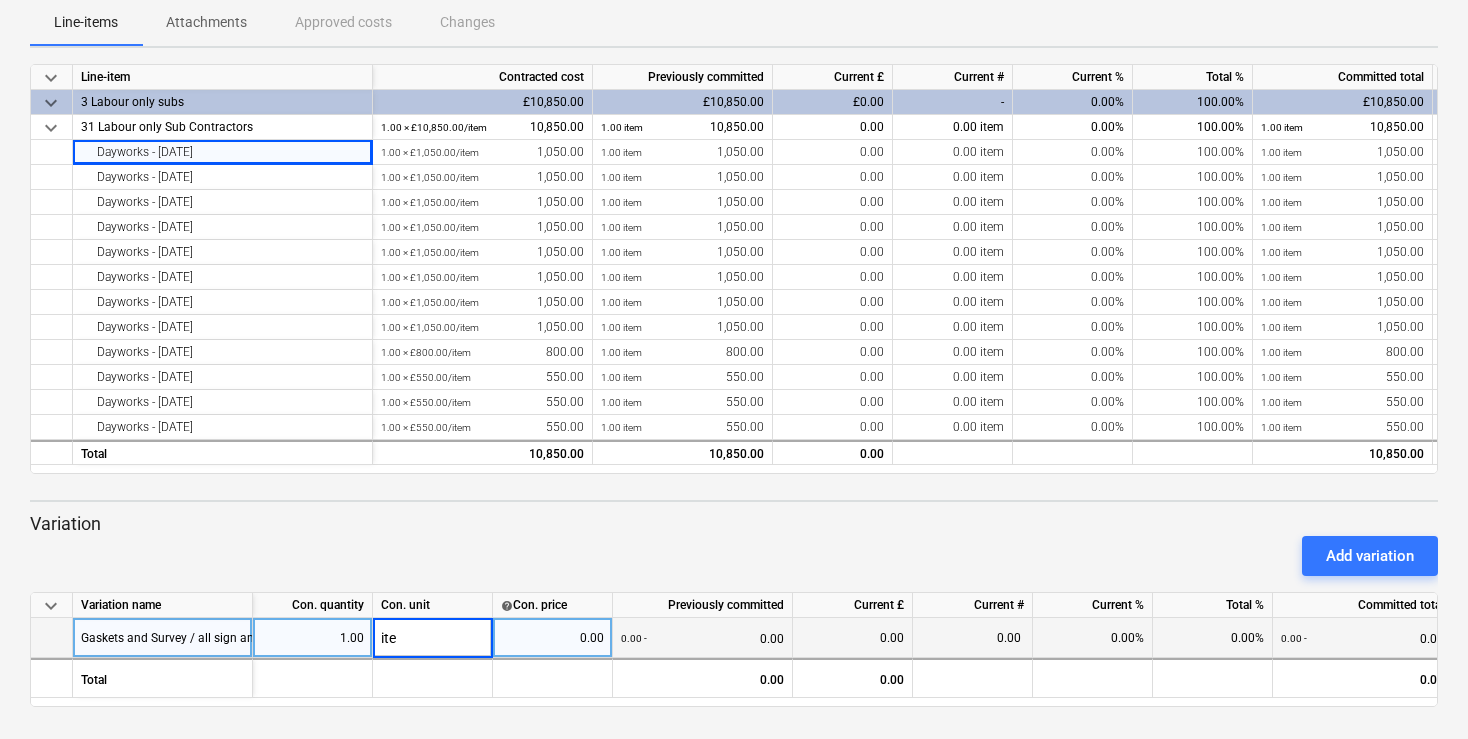 type on "item" 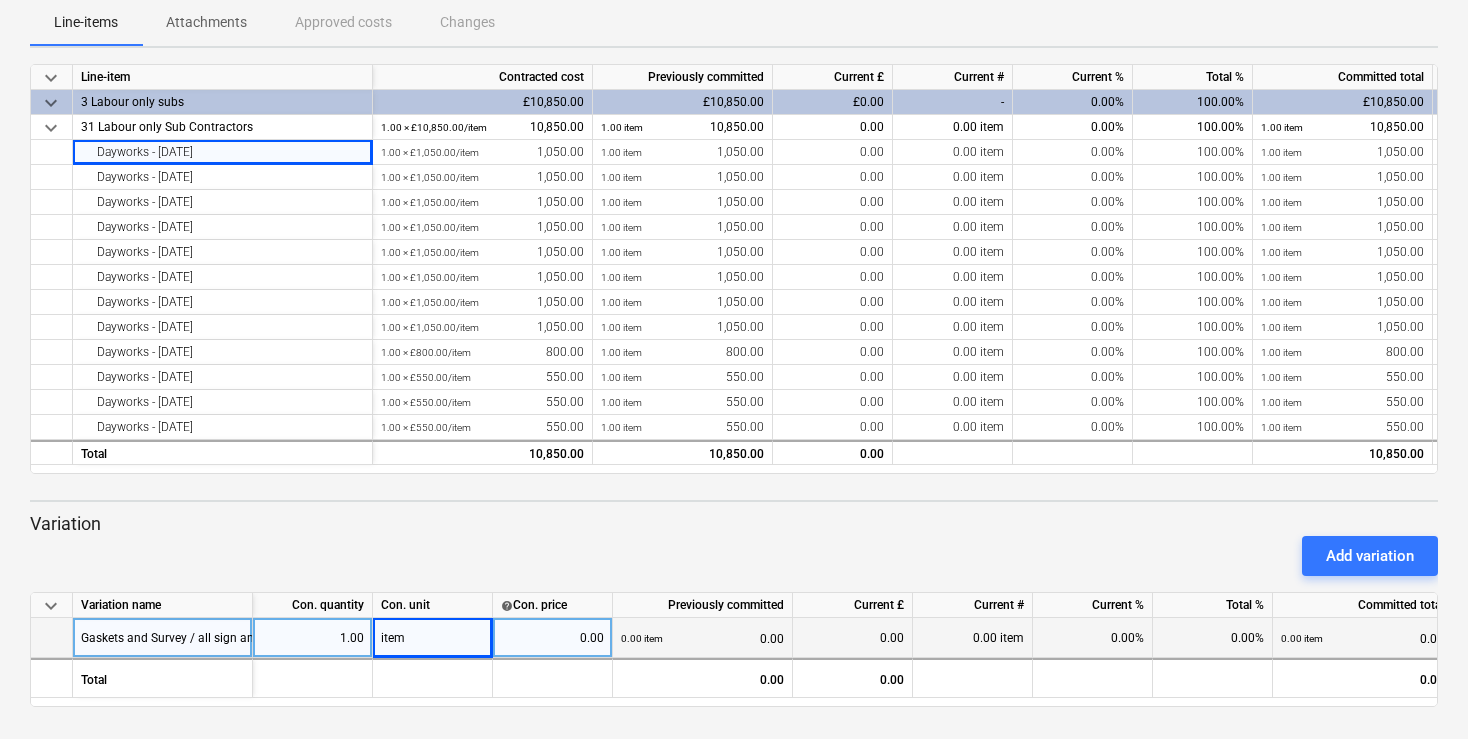 click on "0.00" at bounding box center [552, 638] 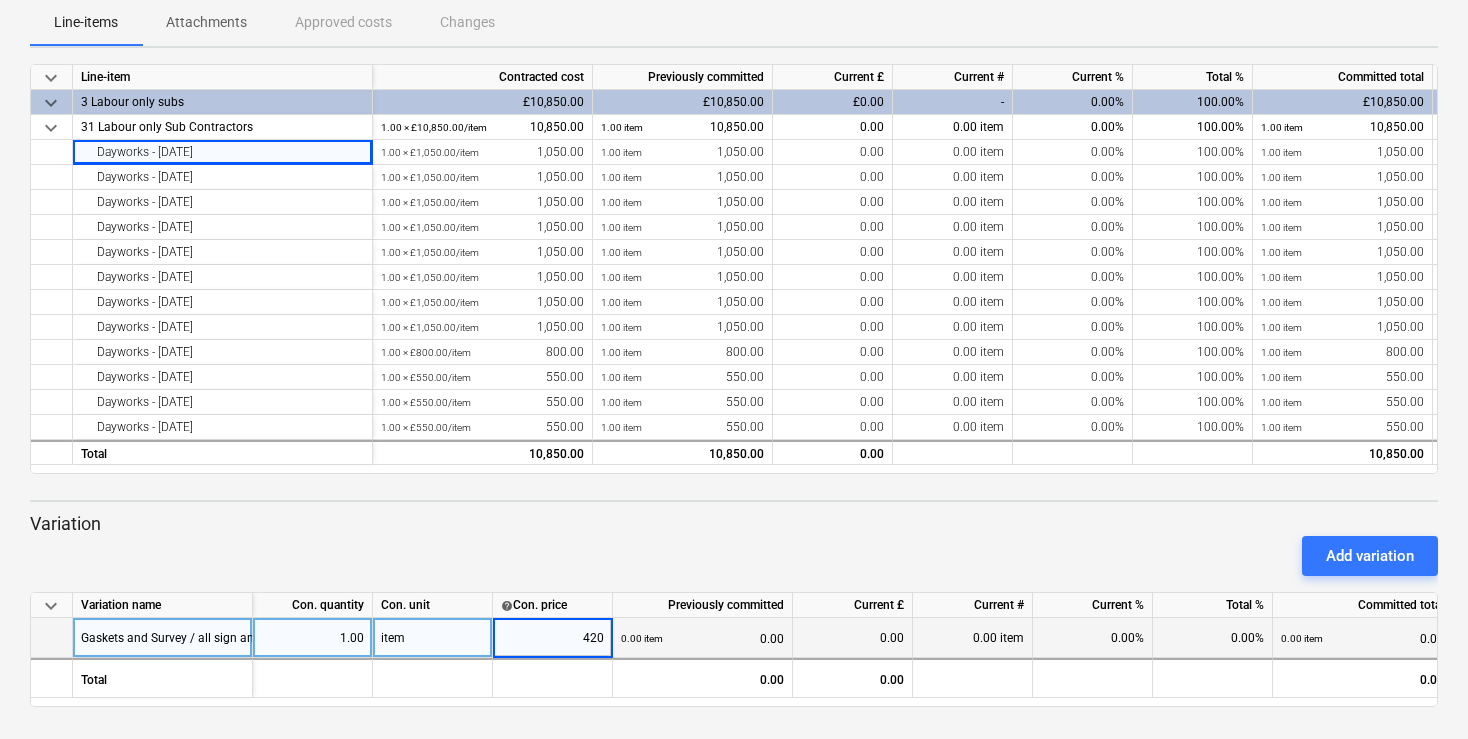 type on "4200" 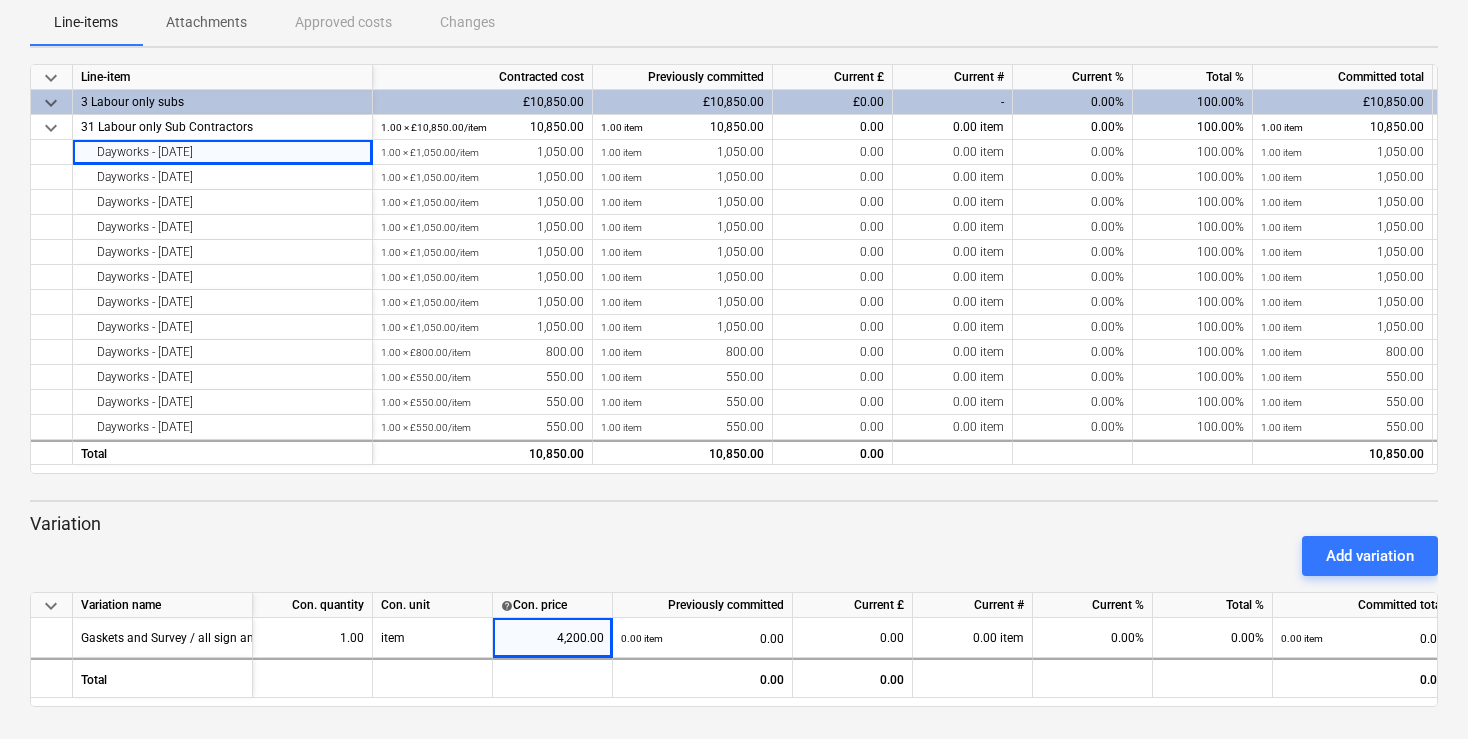 click on "Add variation" at bounding box center [734, 556] 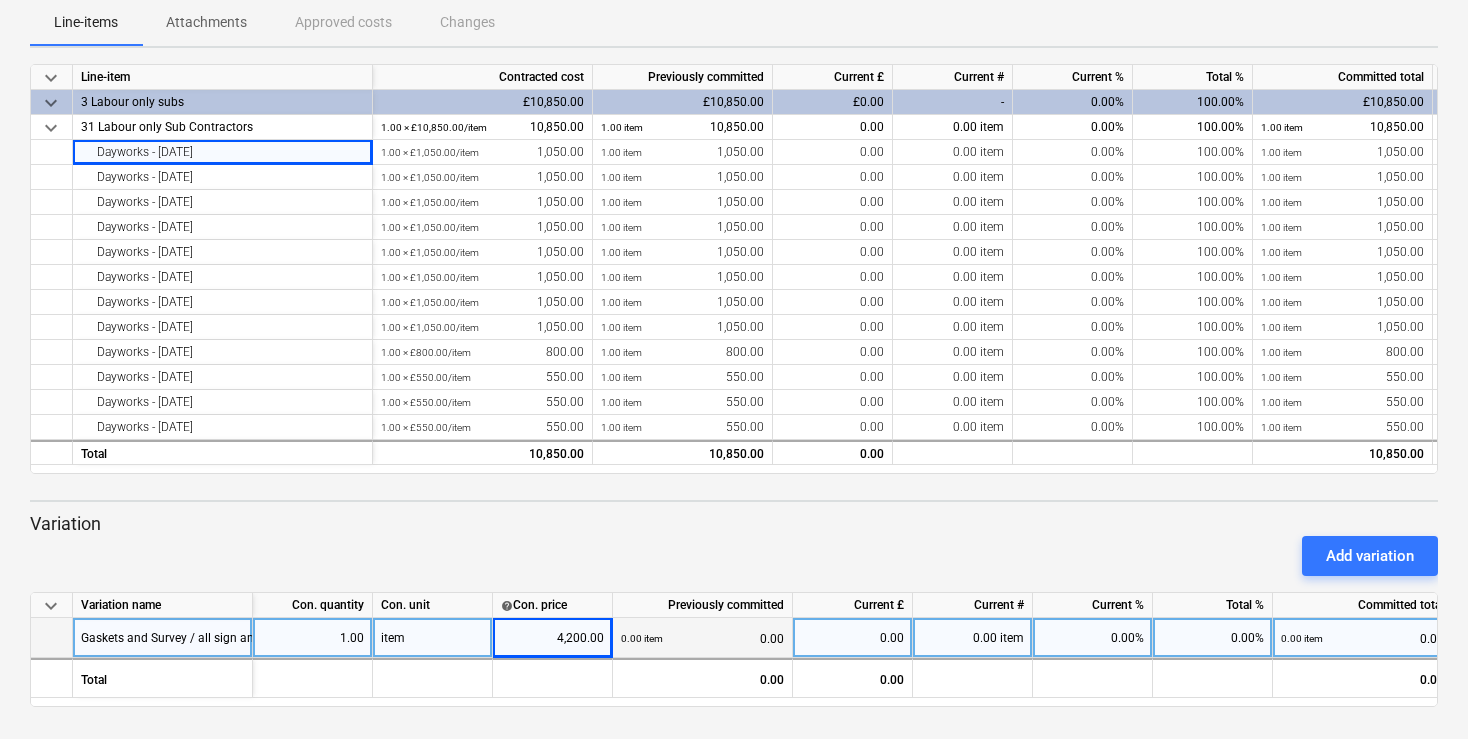 click on "0.00%" at bounding box center (1093, 638) 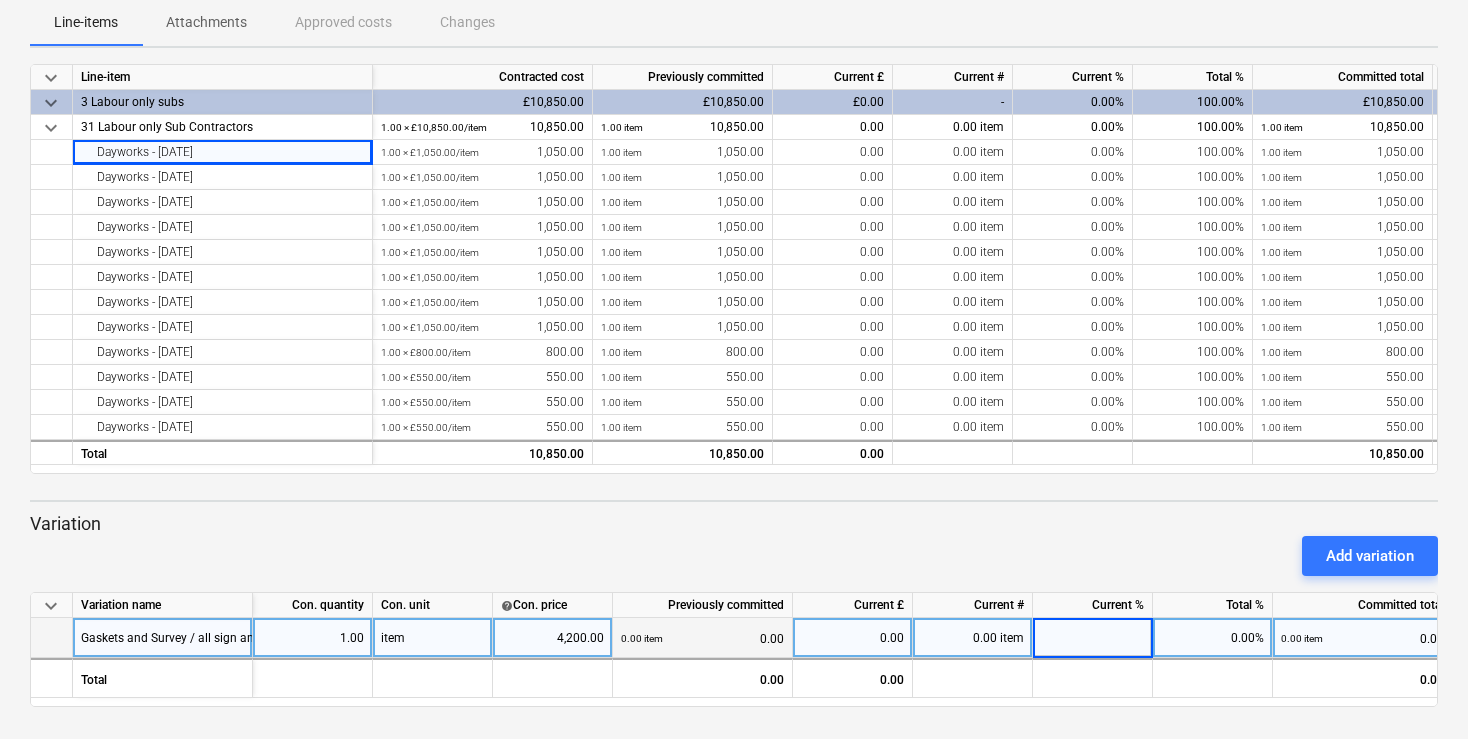 scroll, scrollTop: 8, scrollLeft: 0, axis: vertical 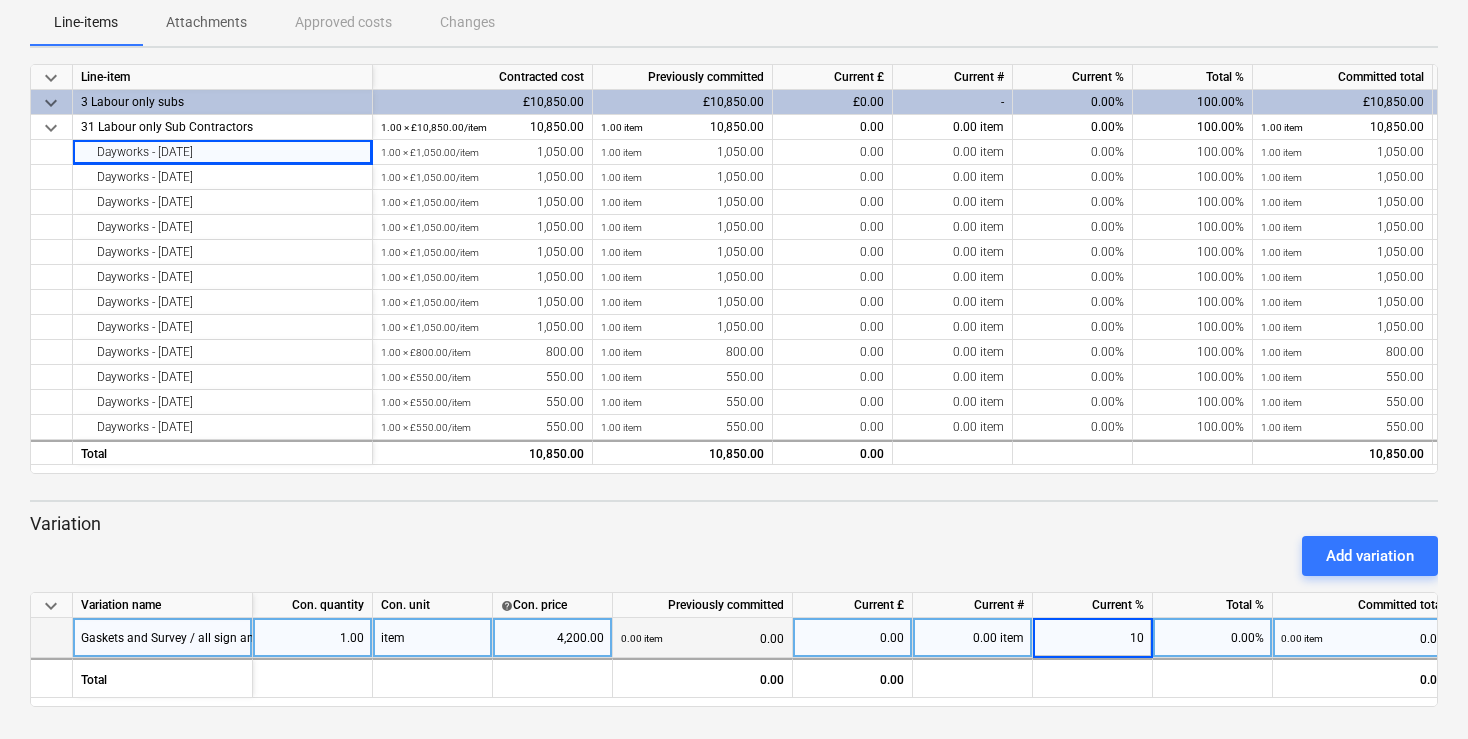 type on "100" 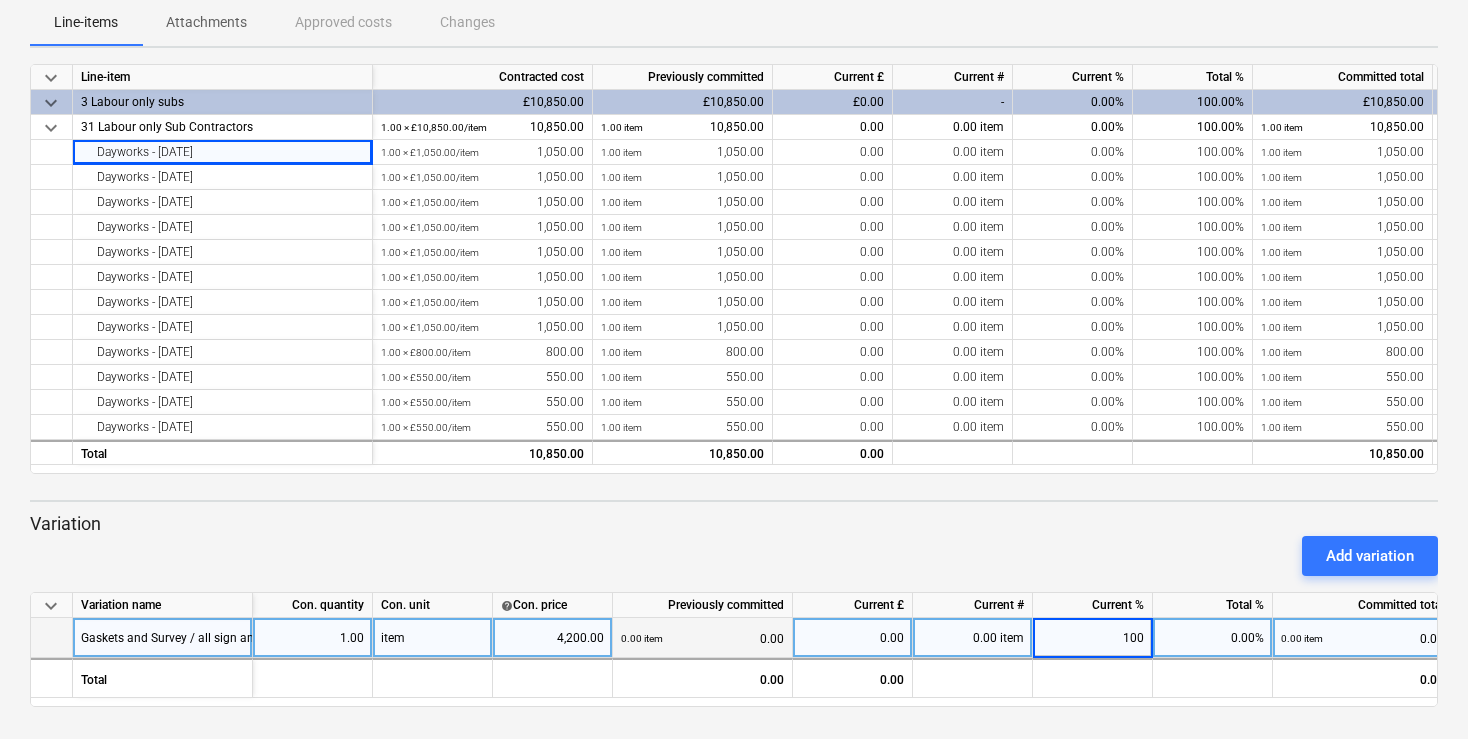 scroll, scrollTop: 0, scrollLeft: 0, axis: both 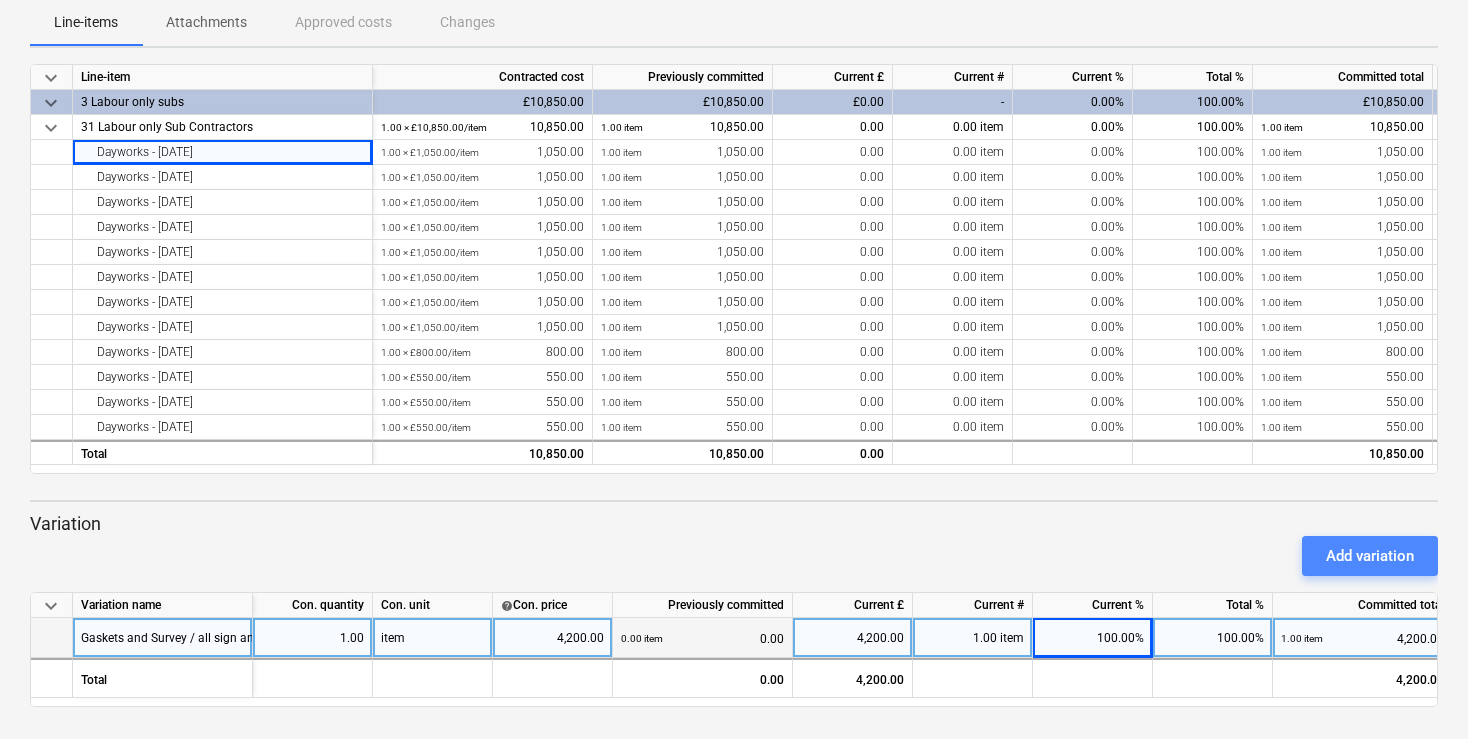 click on "Add variation" at bounding box center [1370, 556] 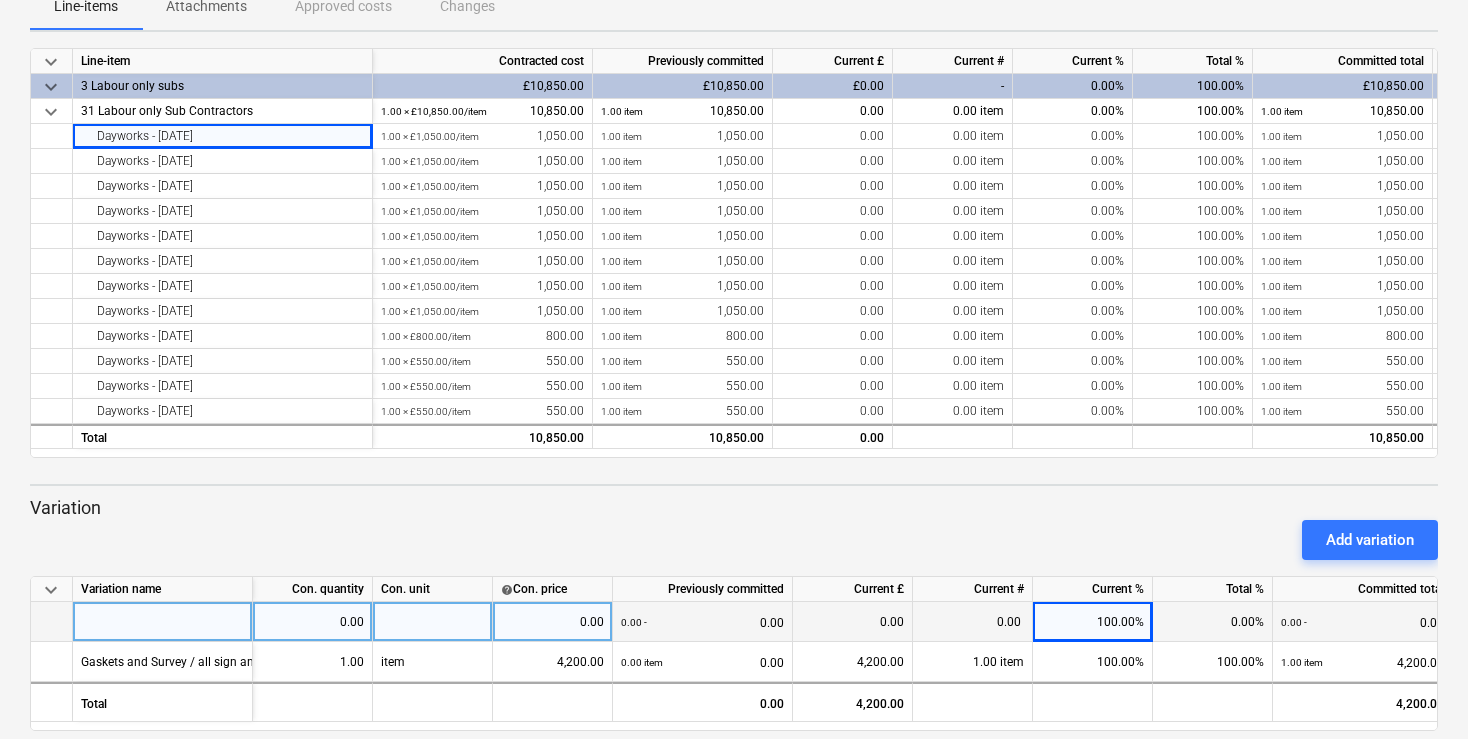 click at bounding box center [163, 622] 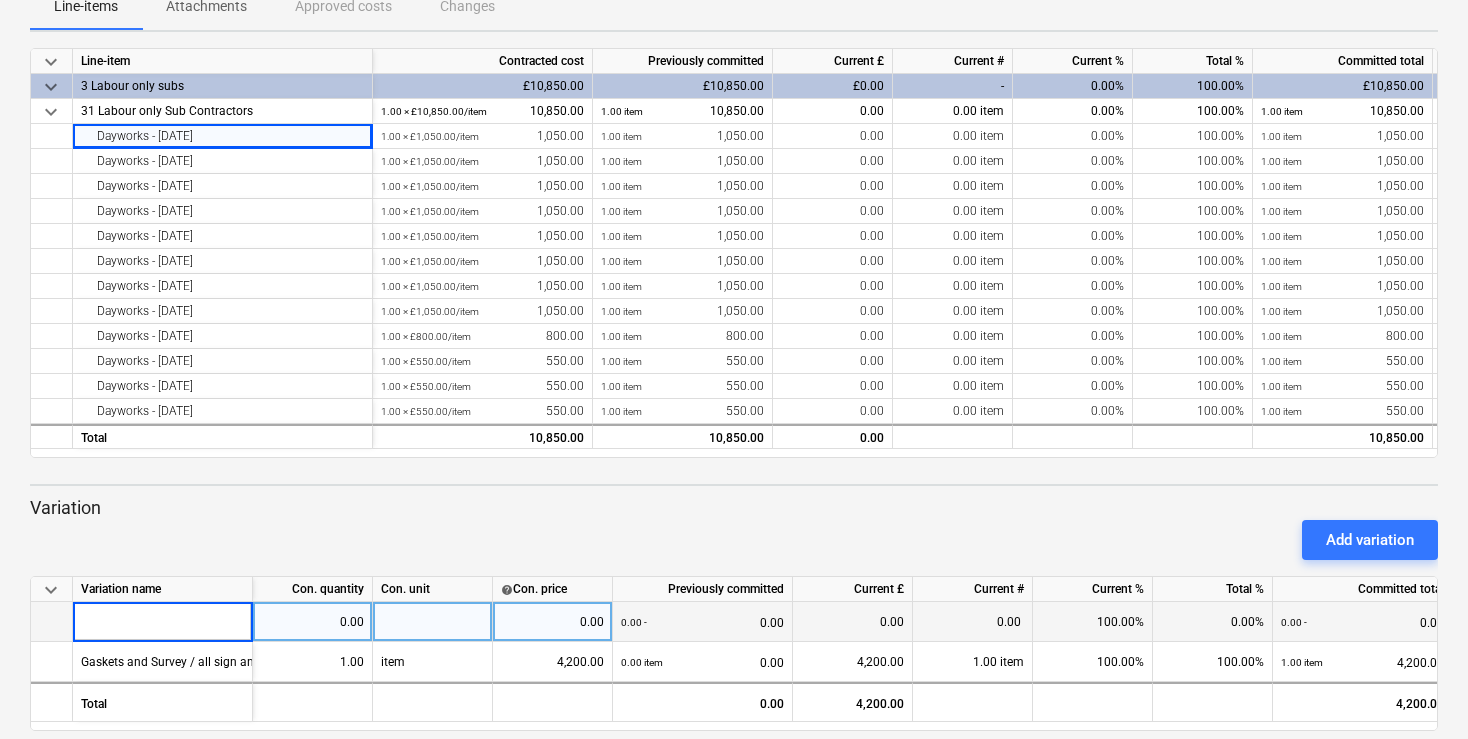 type on "CW01C + ED.C01 - new curtain wall with double leaf door" 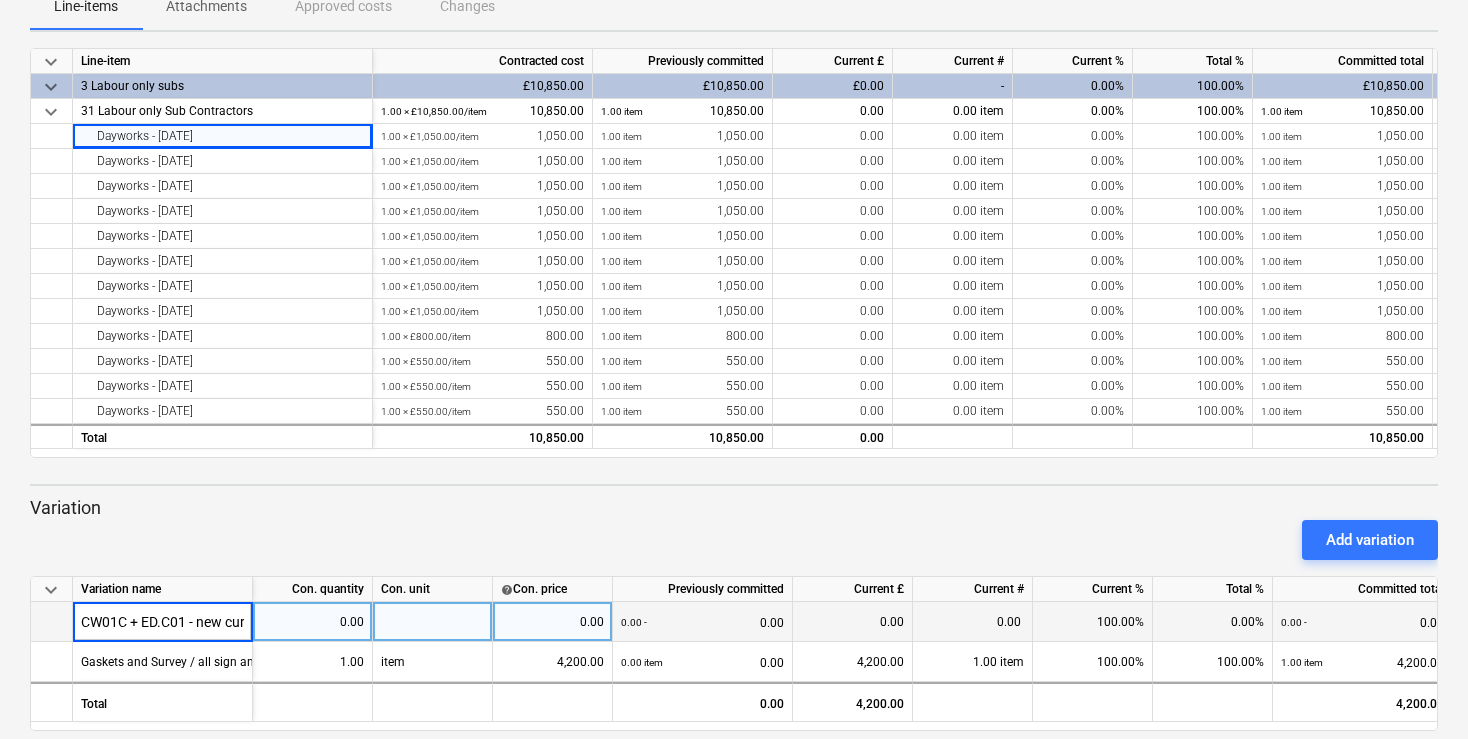 scroll, scrollTop: 0, scrollLeft: 188, axis: horizontal 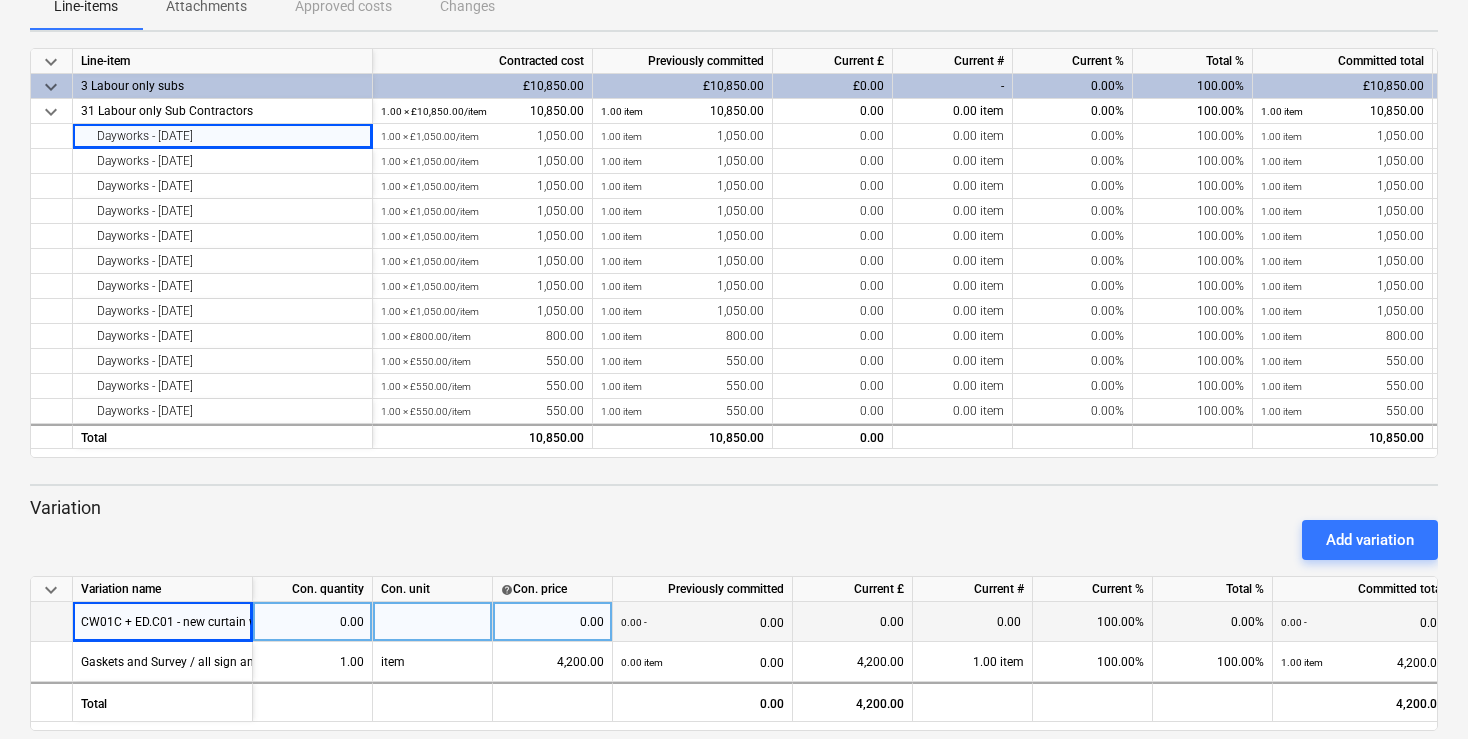 click on "0.00" at bounding box center [312, 622] 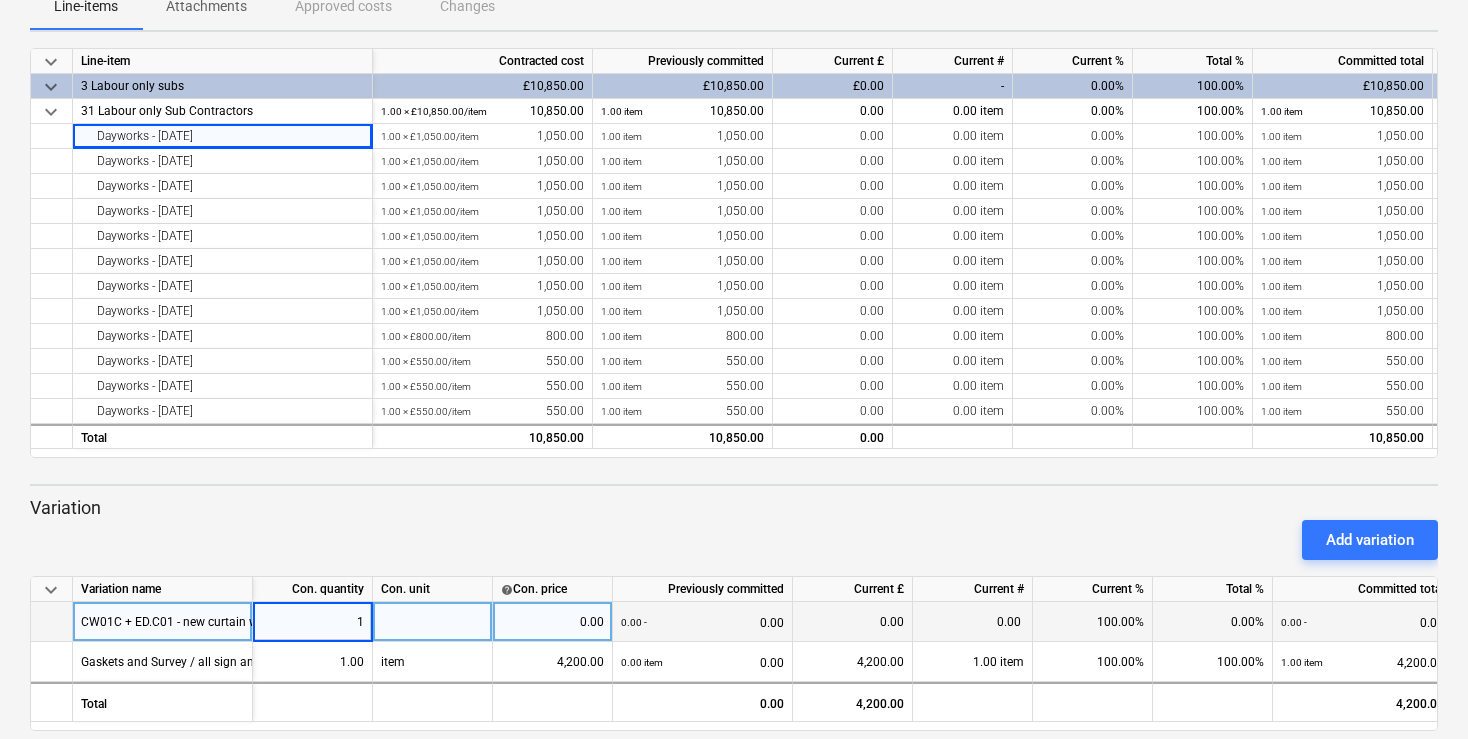 click at bounding box center (433, 622) 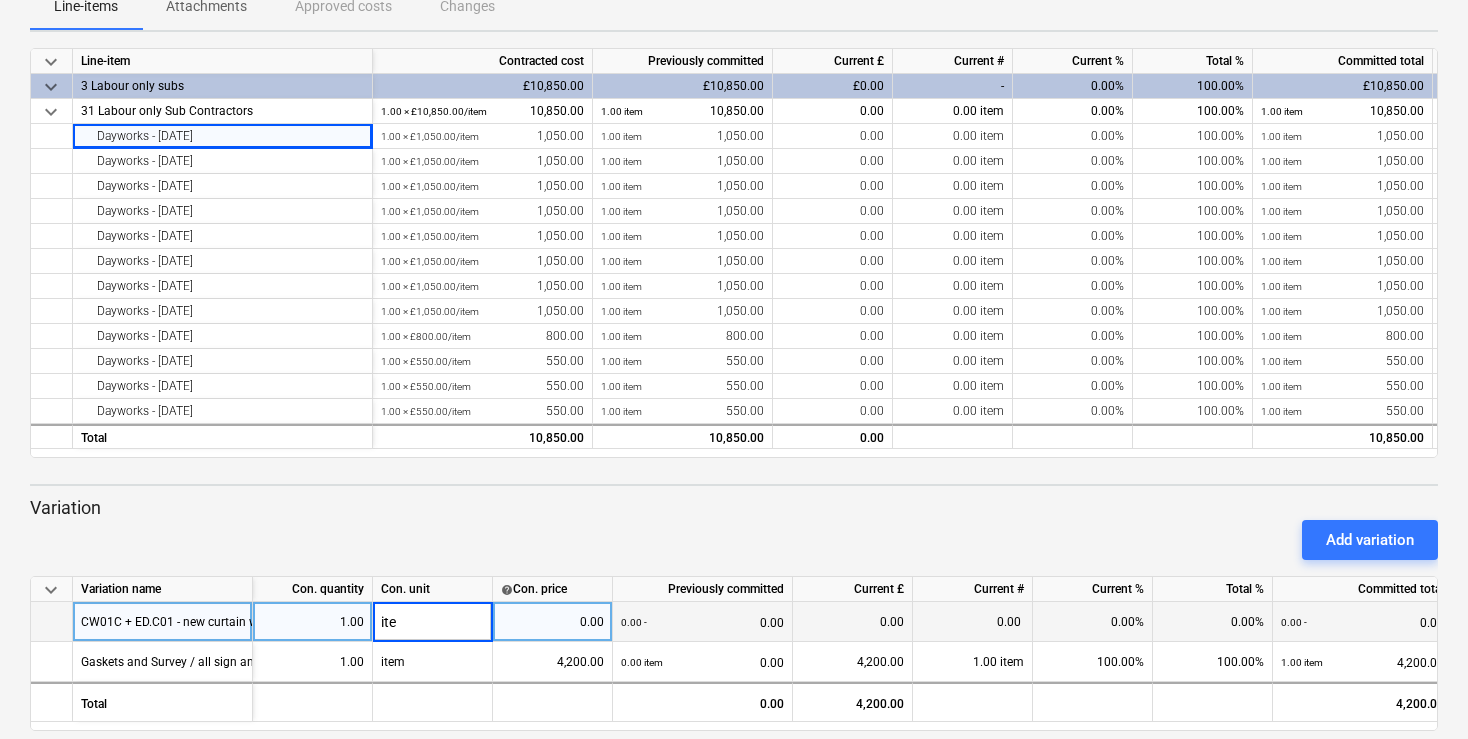 type on "item" 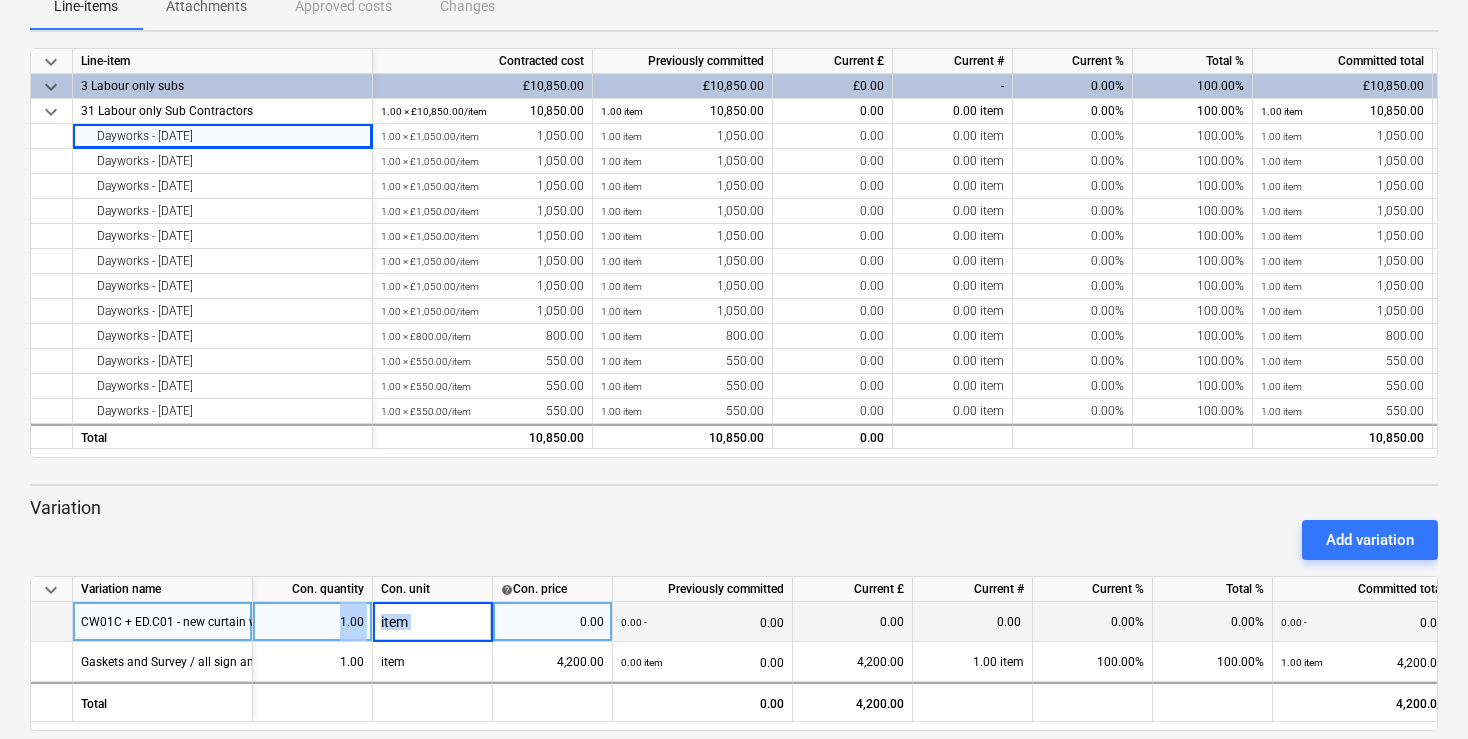 click on "0.00" at bounding box center [552, 622] 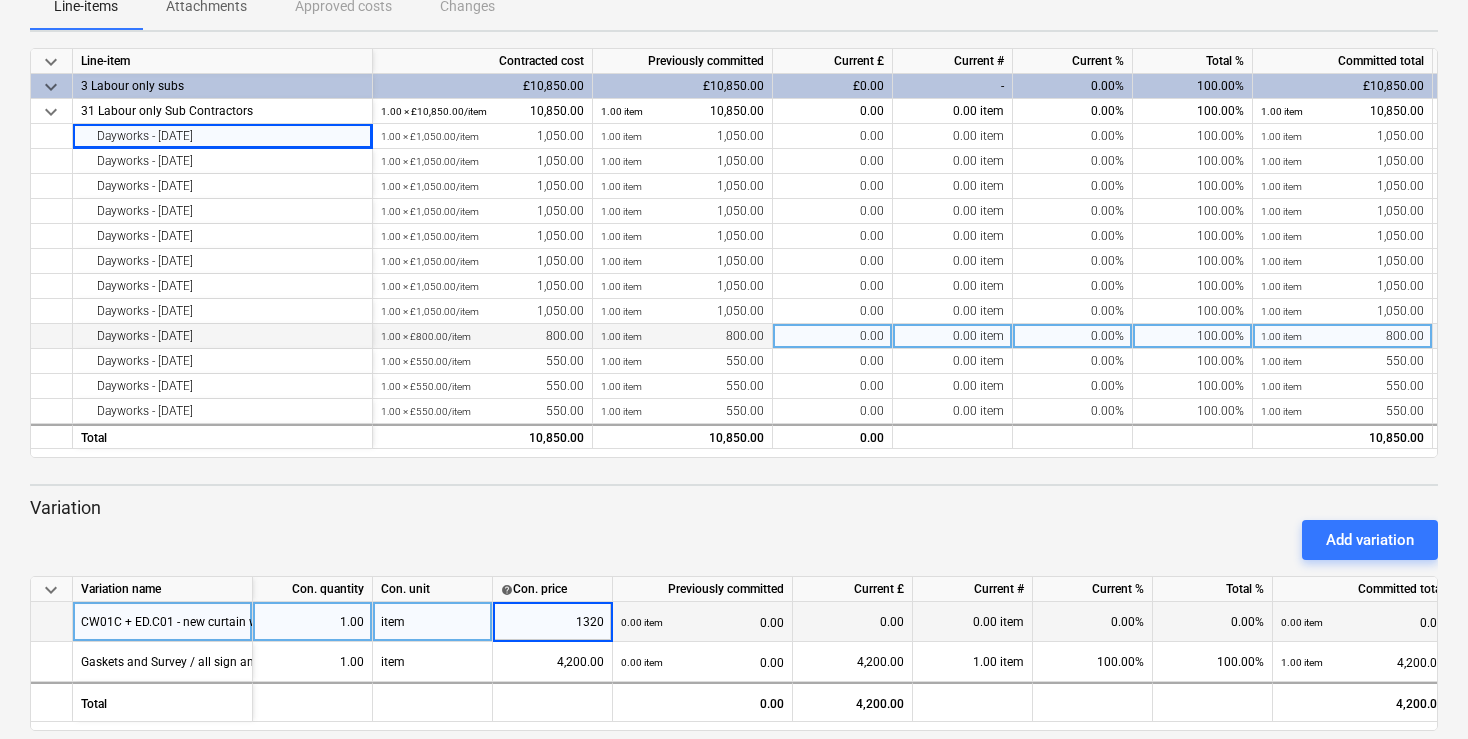 type on "13200" 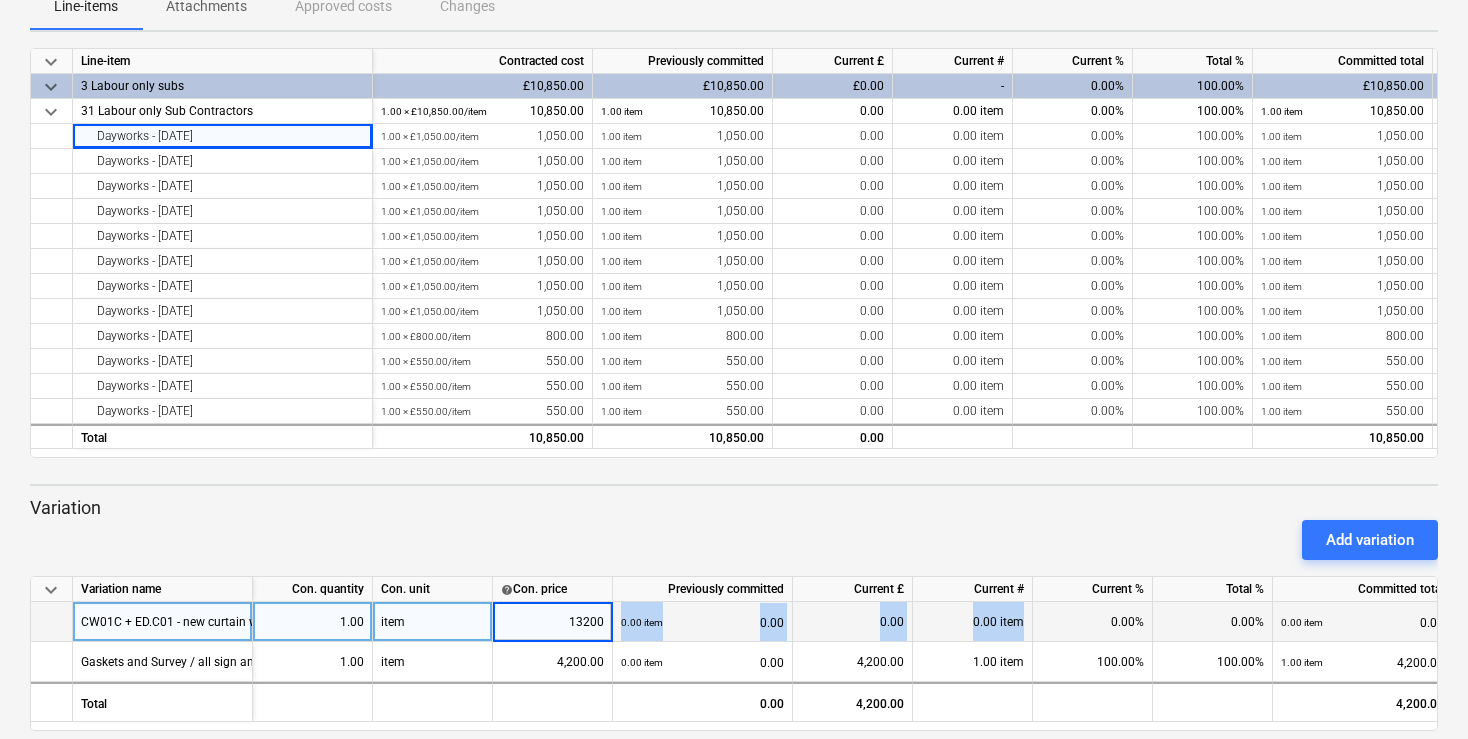click on "0.00%" at bounding box center (1093, 622) 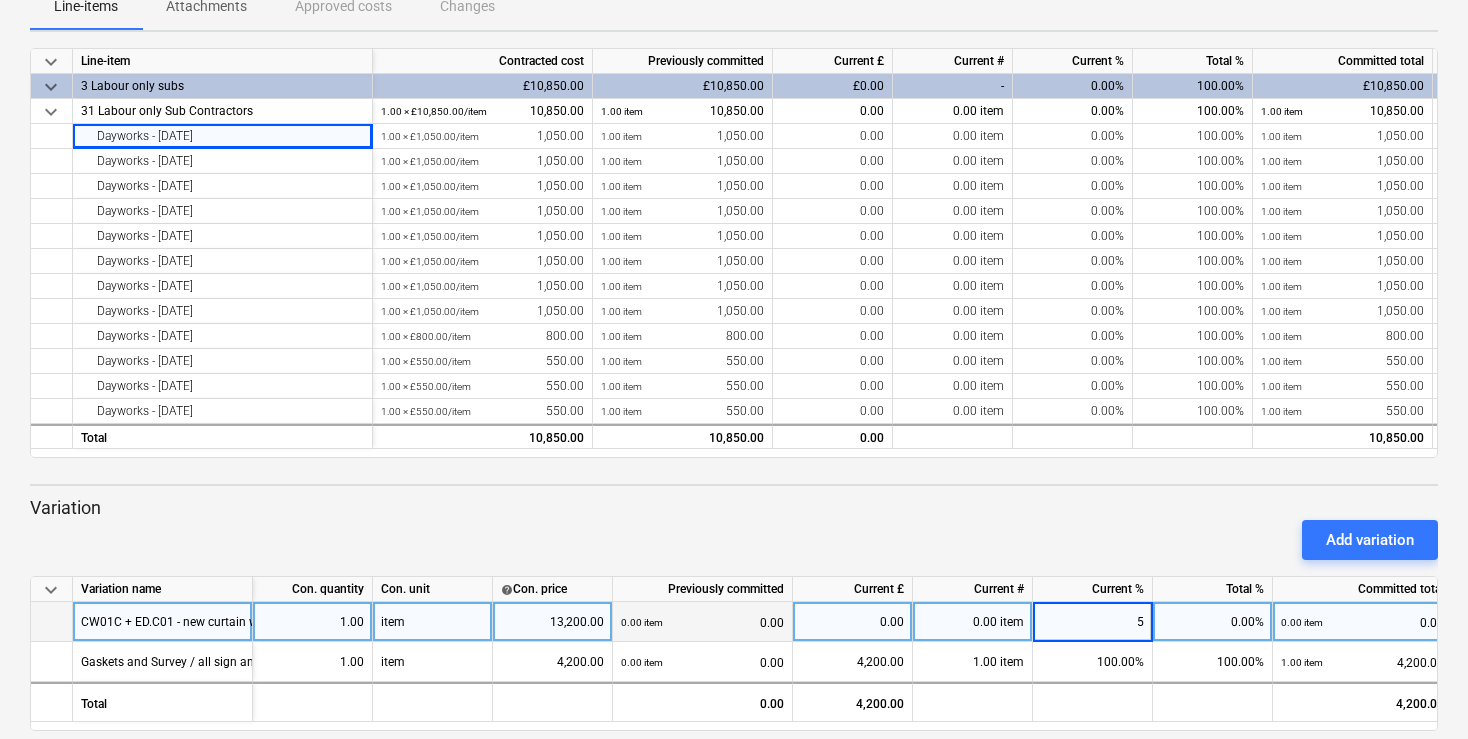 type on "50" 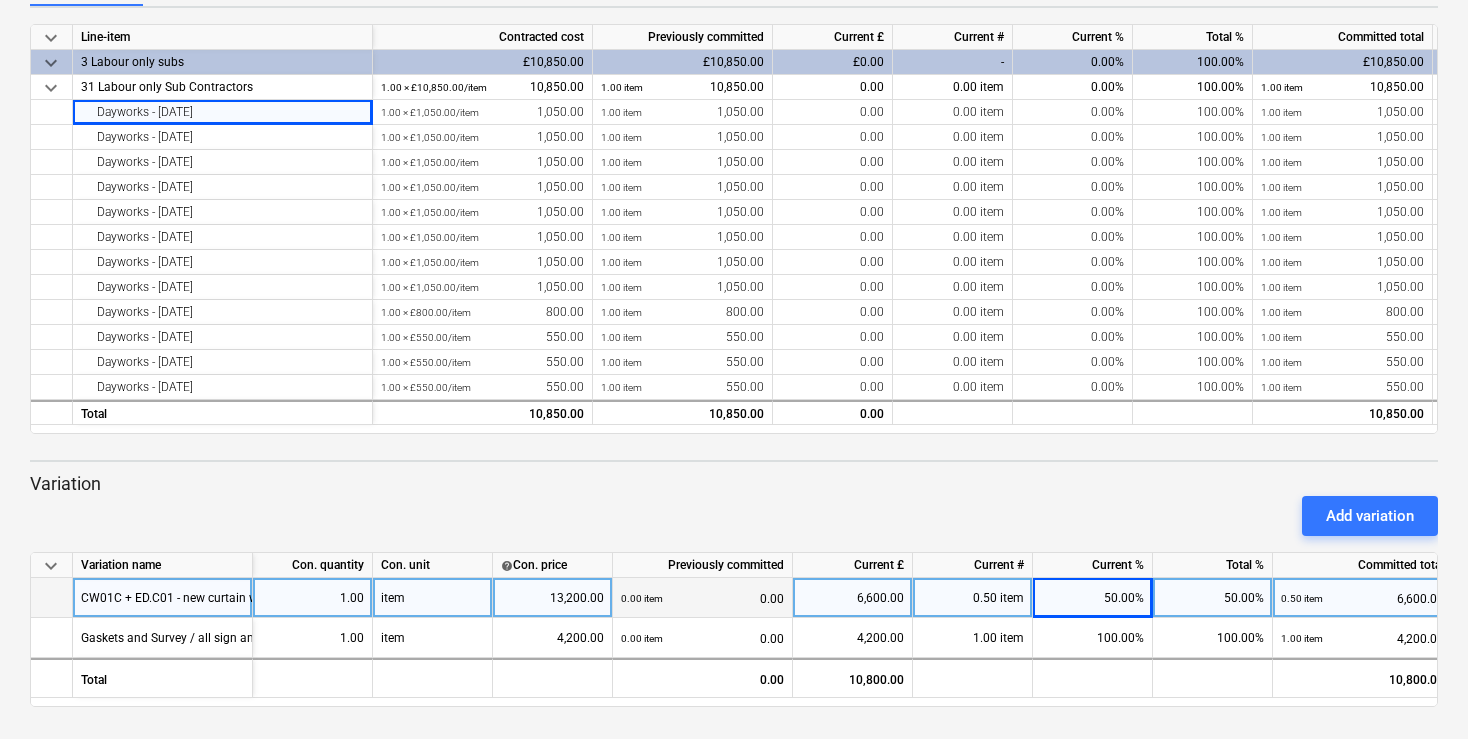 scroll, scrollTop: 270, scrollLeft: 0, axis: vertical 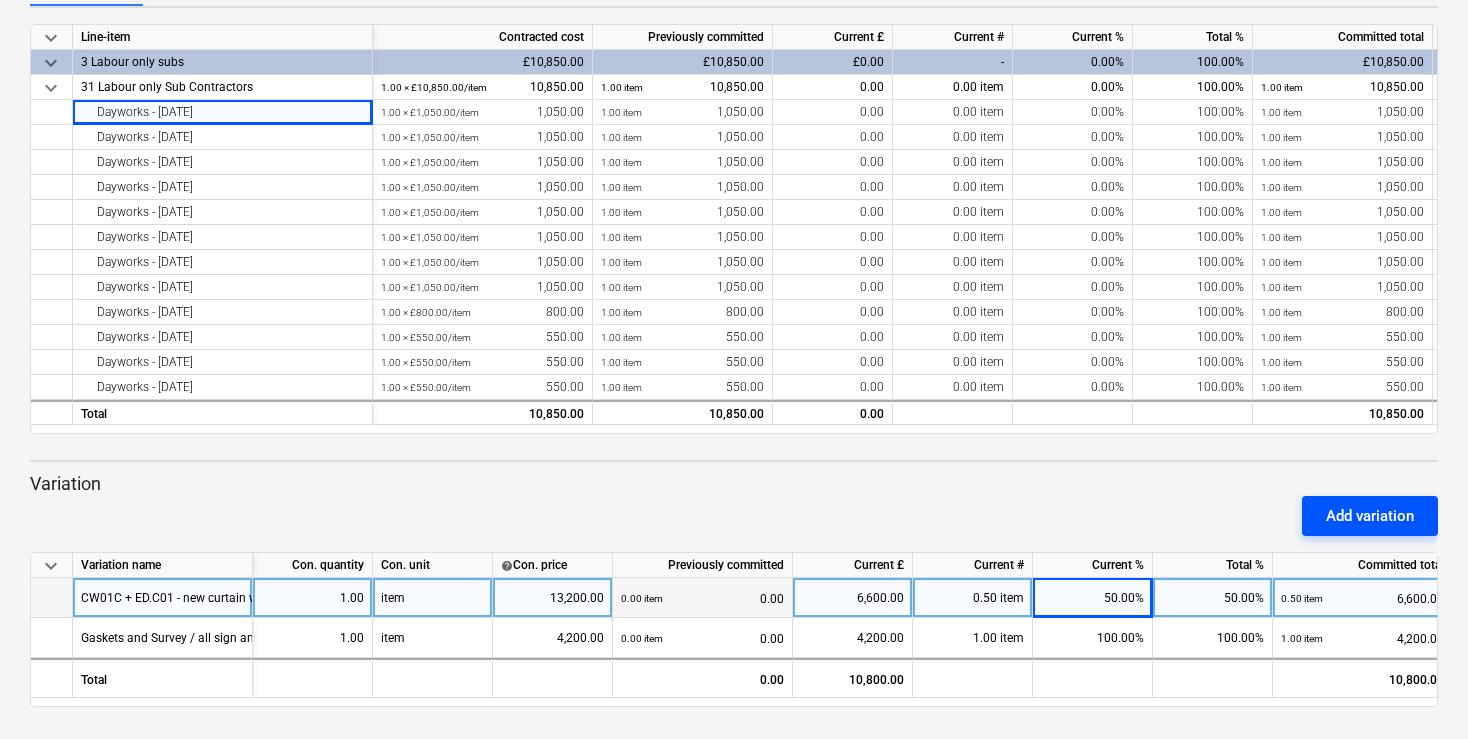click on "Add variation" at bounding box center (1370, 516) 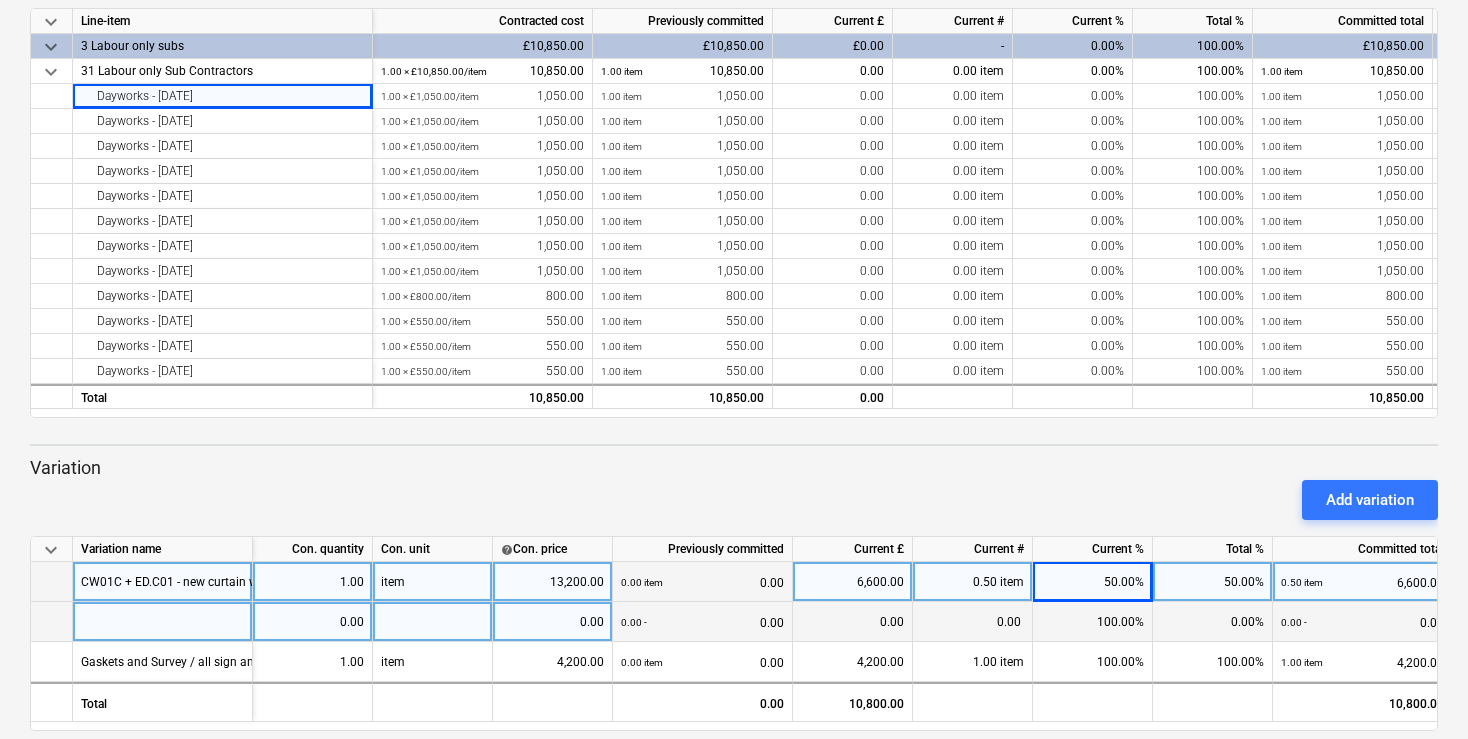 click at bounding box center (163, 622) 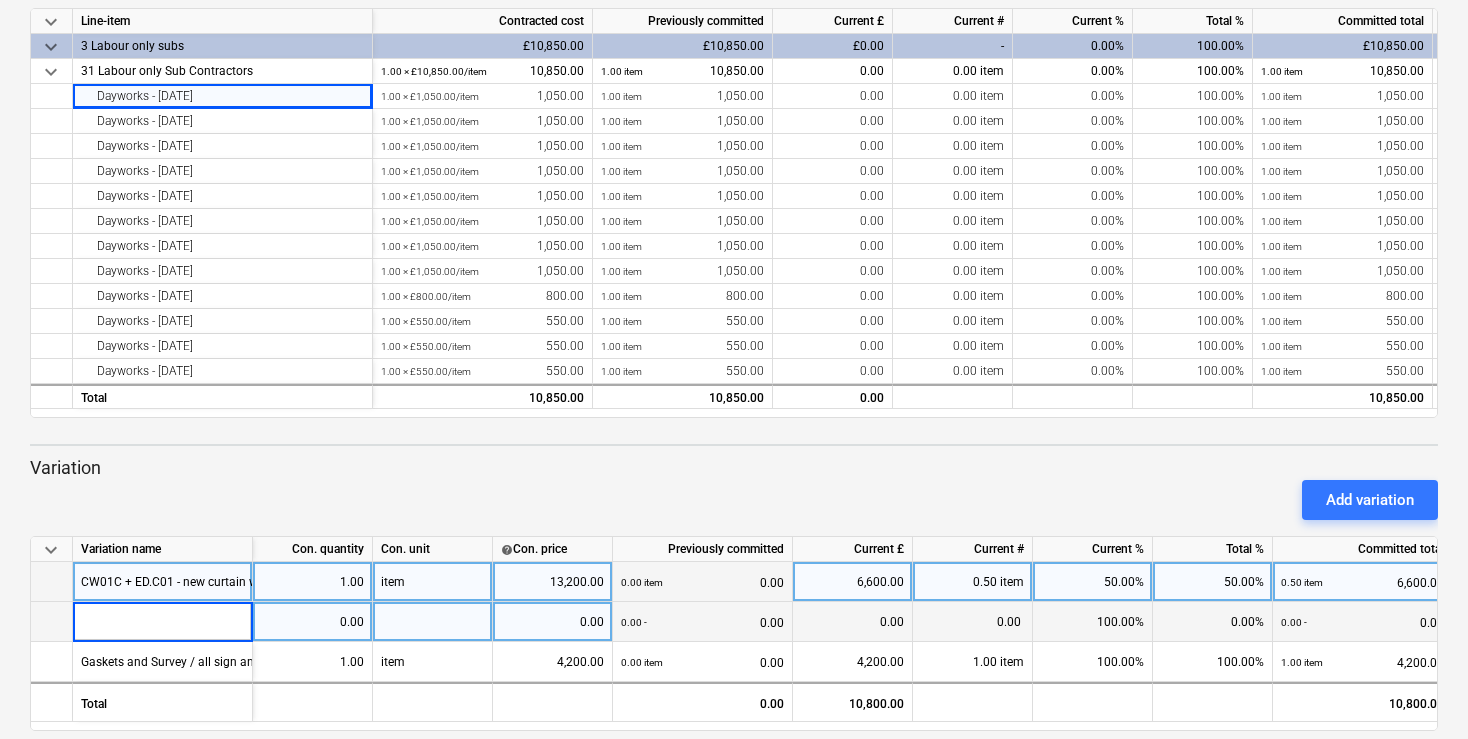type on "CW02C - new curtain wall" 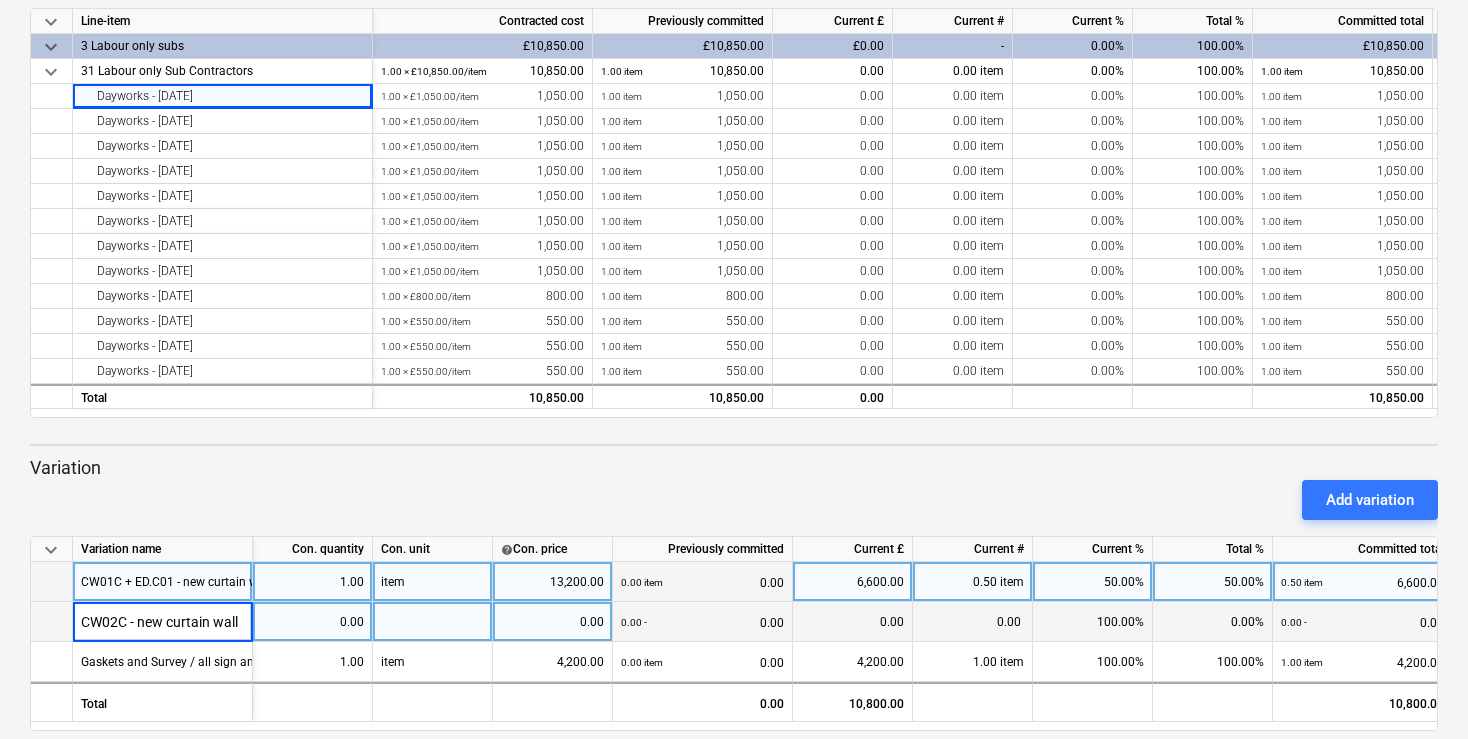 click on "0.00" at bounding box center [552, 622] 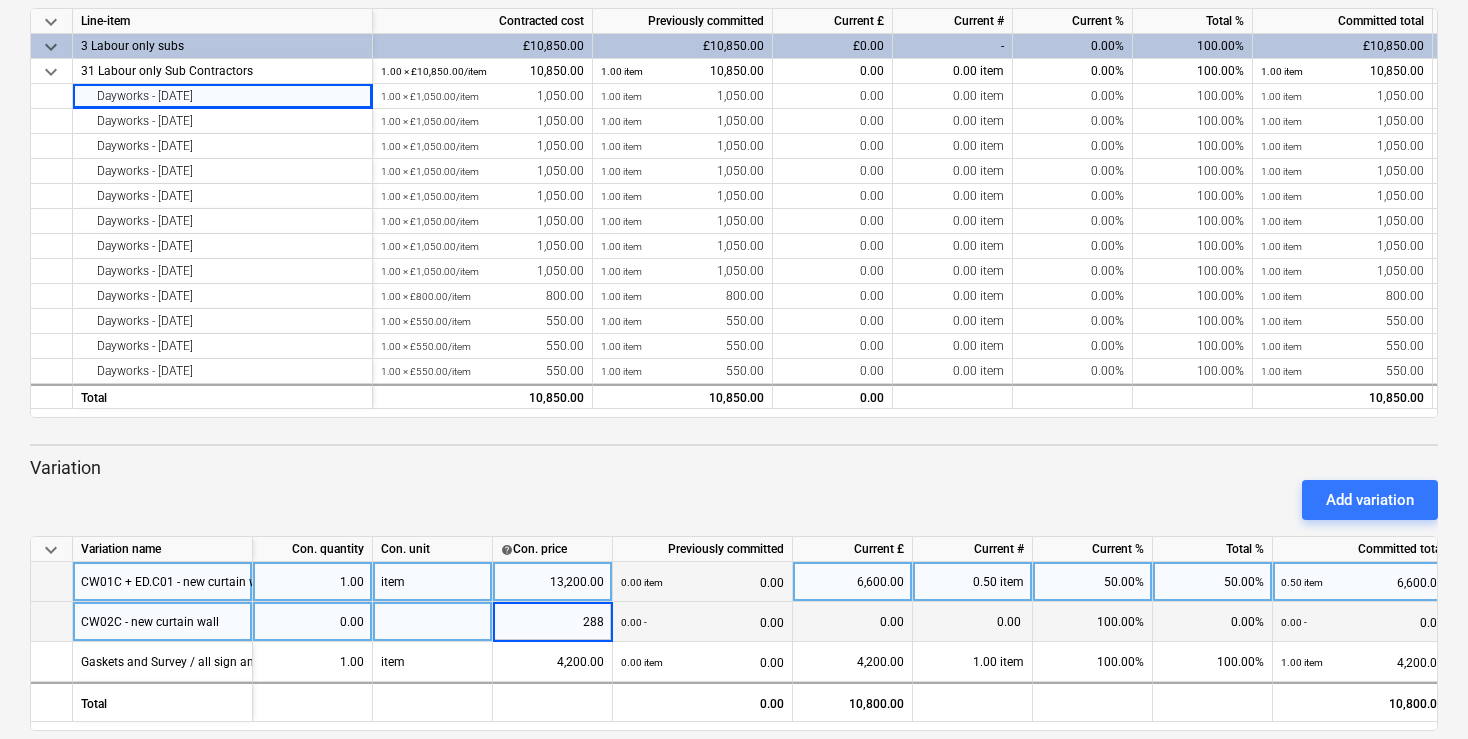 type on "2880" 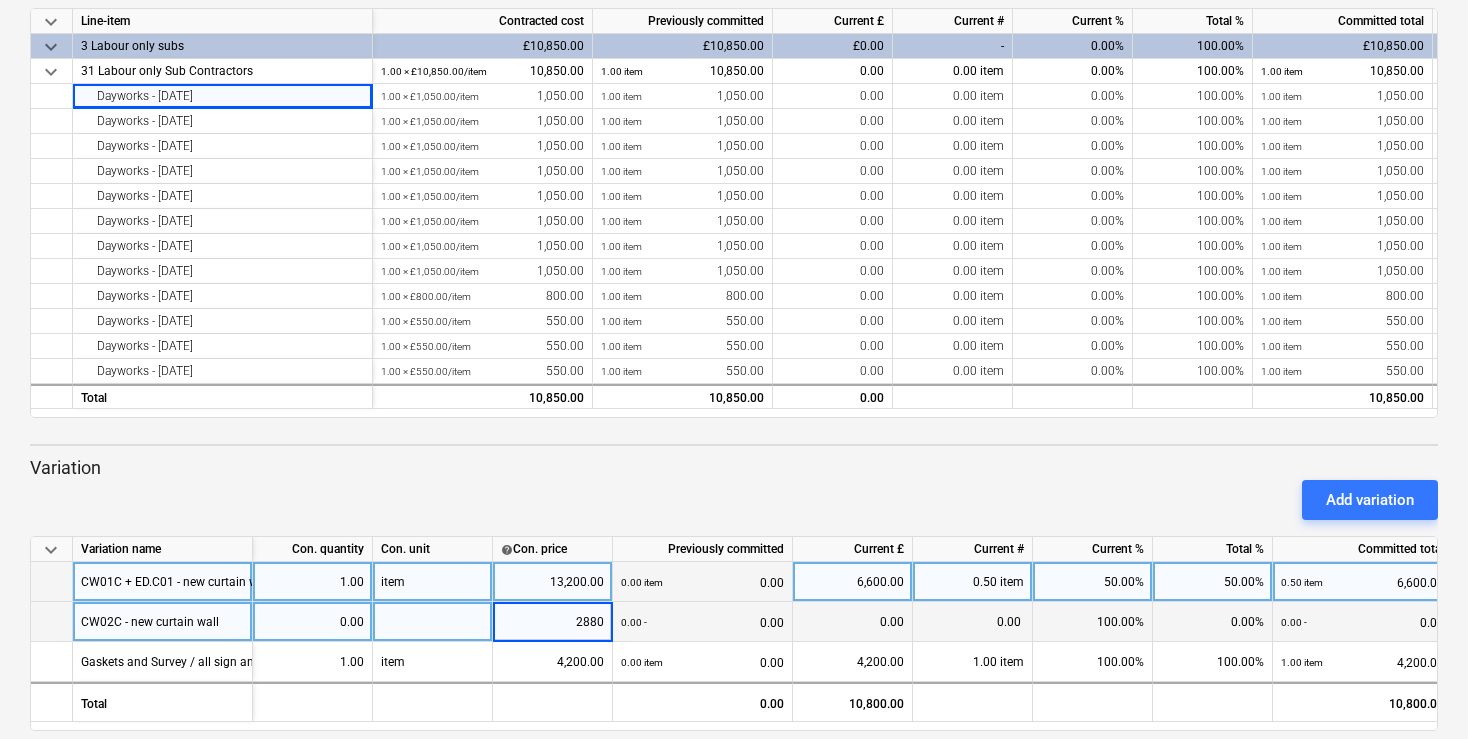 click at bounding box center (433, 622) 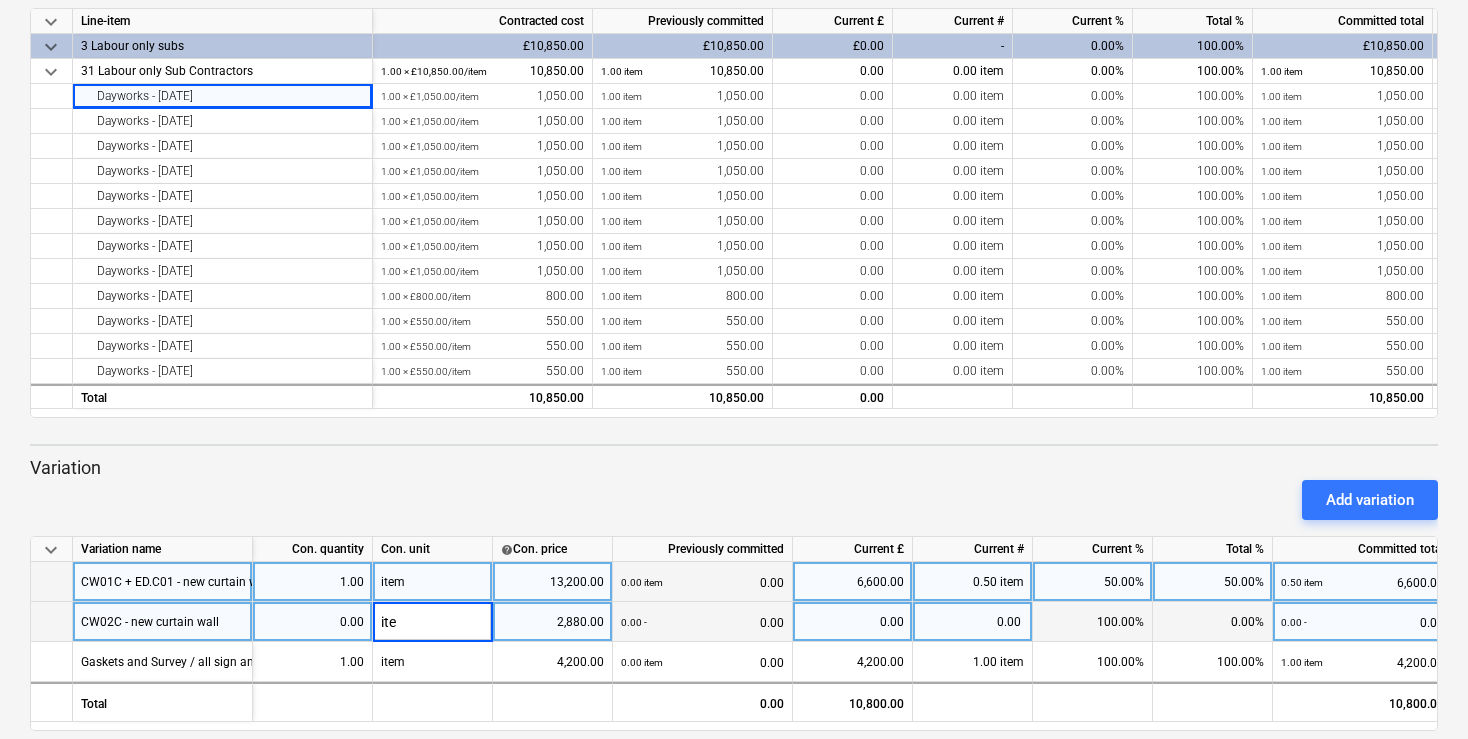 type on "item" 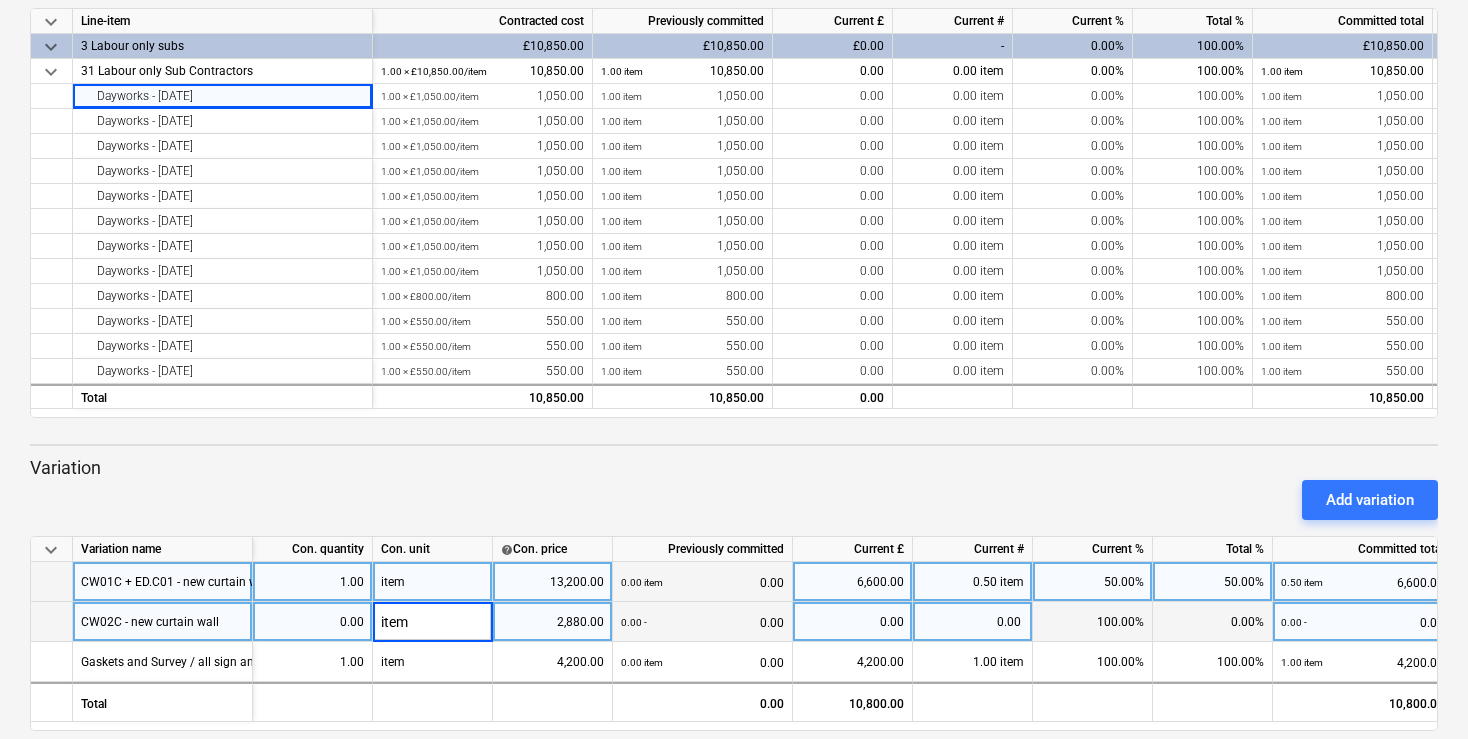 click on "0.00" at bounding box center [312, 622] 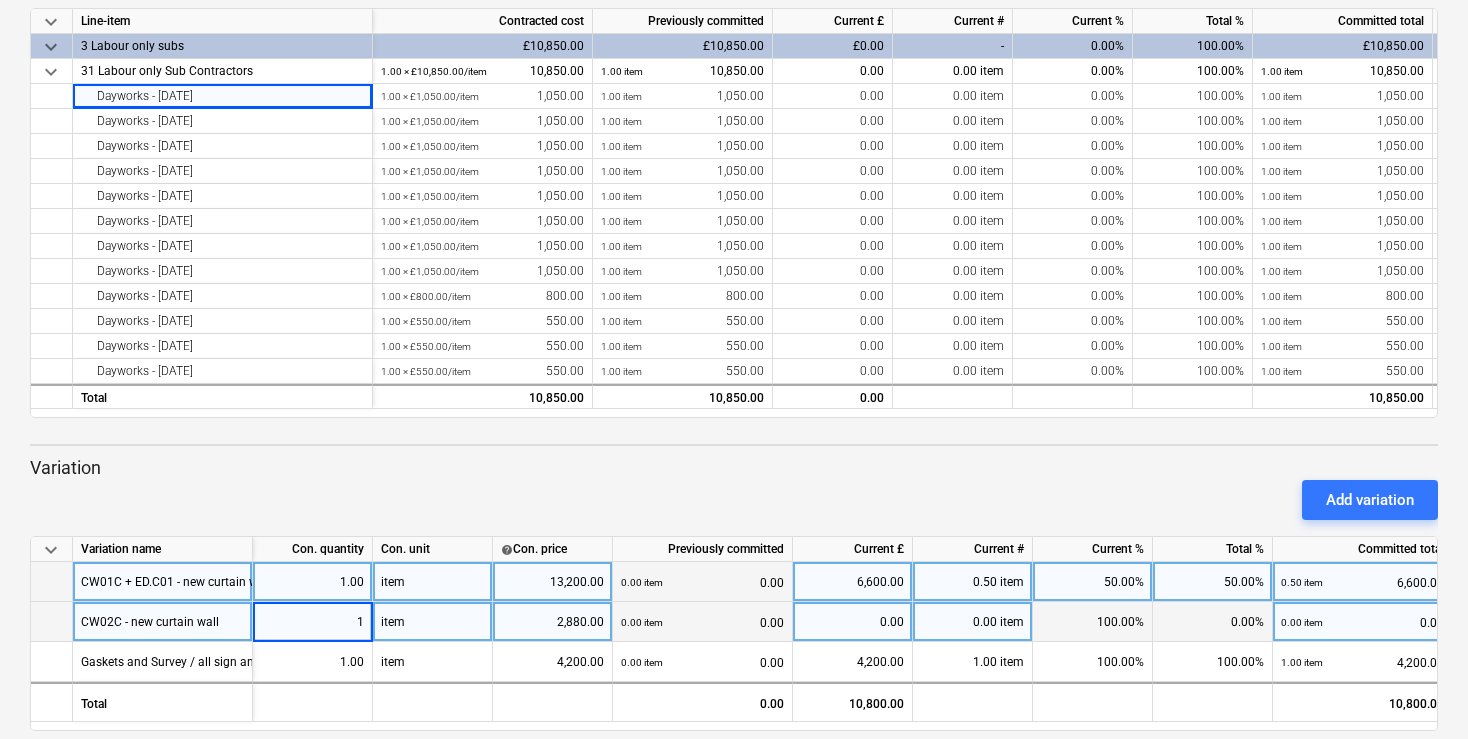 click on "100.00%" at bounding box center [1093, 622] 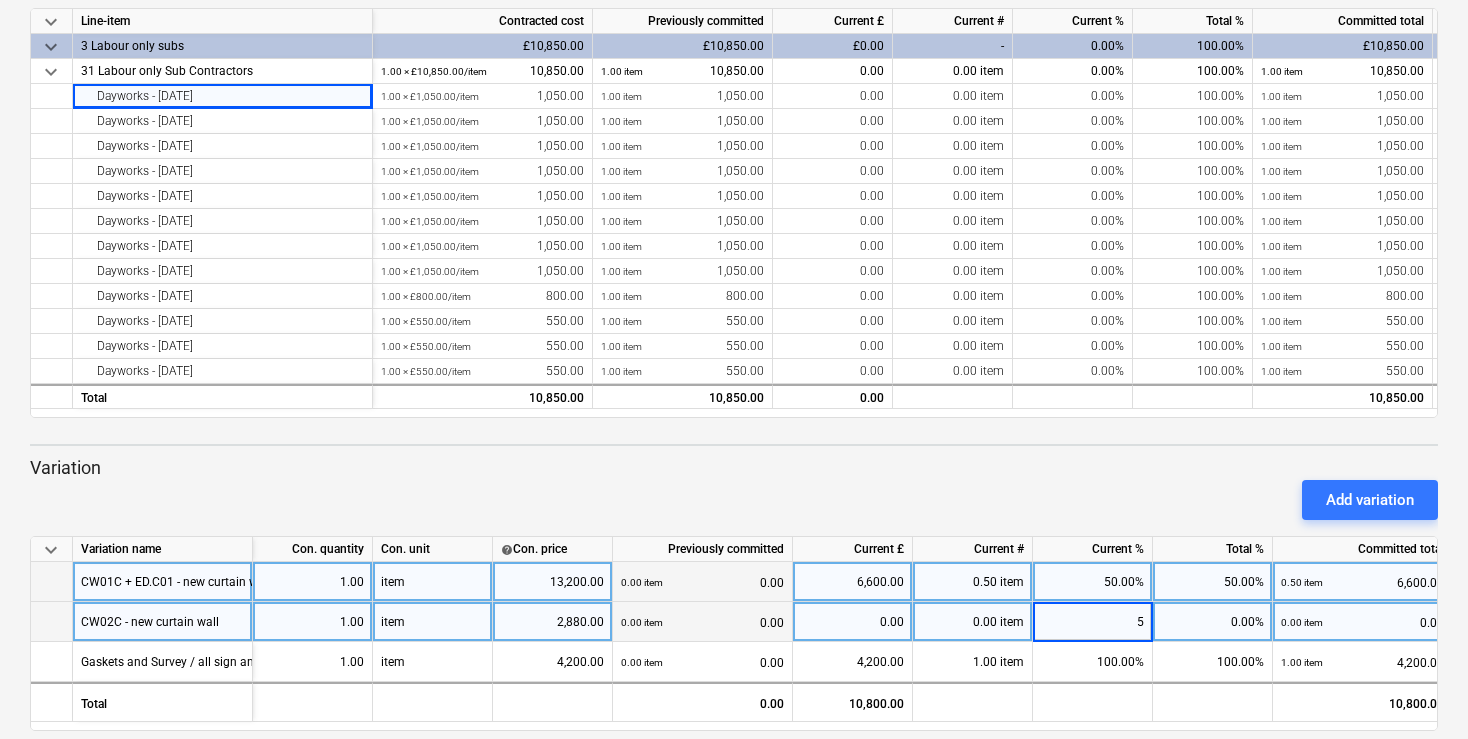 type on "50" 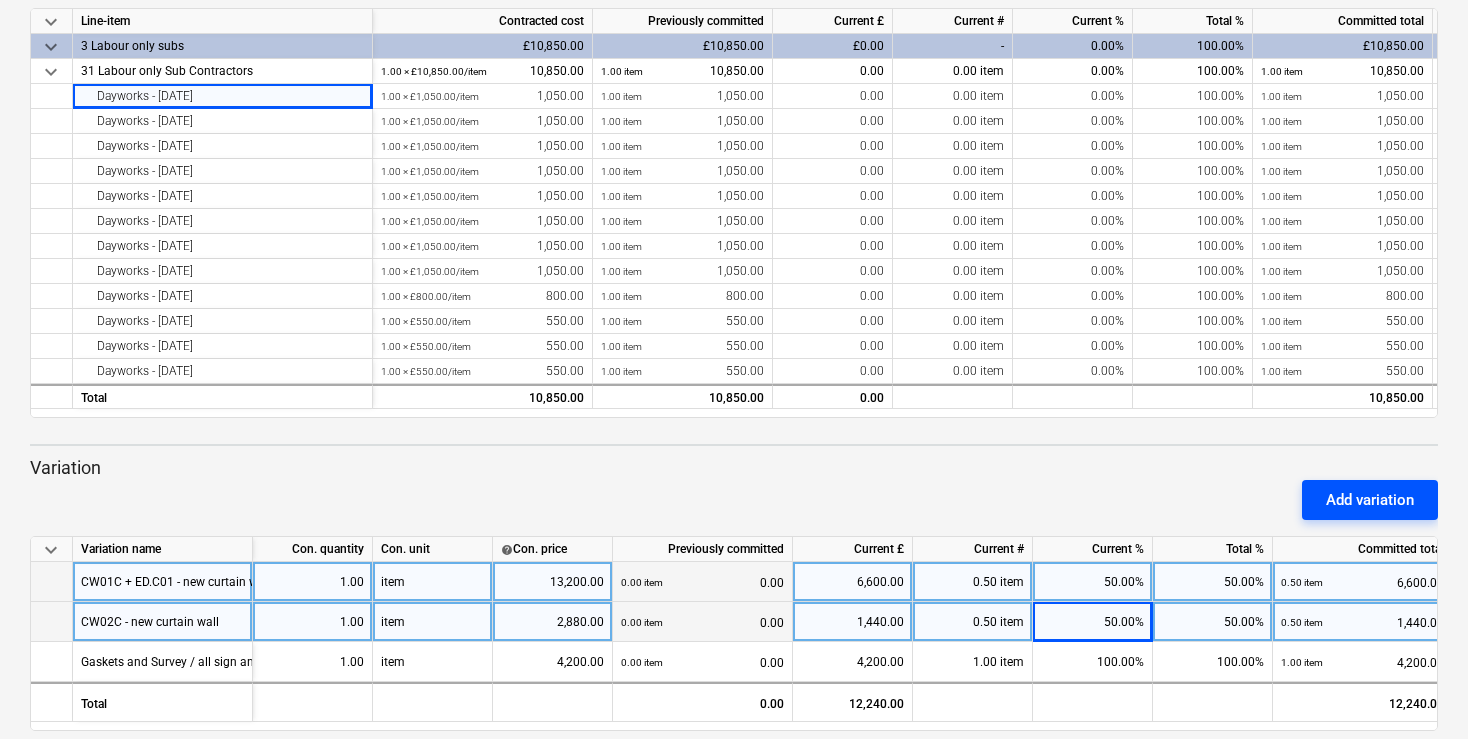 click on "Add variation" at bounding box center (1370, 500) 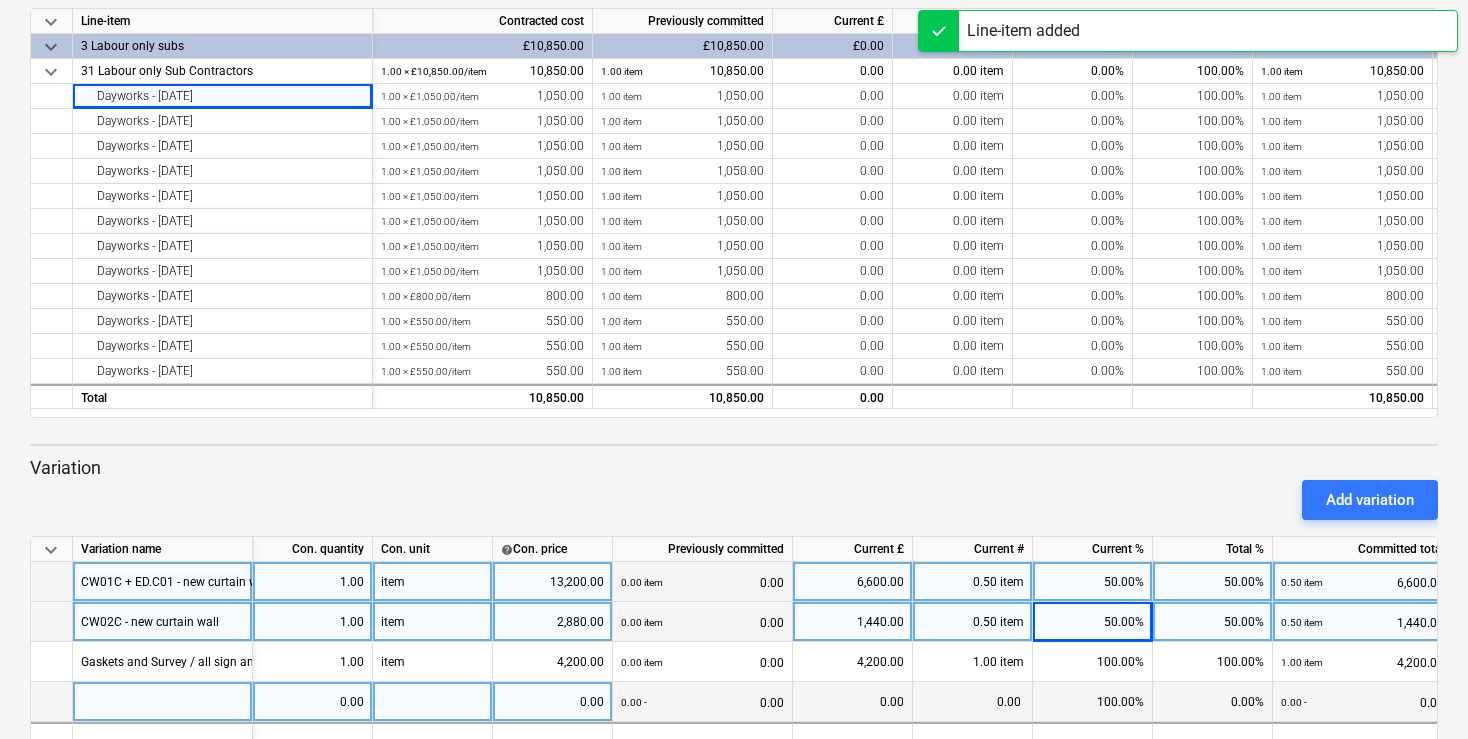 click at bounding box center (163, 702) 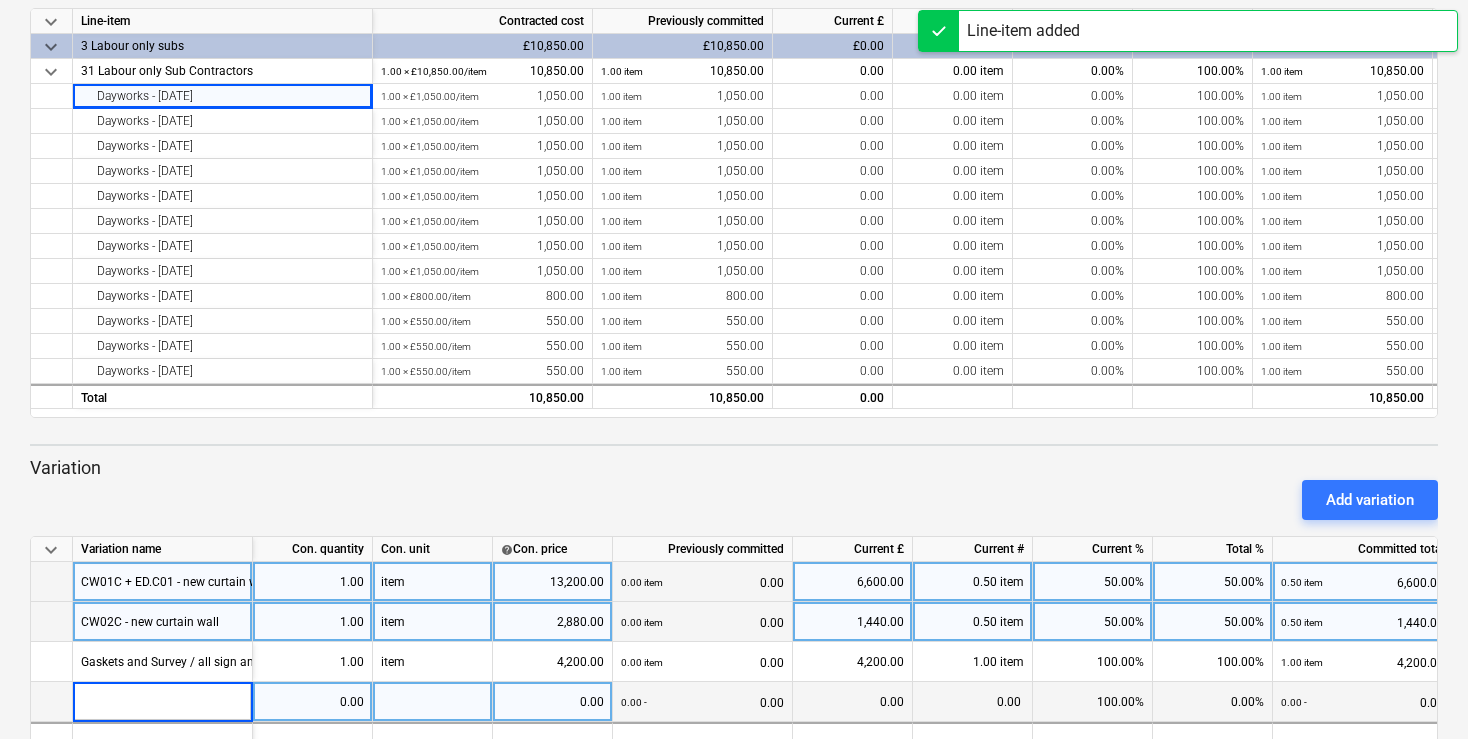 scroll, scrollTop: 8, scrollLeft: 0, axis: vertical 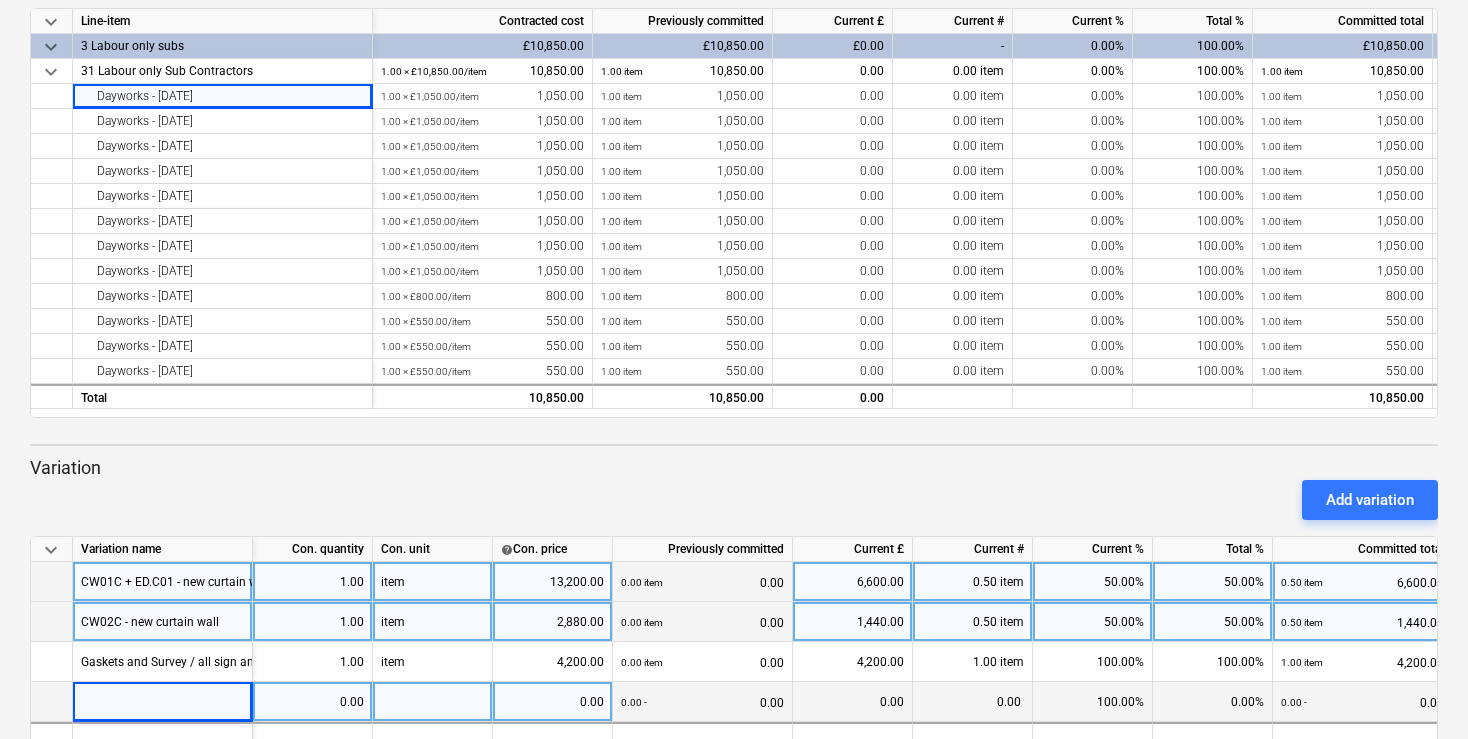 click at bounding box center [163, 702] 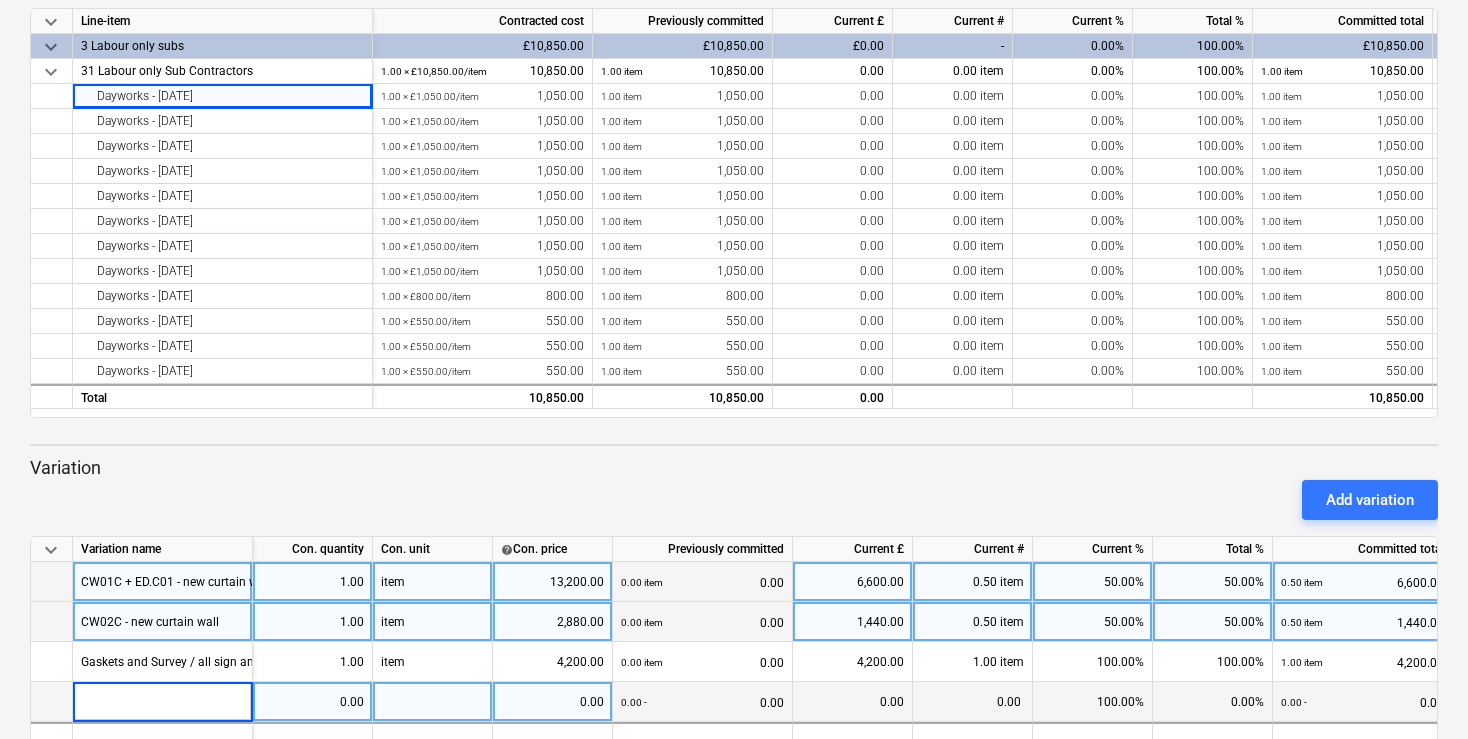 type on "CW05C - Replace existing curtain wall and install new curtain wall" 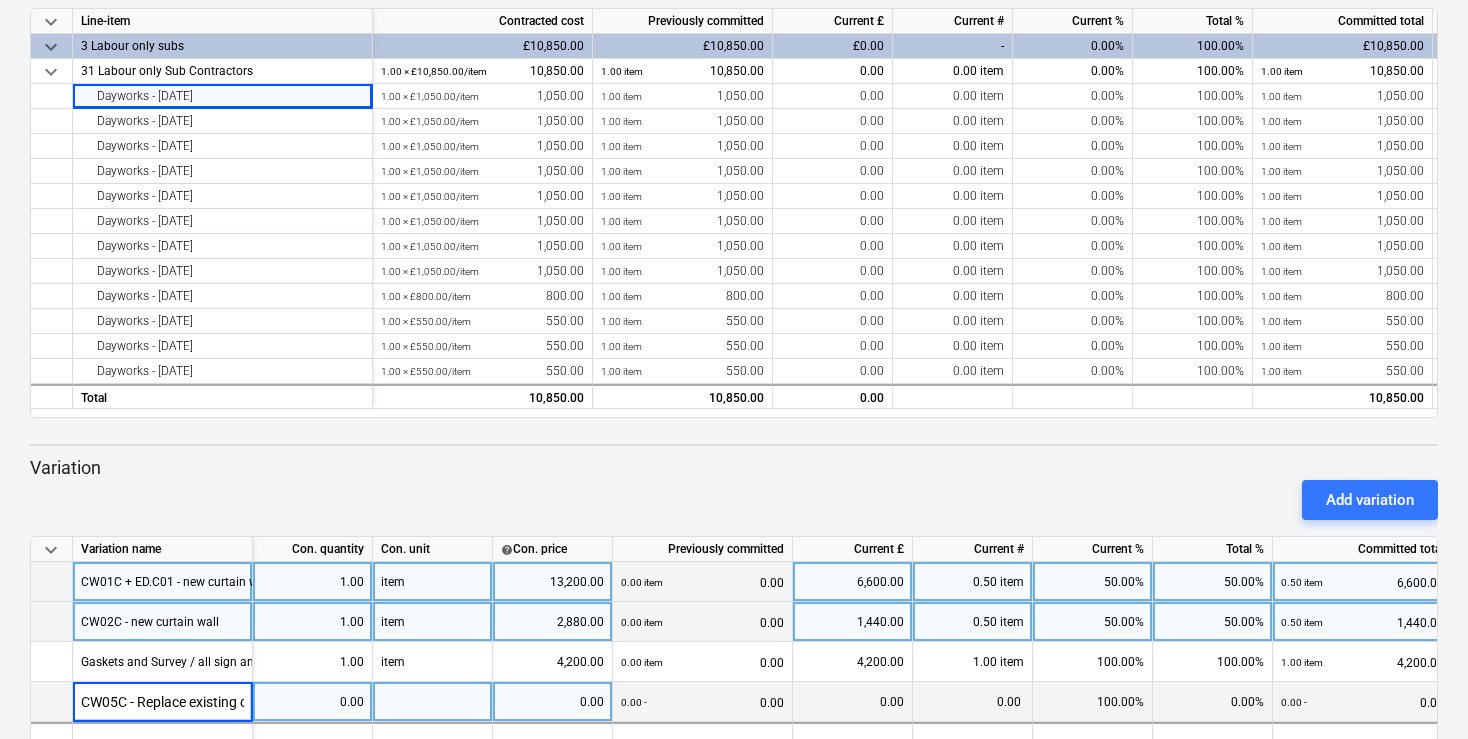 scroll, scrollTop: 0, scrollLeft: 242, axis: horizontal 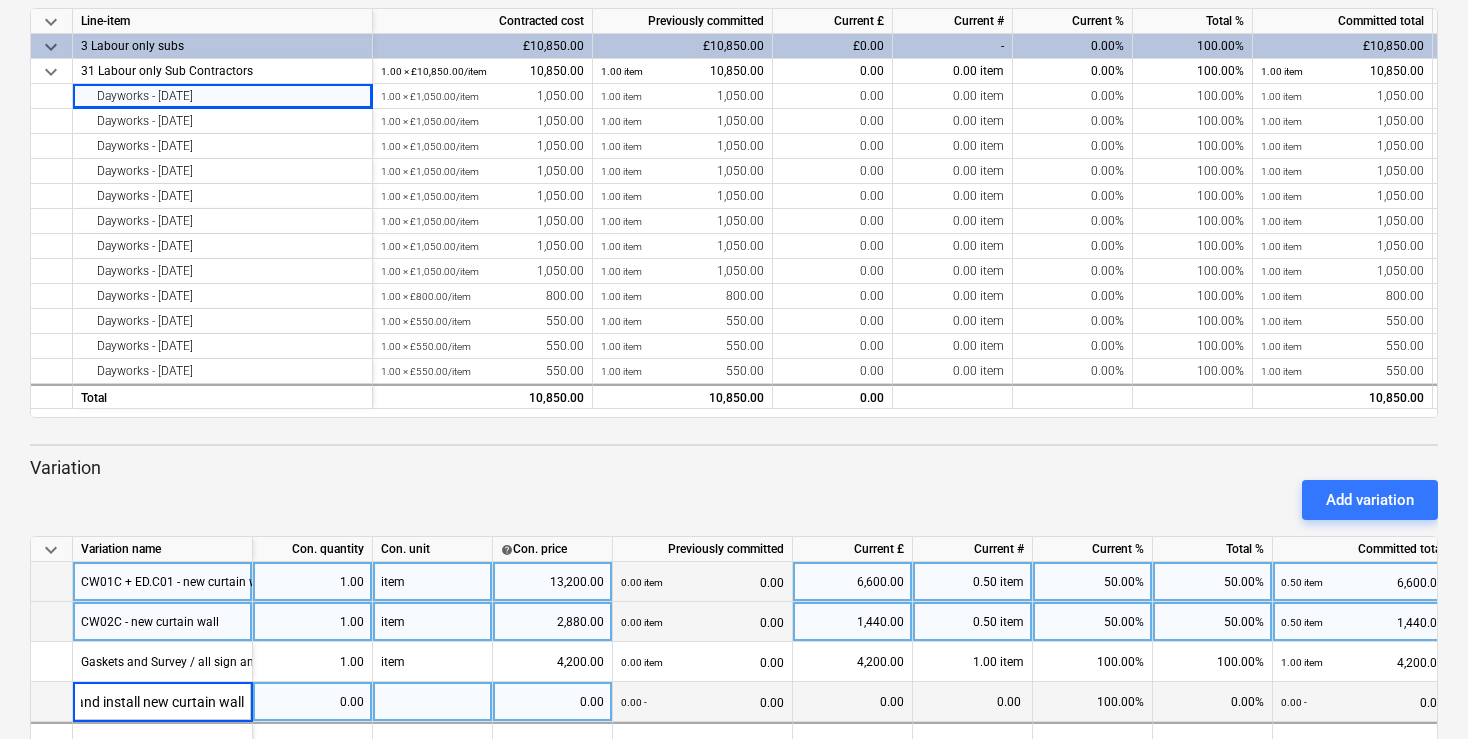 click on "0.00" at bounding box center (552, 702) 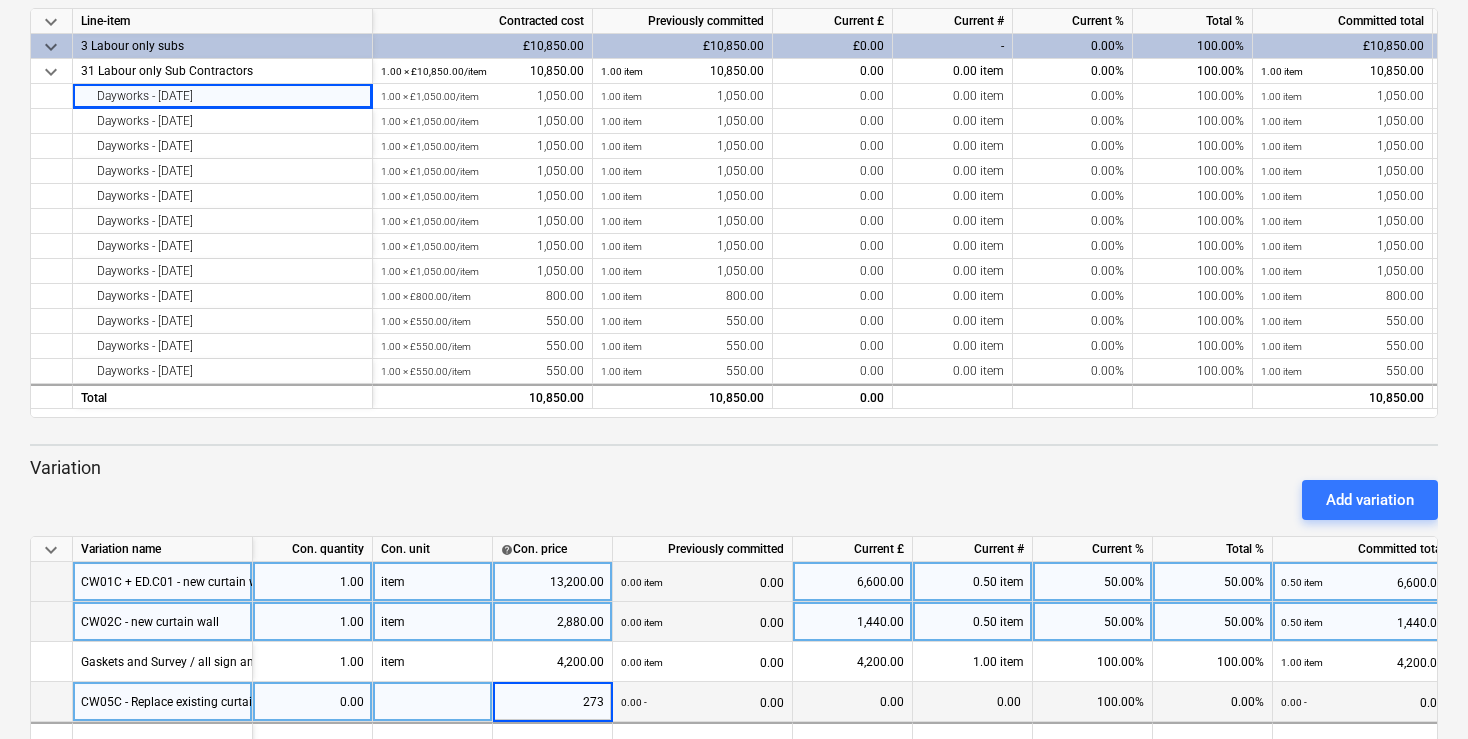 type on "2736" 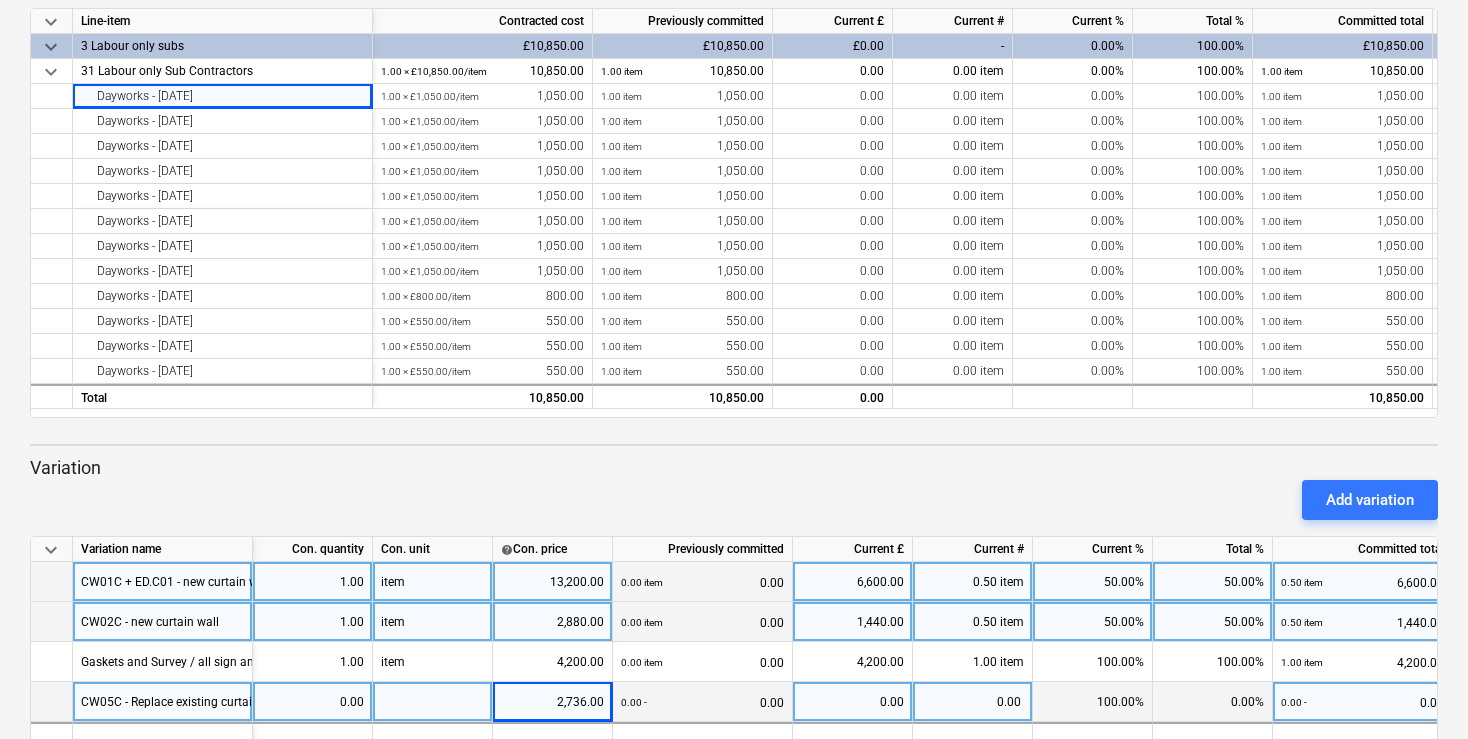 click on "0.00" at bounding box center [312, 702] 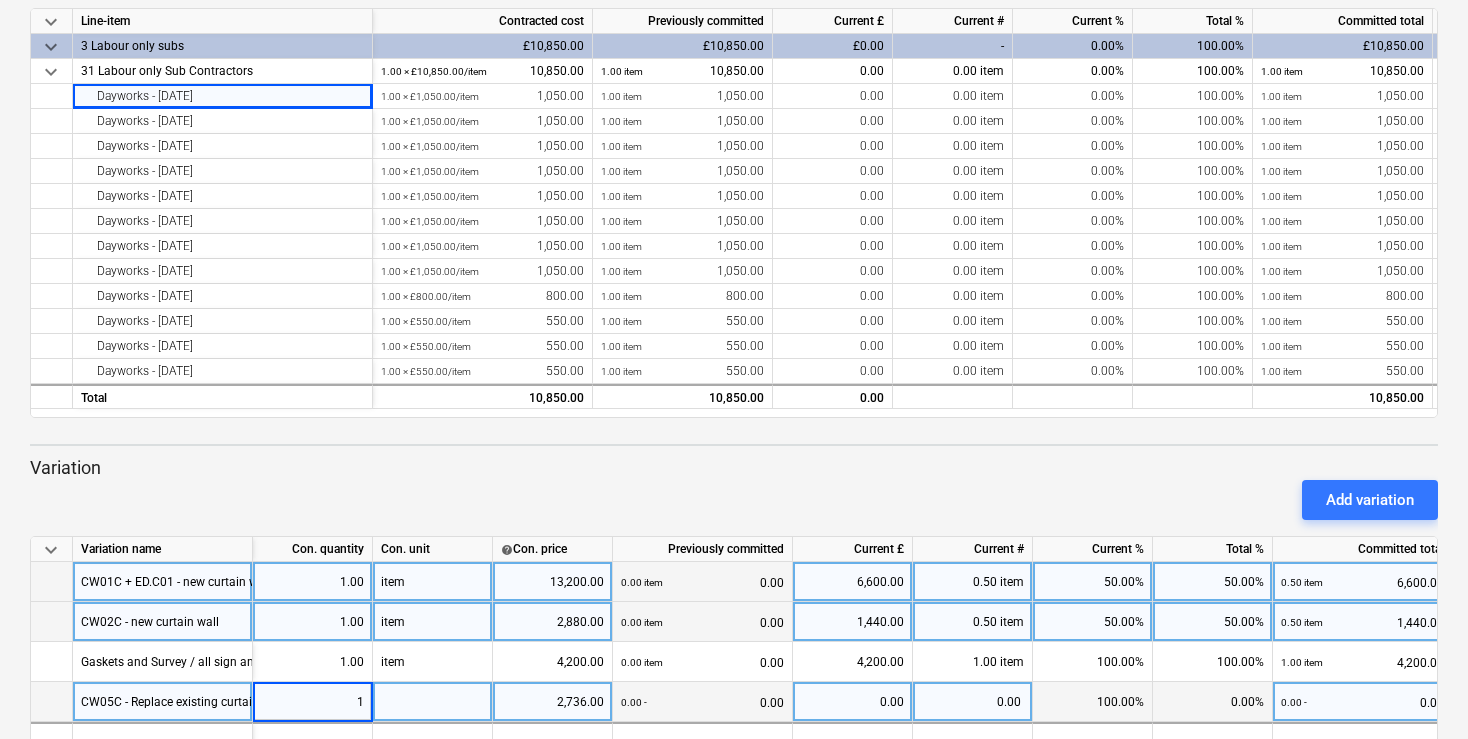 click on "Add variation" at bounding box center [734, 500] 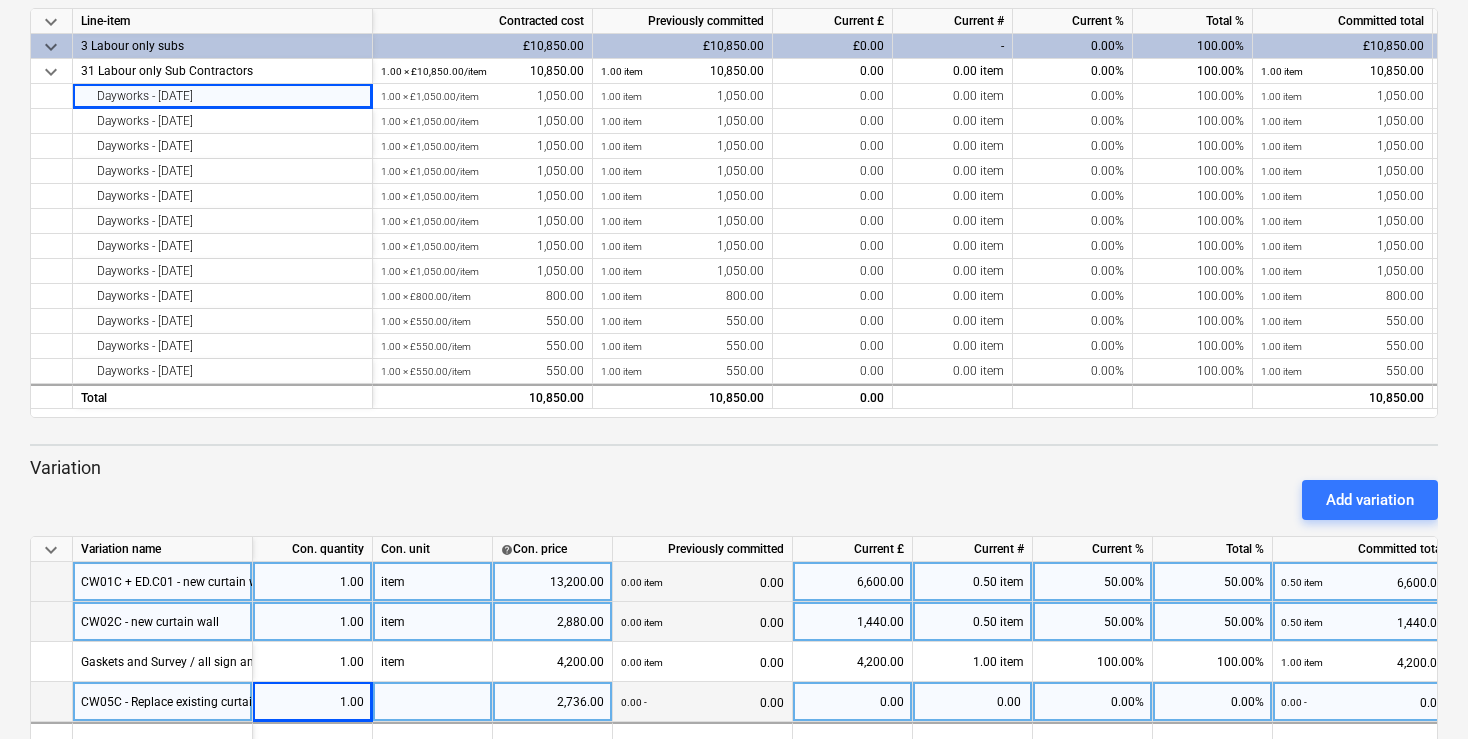 click on "Variation" at bounding box center [734, 468] 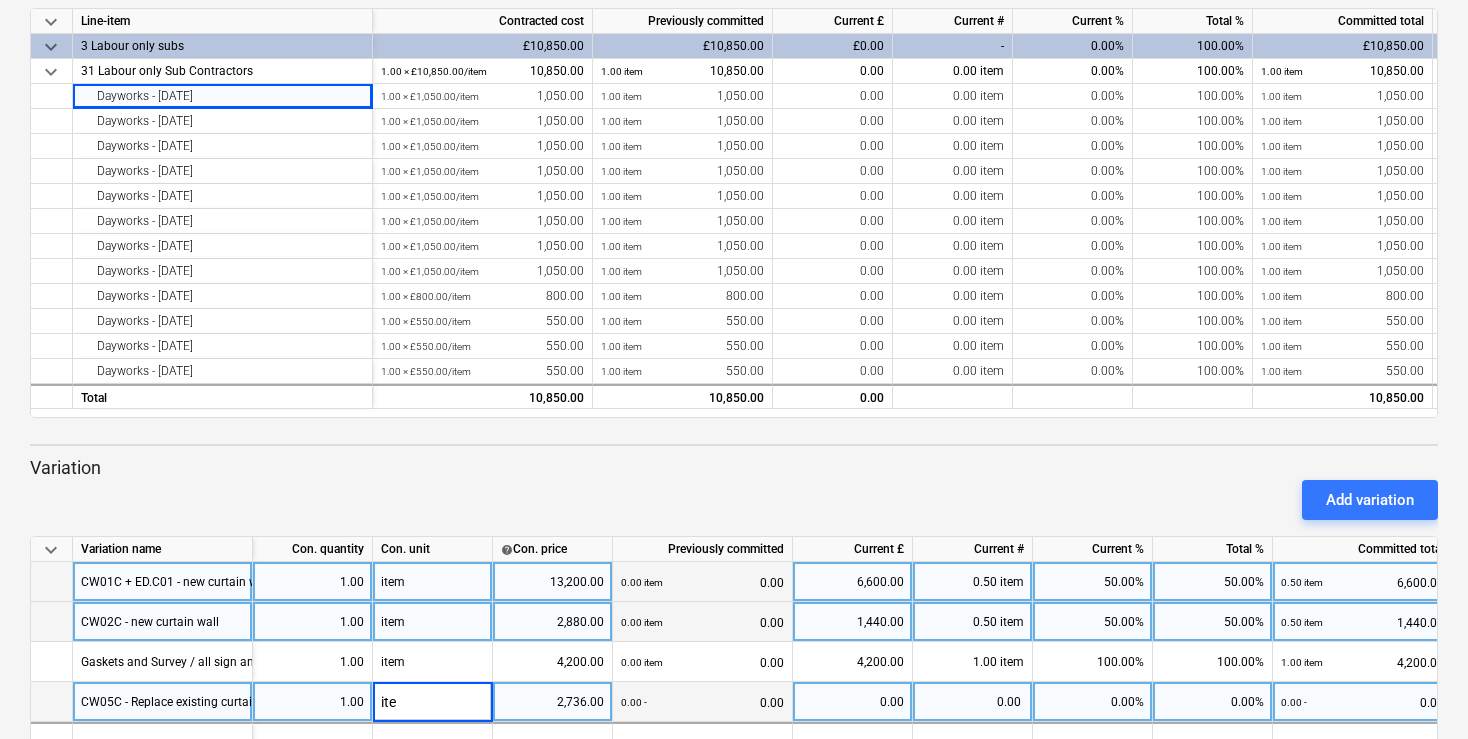 type on "item" 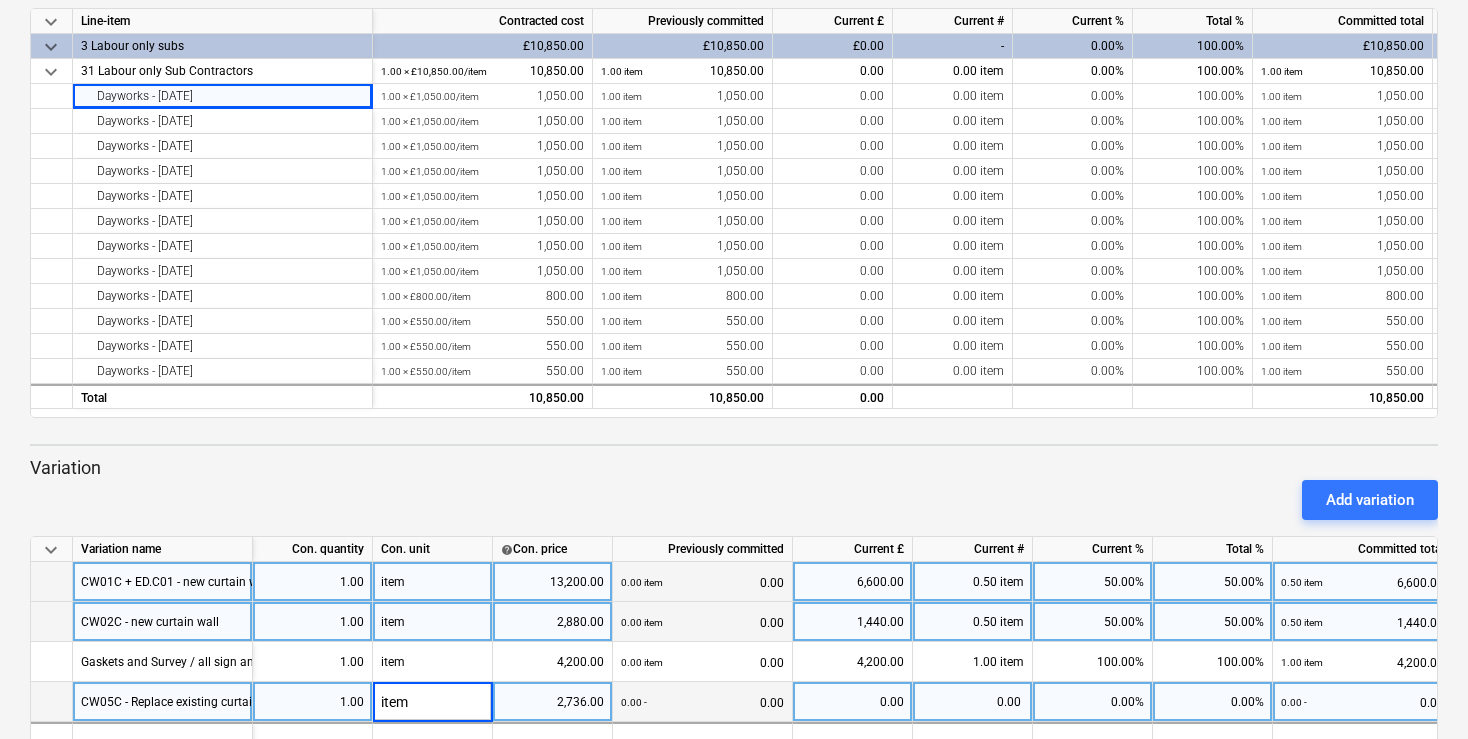 click on "0.00%" at bounding box center (1213, 702) 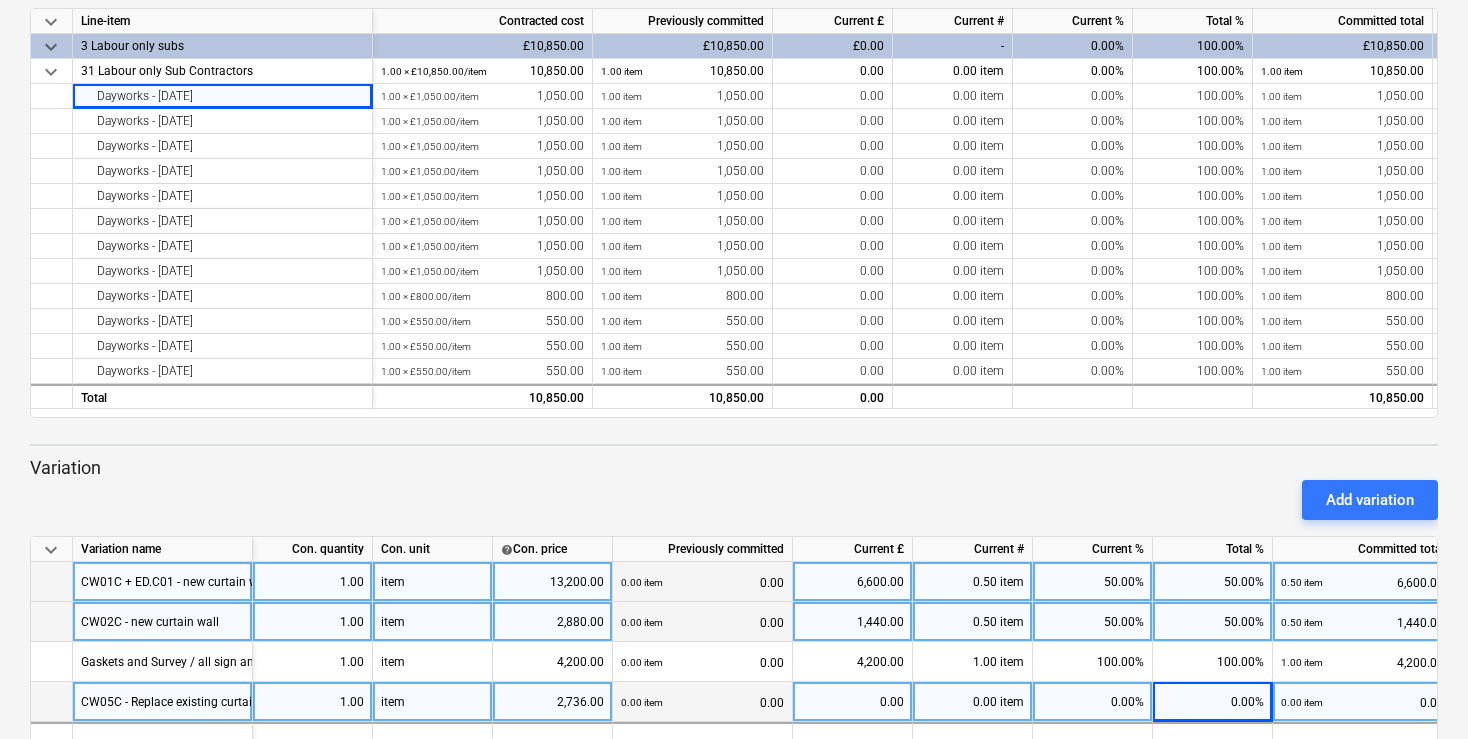 click on "0.00%" at bounding box center (1093, 702) 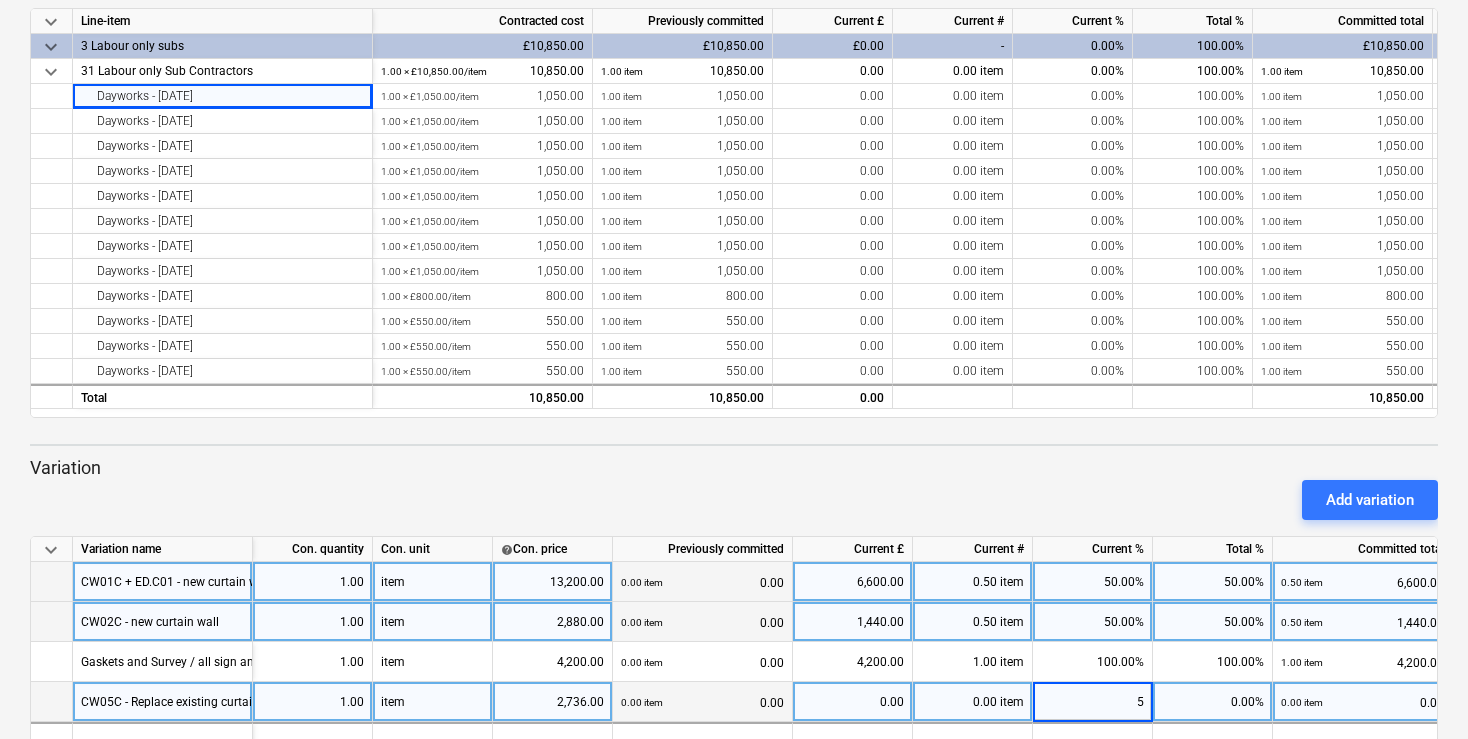 type on "50" 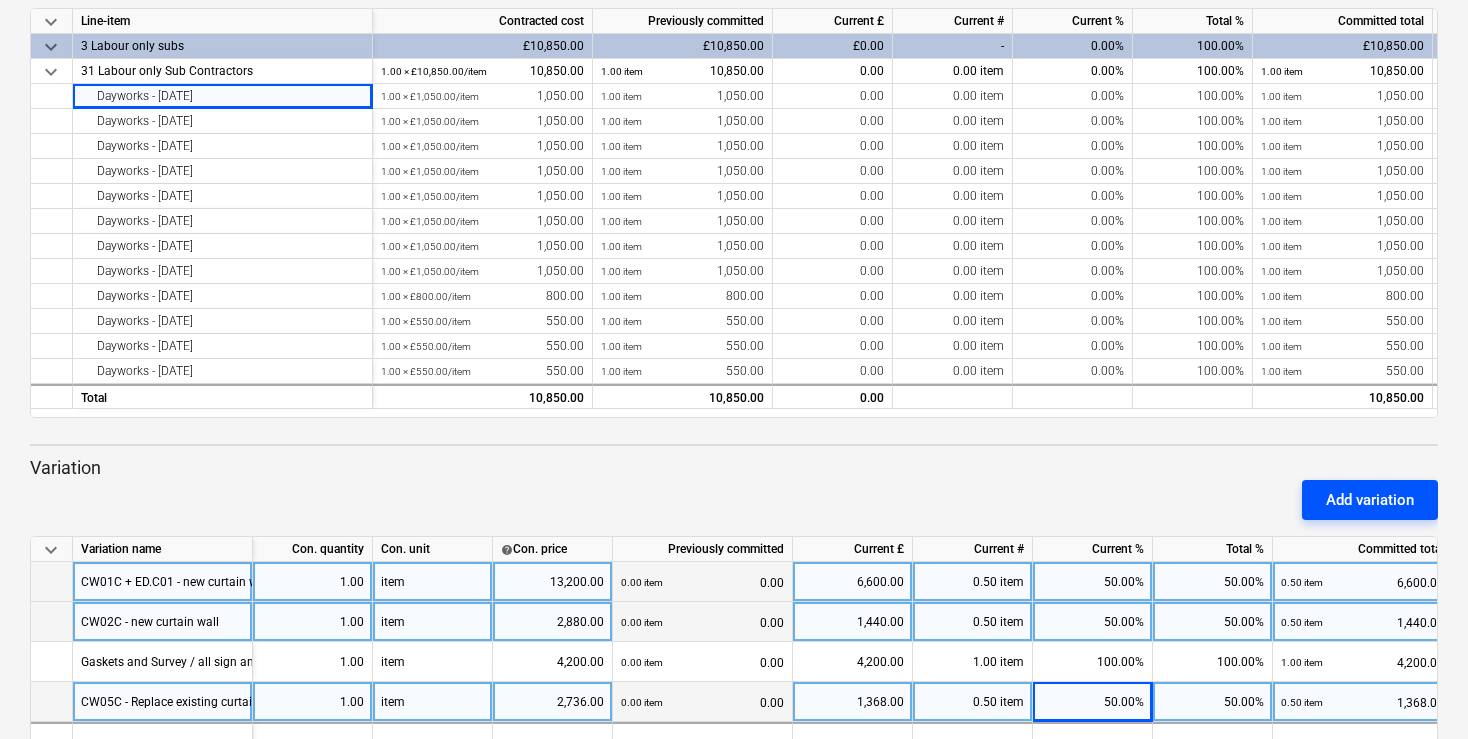 click on "Add variation" at bounding box center [1370, 500] 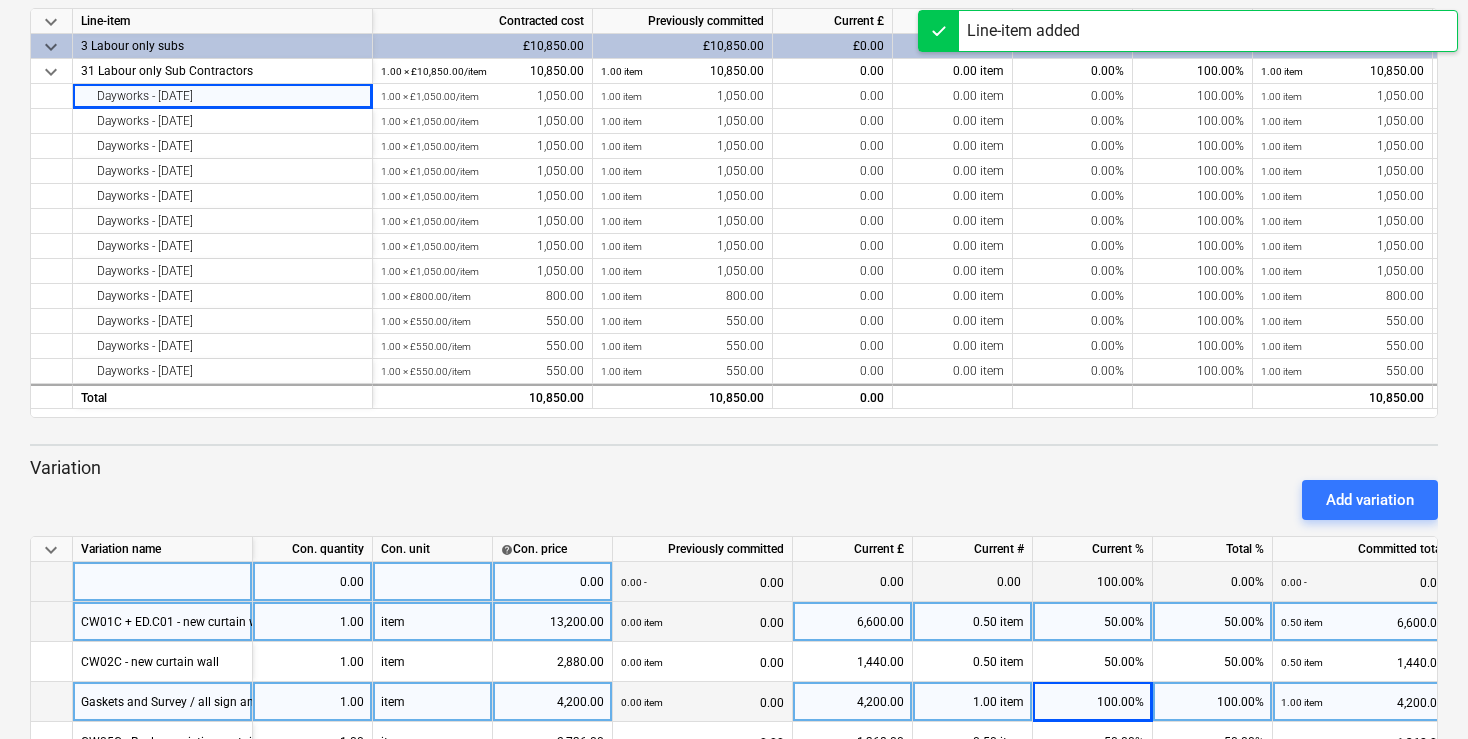 click at bounding box center (163, 582) 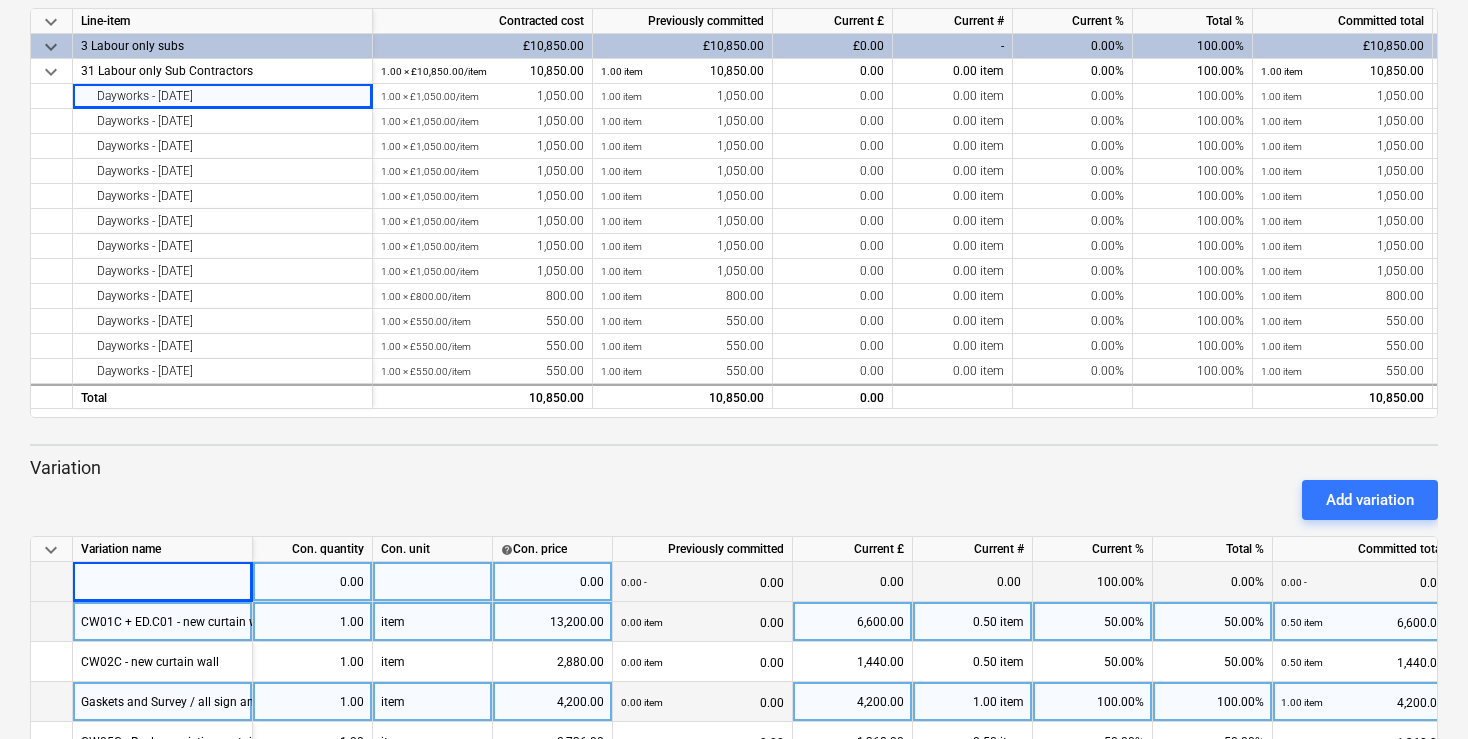 click on "Variation name" at bounding box center [163, 549] 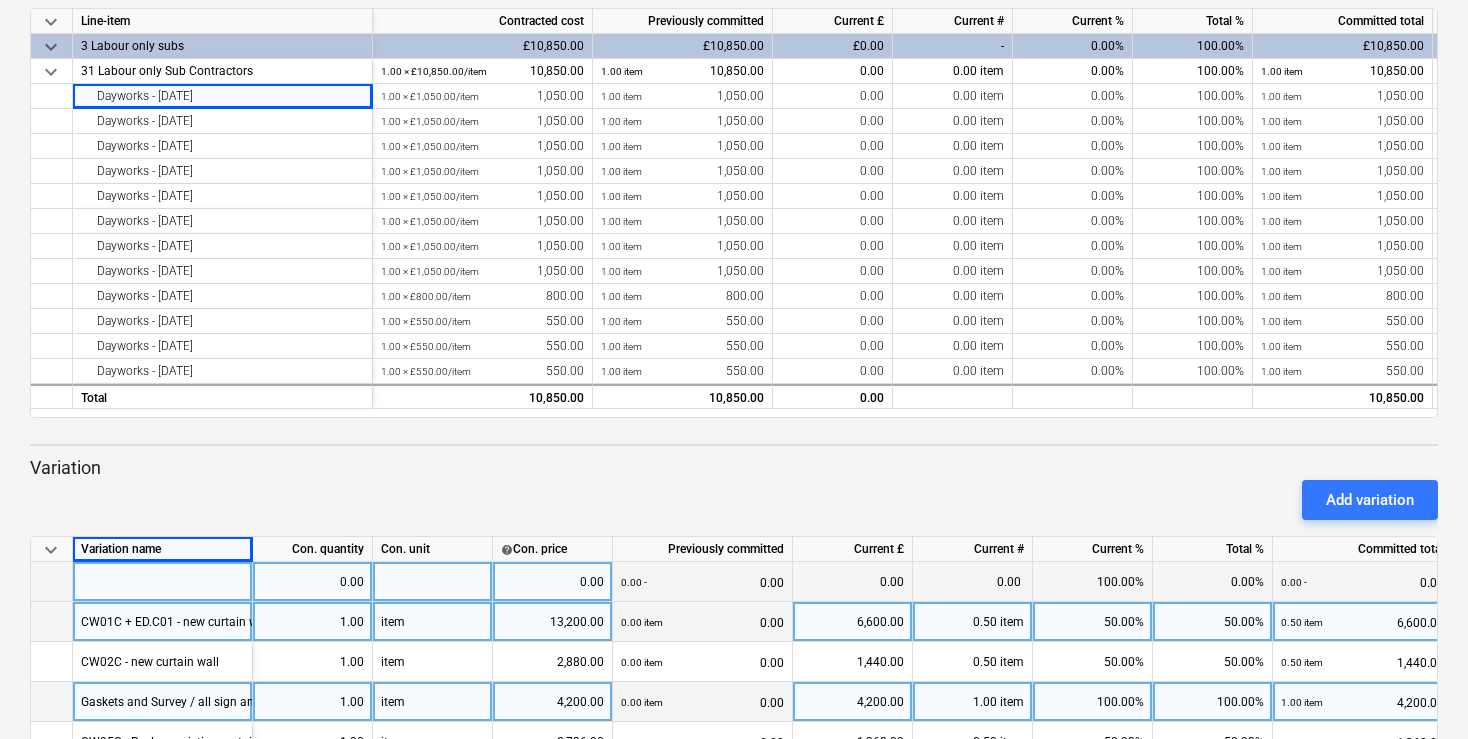 click at bounding box center (163, 582) 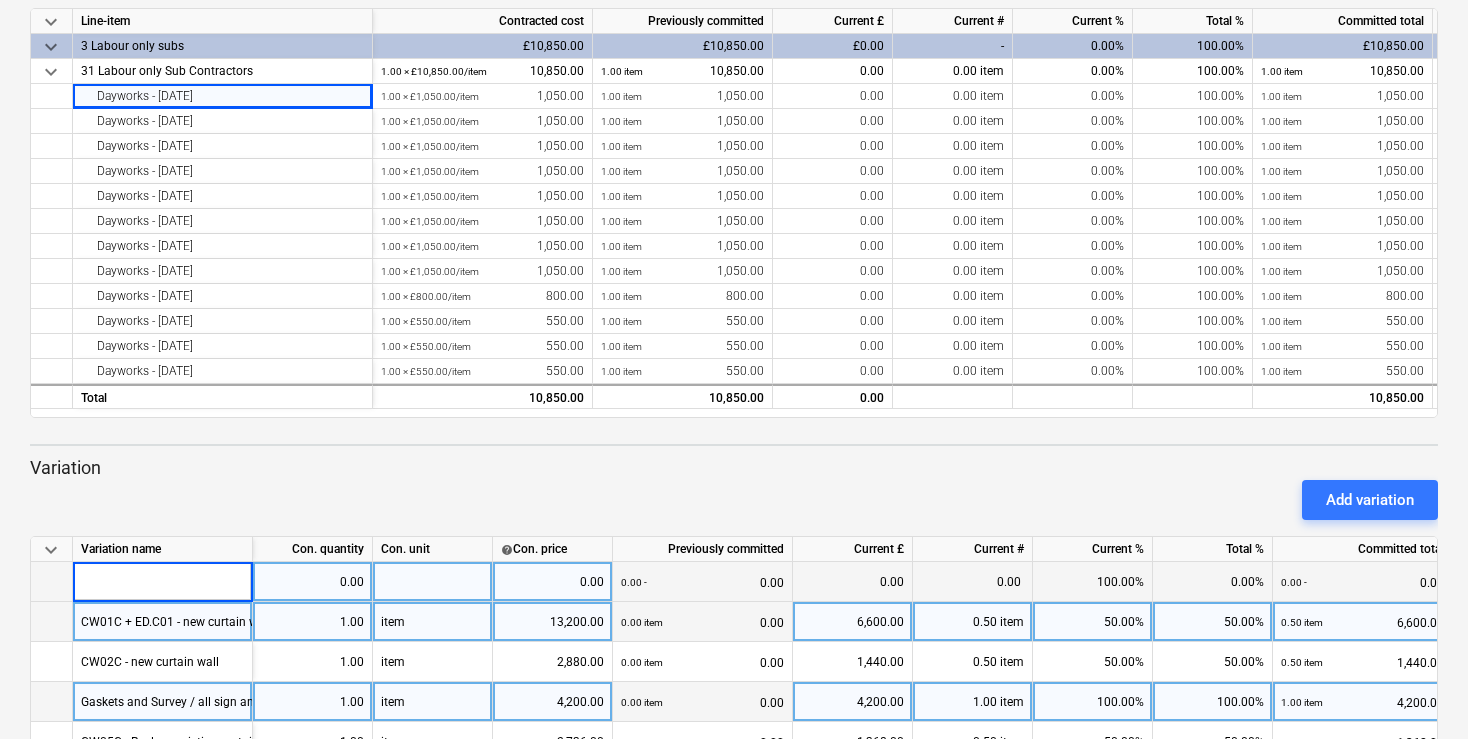 type on "CW06C + ED.C07 - new curtain wall with a double leaf door" 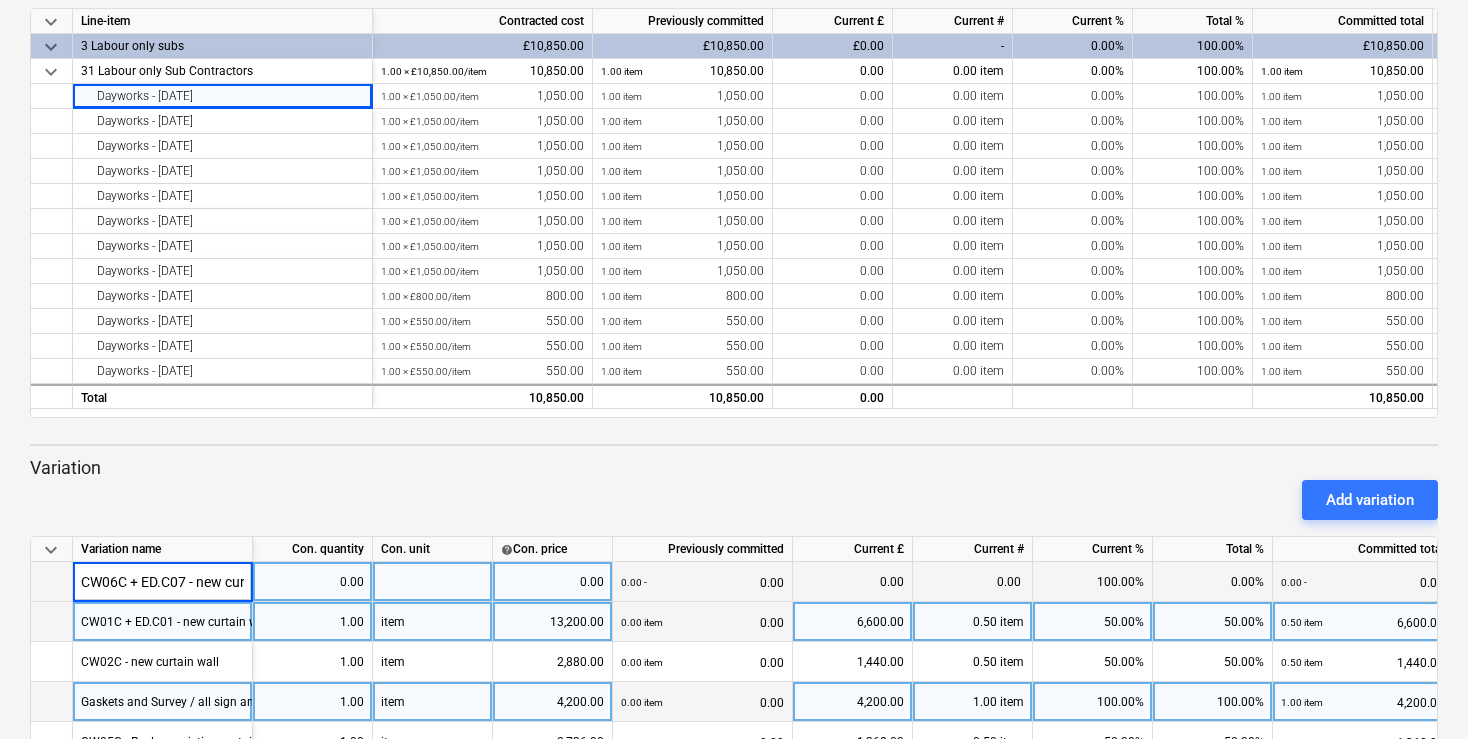 scroll, scrollTop: 0, scrollLeft: 199, axis: horizontal 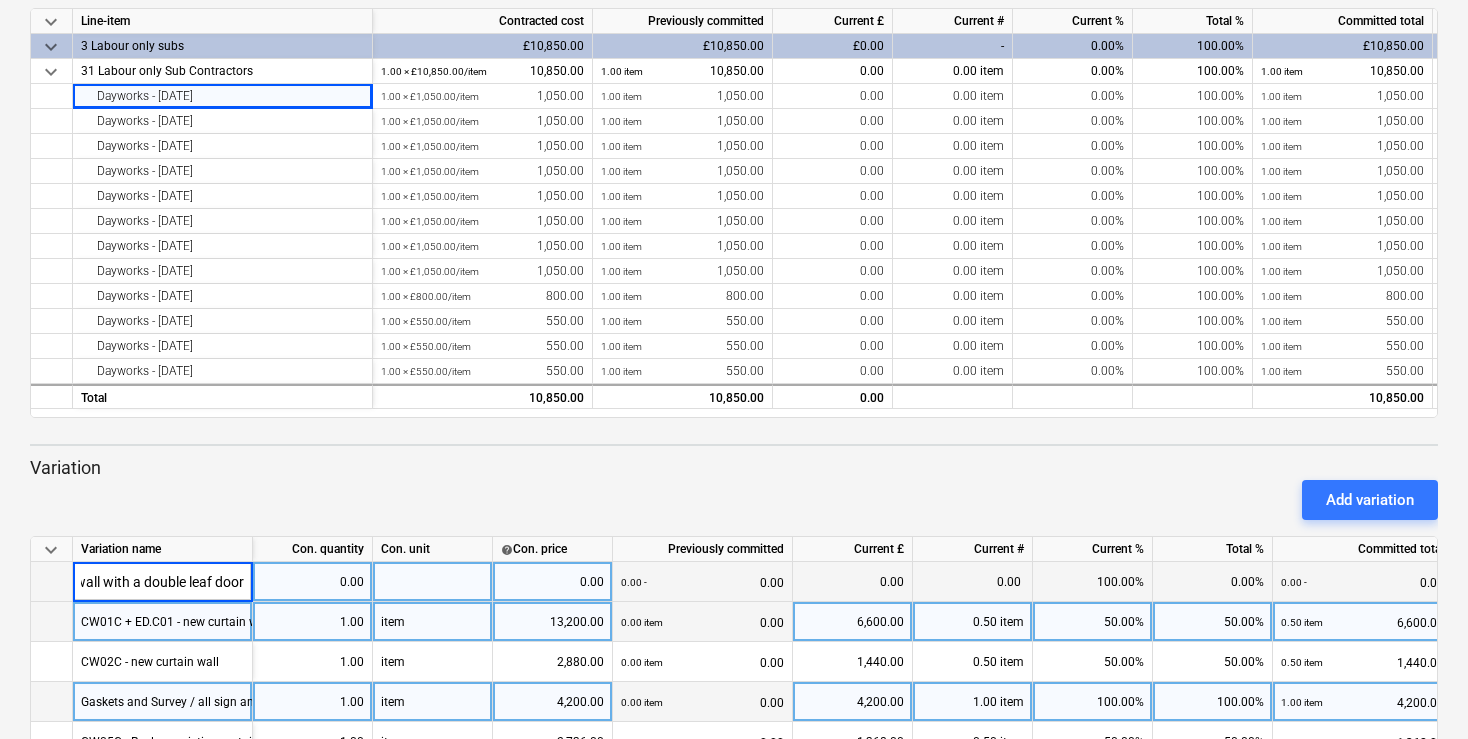 click on "0.00" at bounding box center [312, 582] 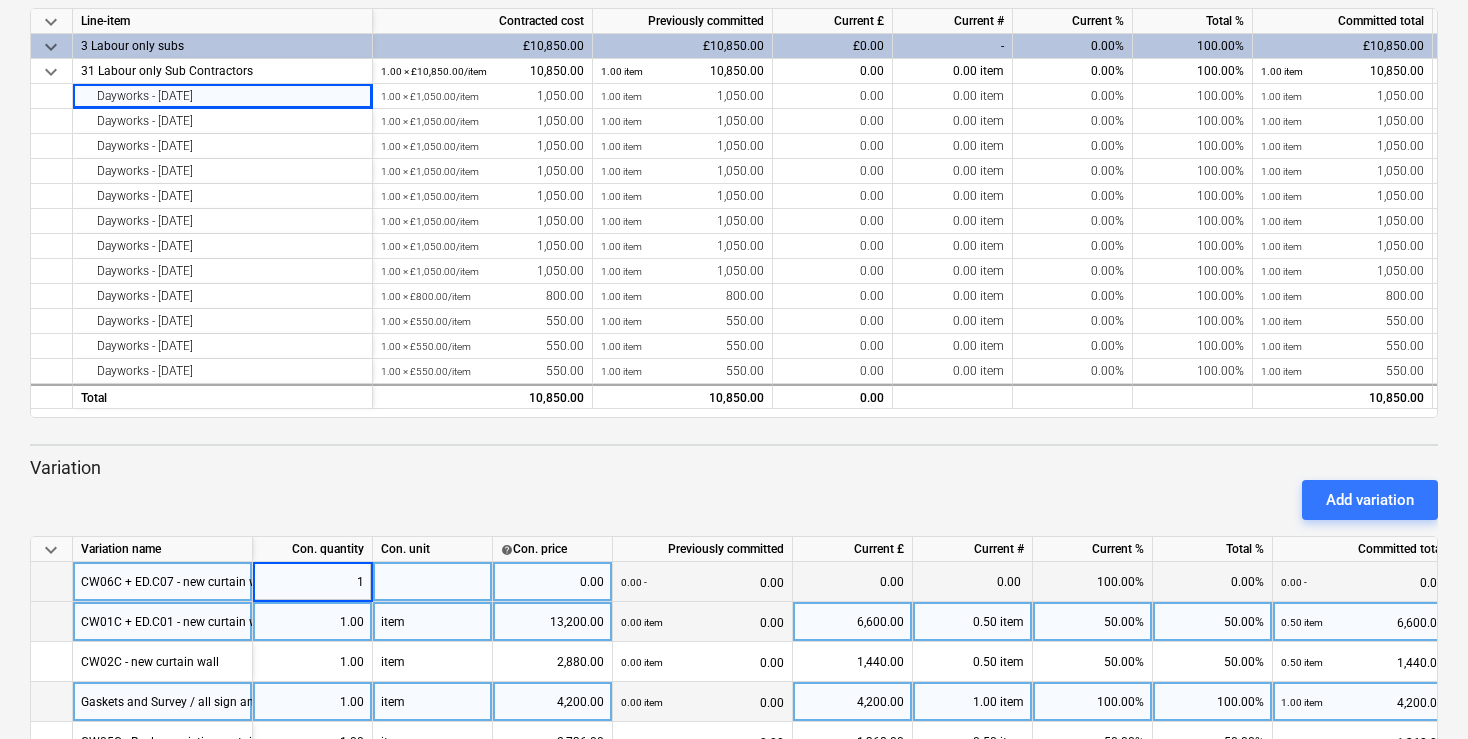 click at bounding box center [433, 582] 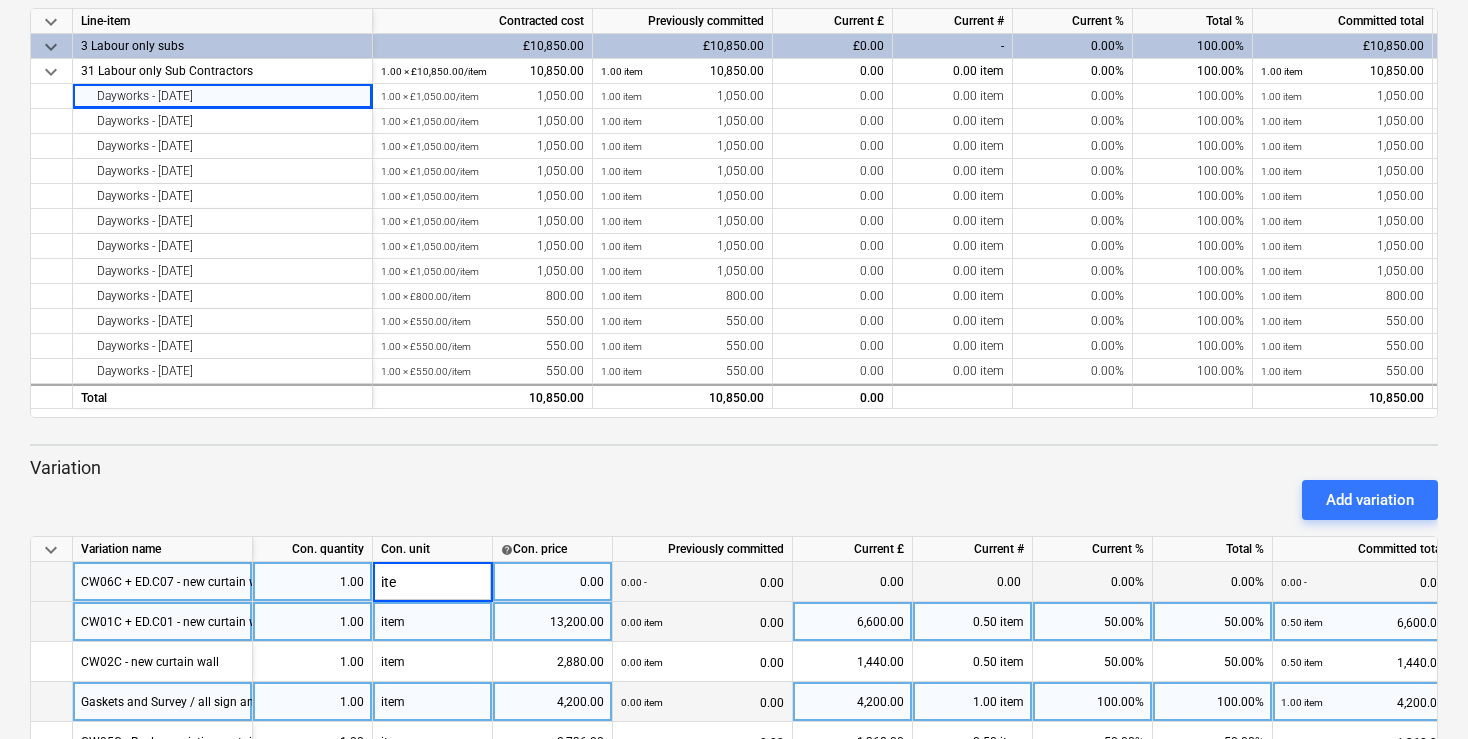 type on "item" 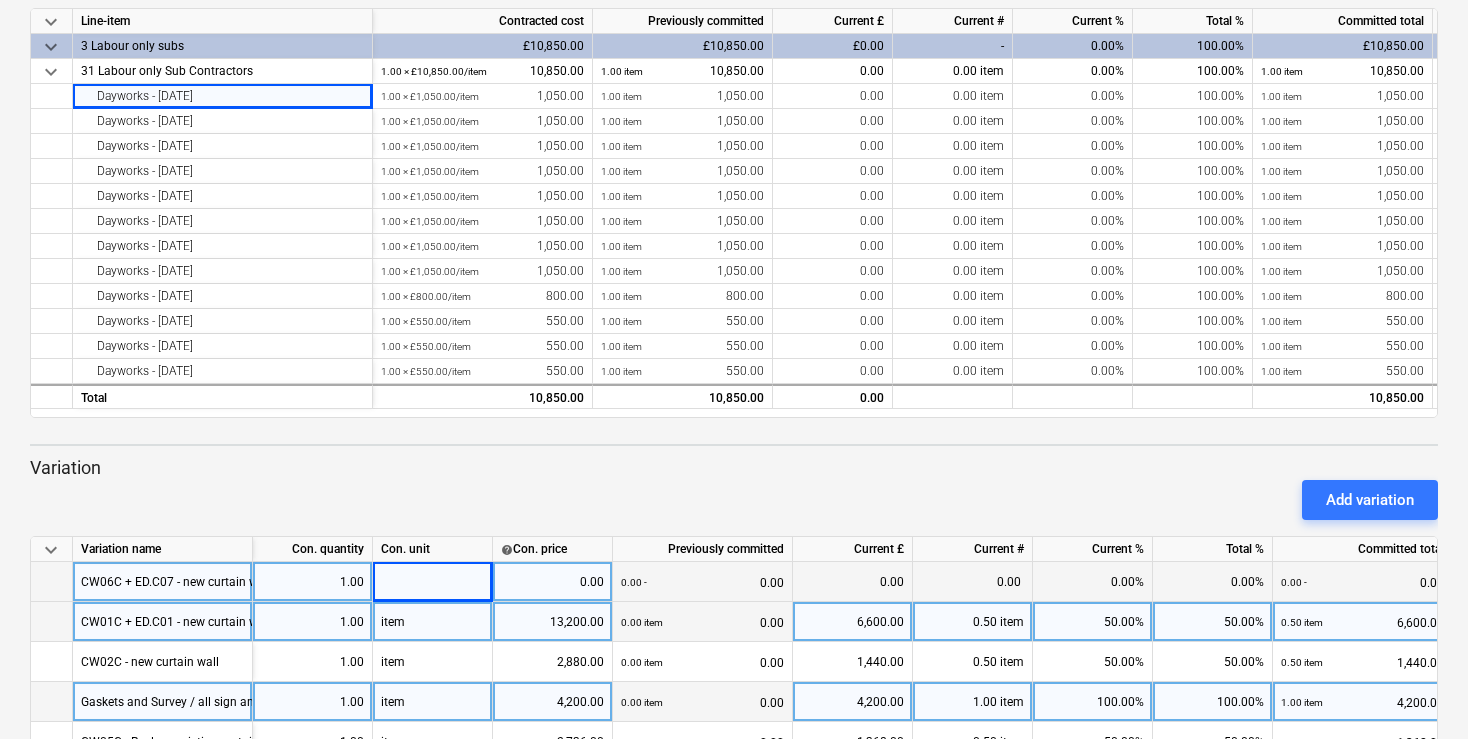 click on "0.00" at bounding box center (552, 582) 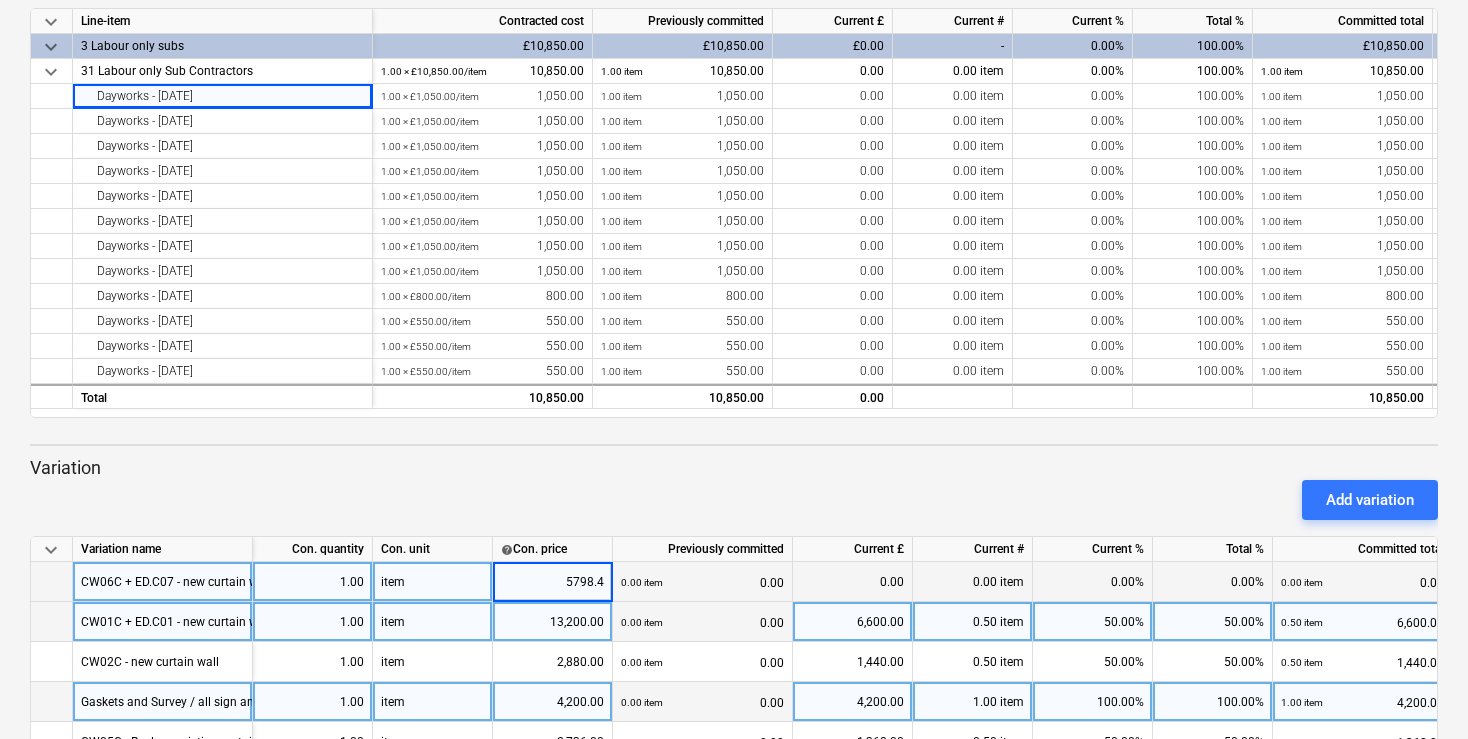 type on "5798.40" 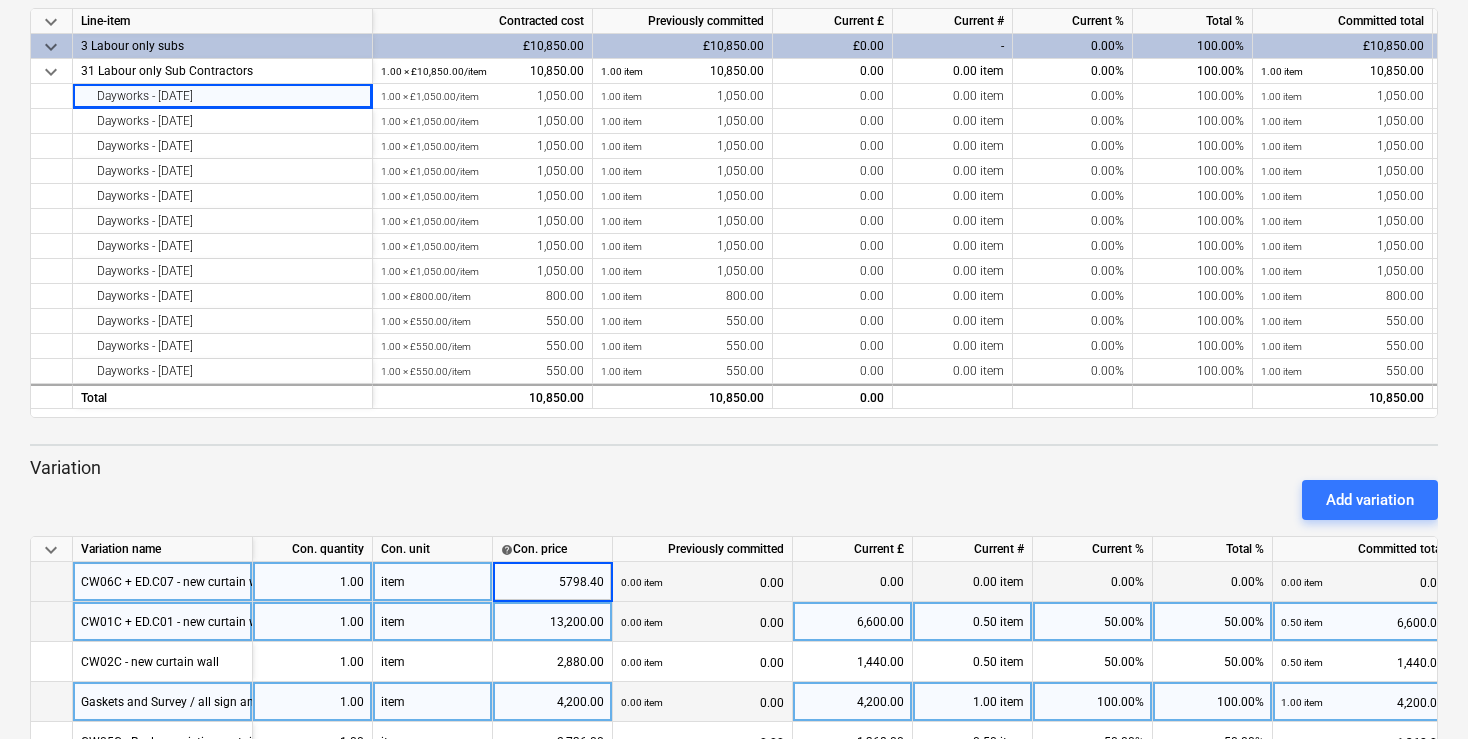 click on "0.00%" at bounding box center (1093, 582) 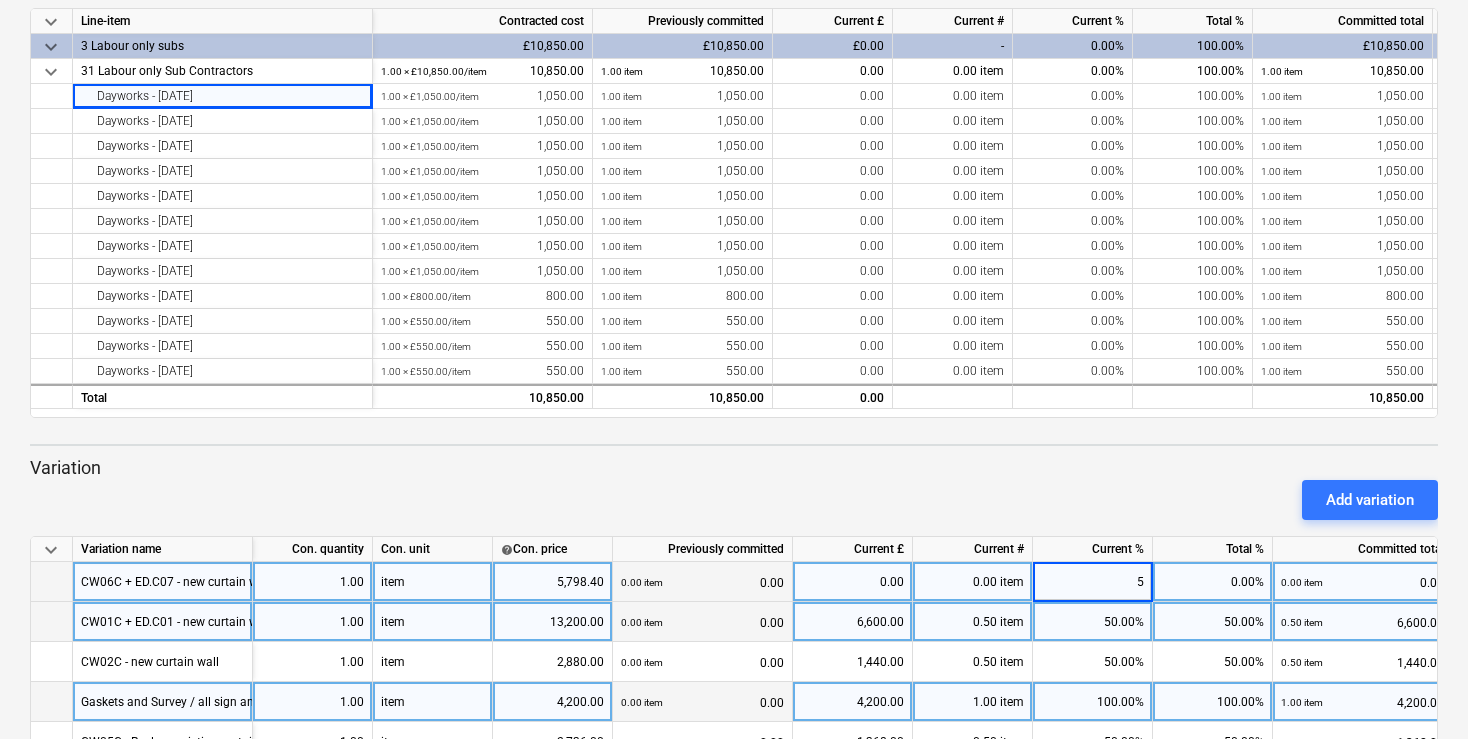 type on "50" 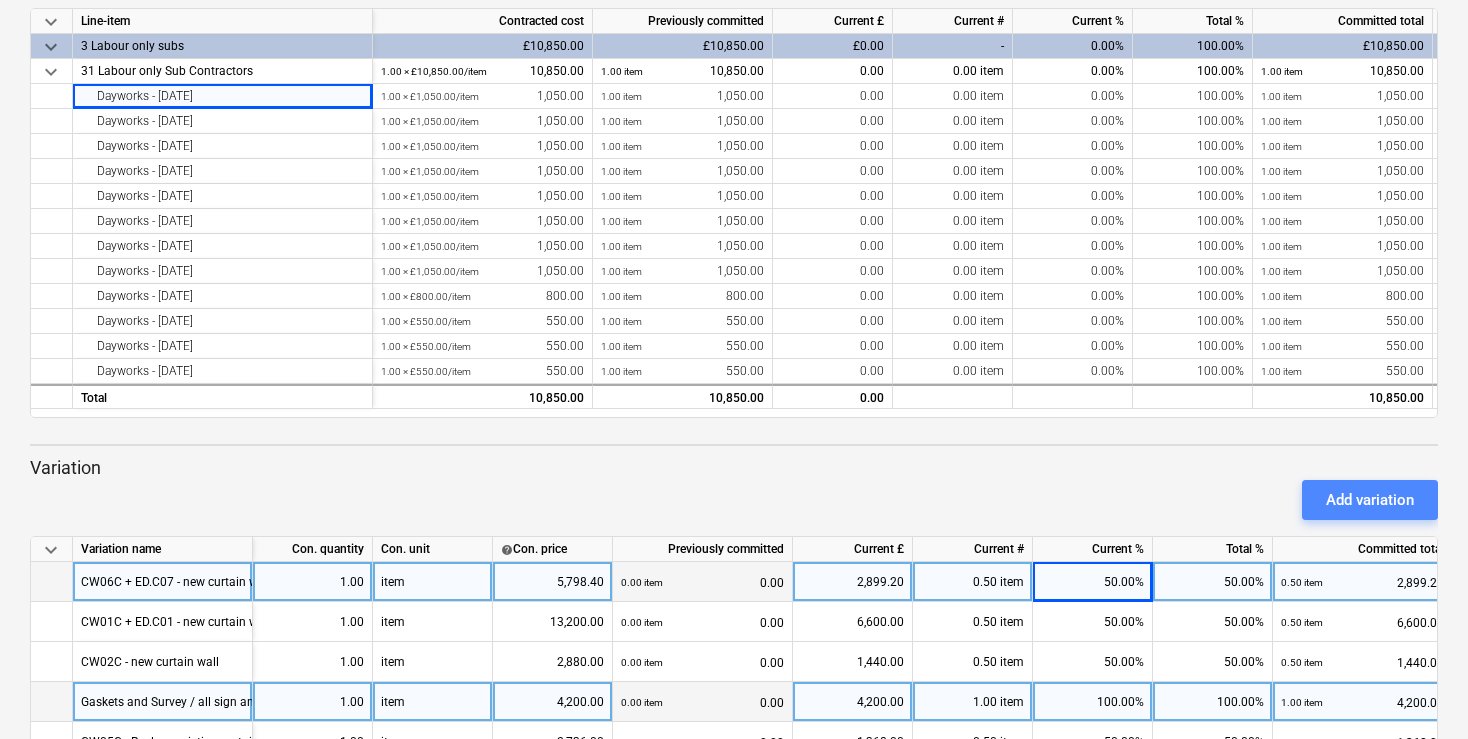 click on "Add variation" at bounding box center [1370, 500] 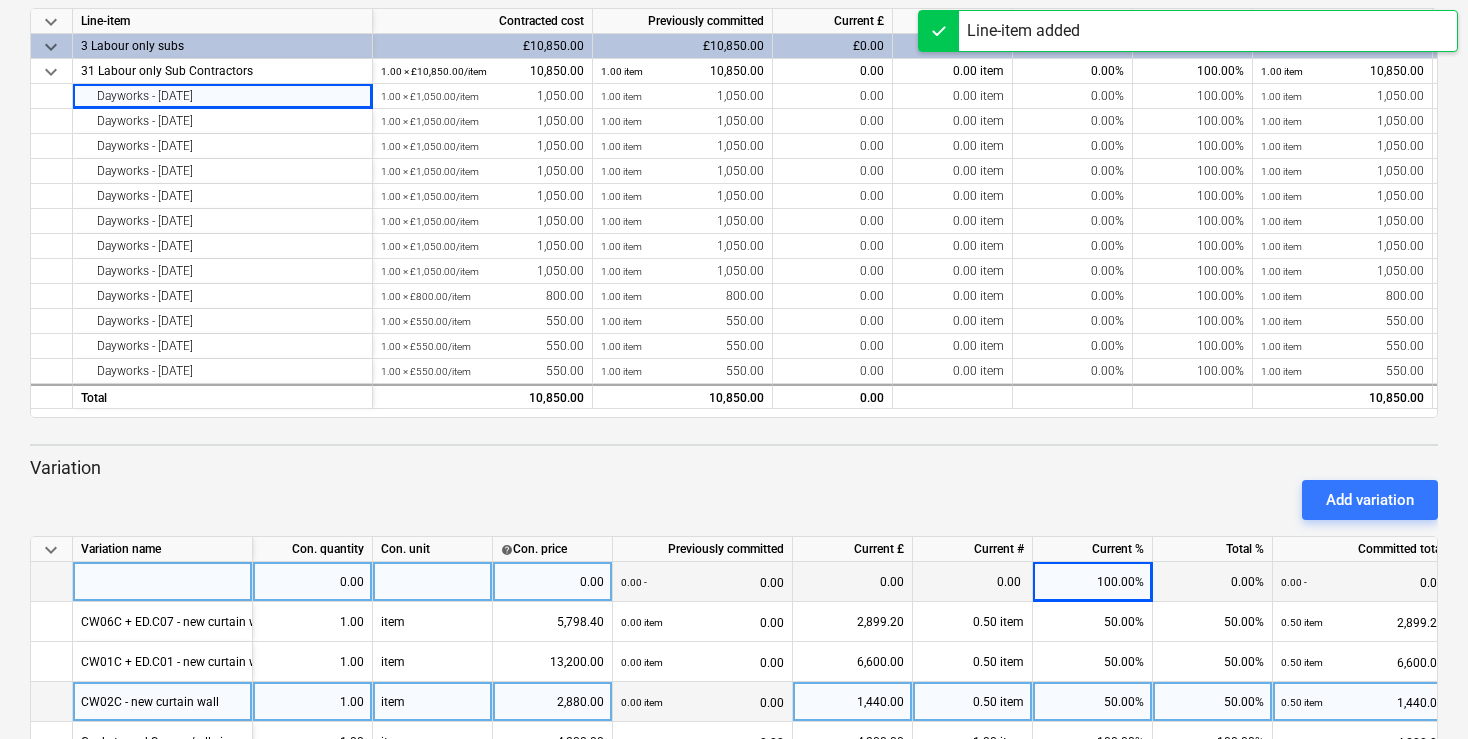click at bounding box center [163, 582] 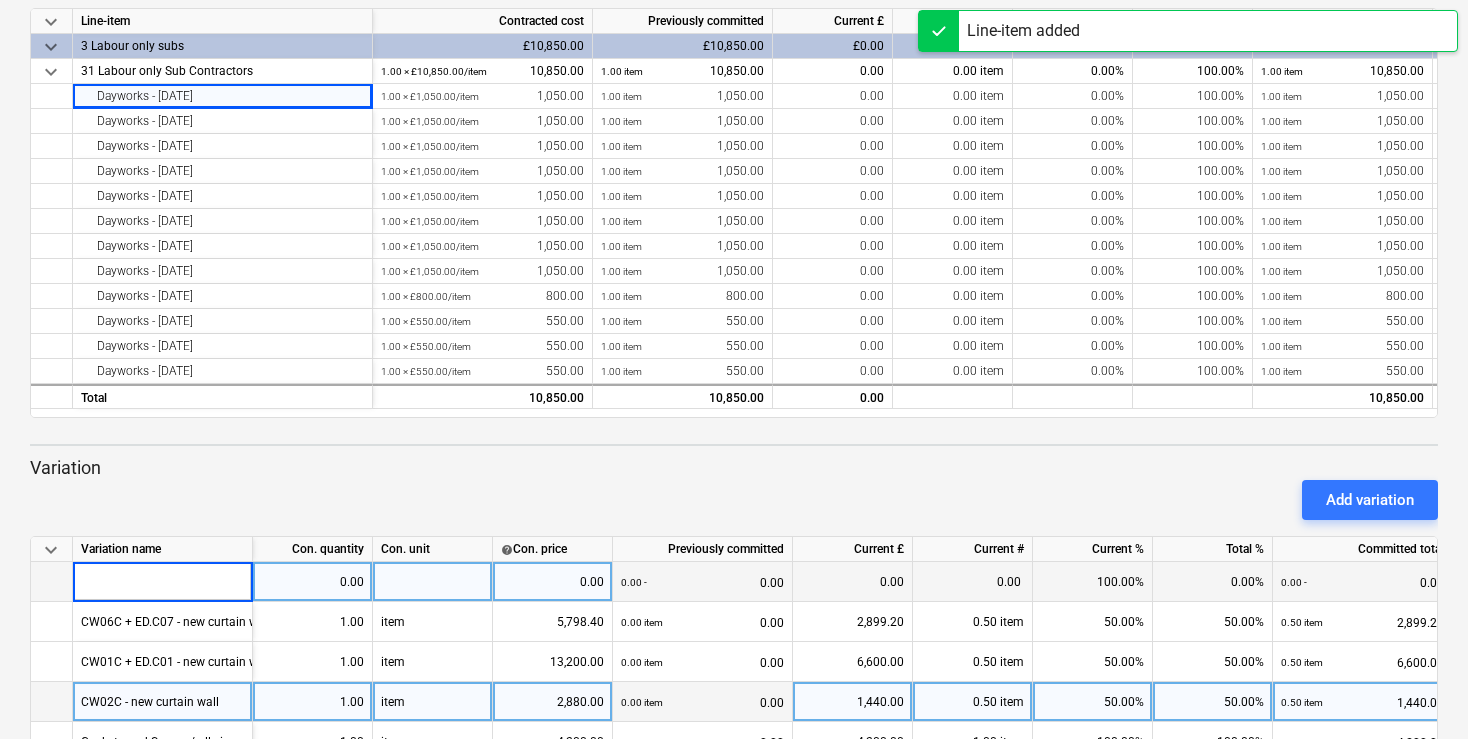 type on "CW07C + ED.C02 - new curtain wall with a double leaf door;" 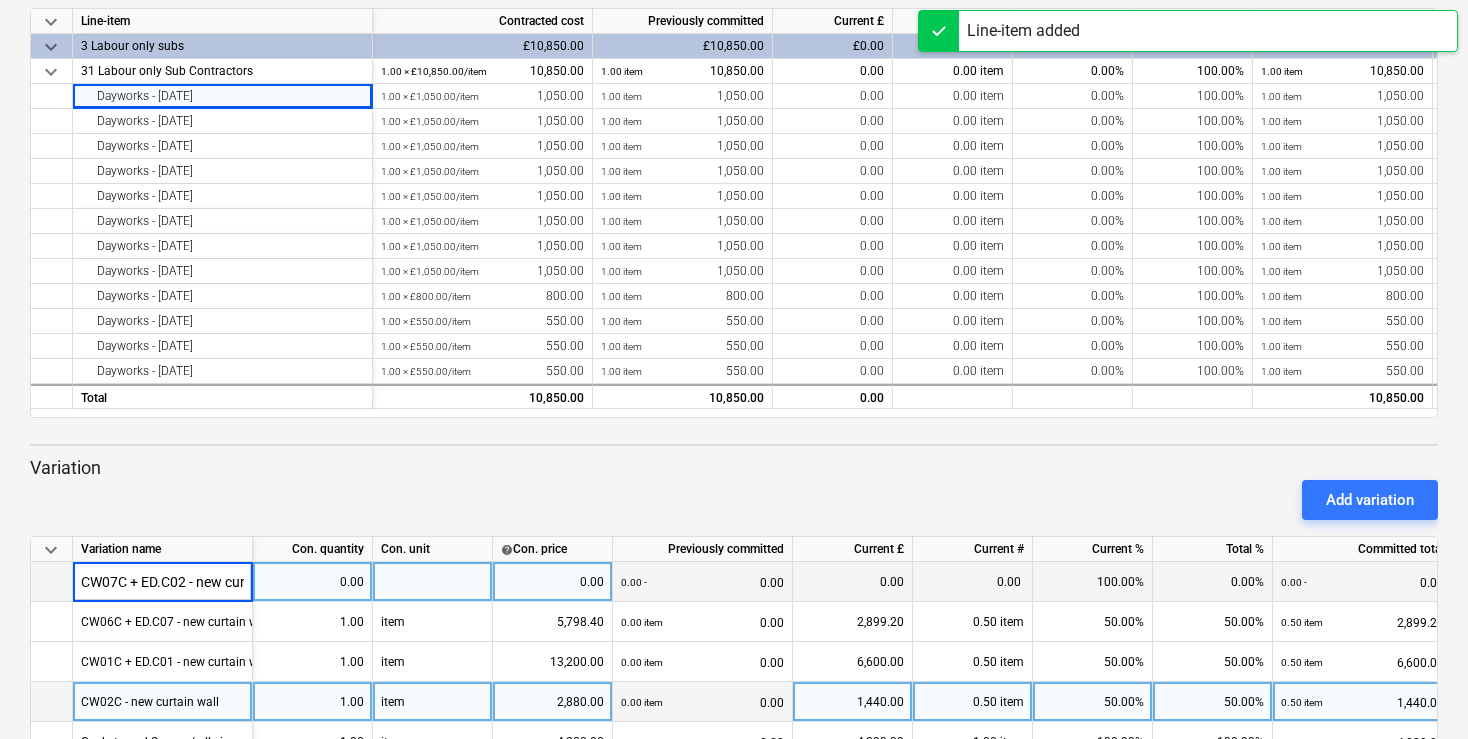 scroll, scrollTop: 0, scrollLeft: 206, axis: horizontal 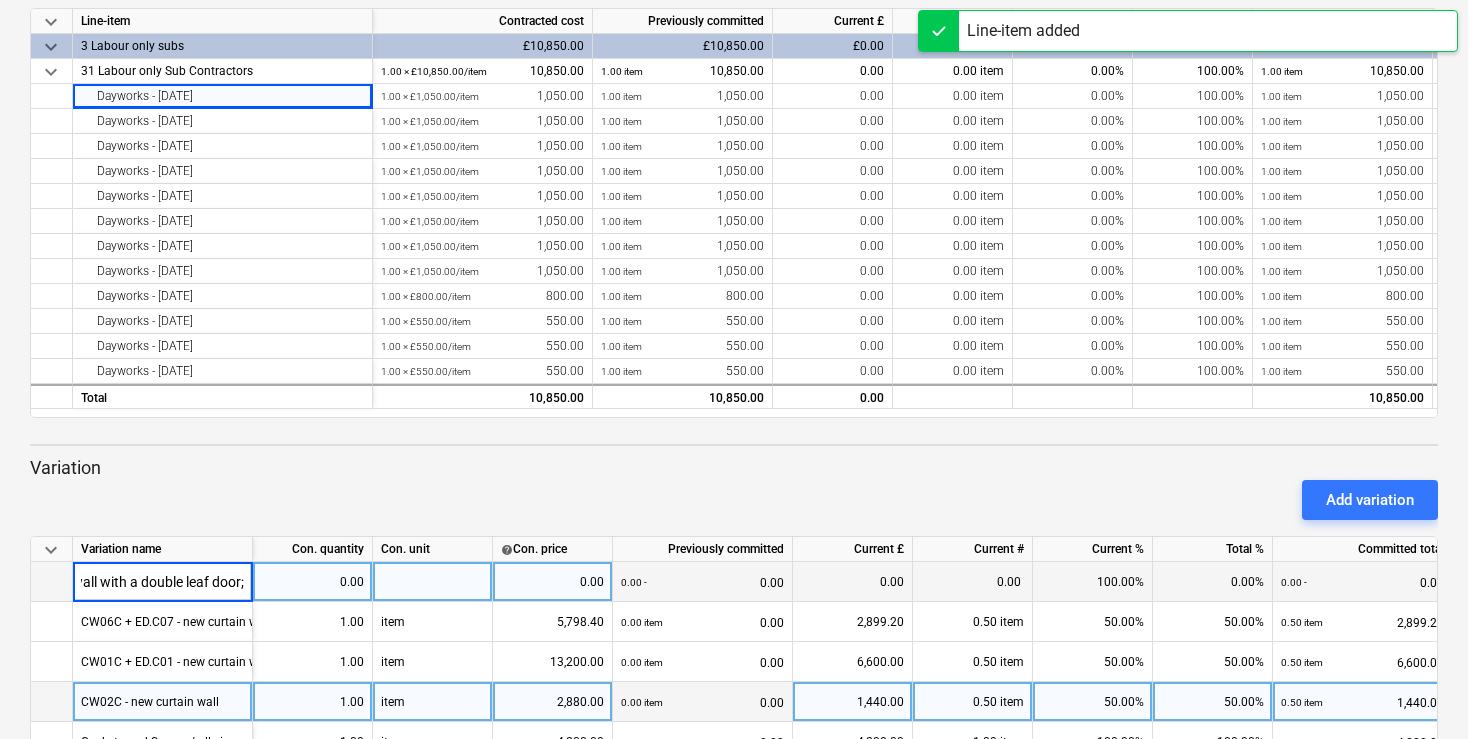 click on "0.00" at bounding box center [552, 582] 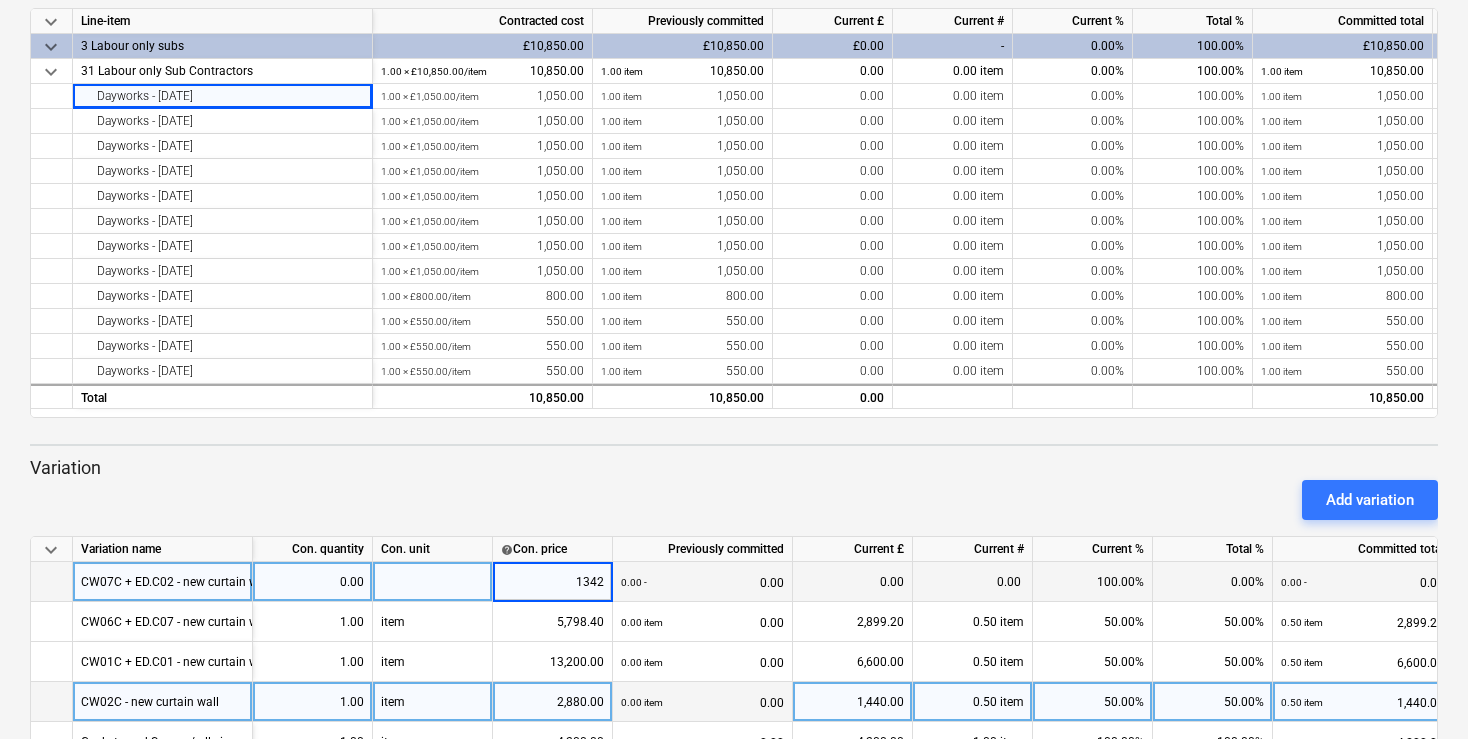 type on "13422" 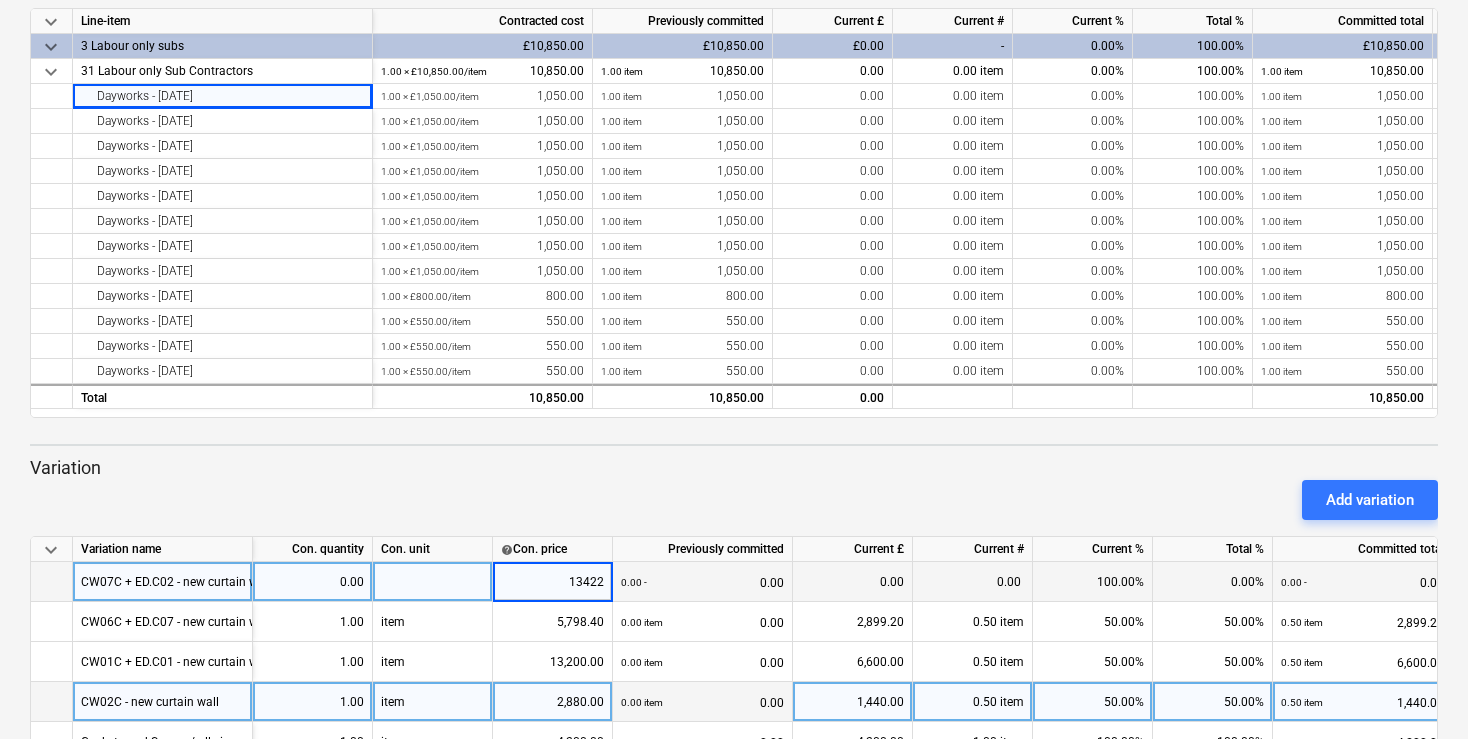 click at bounding box center [433, 582] 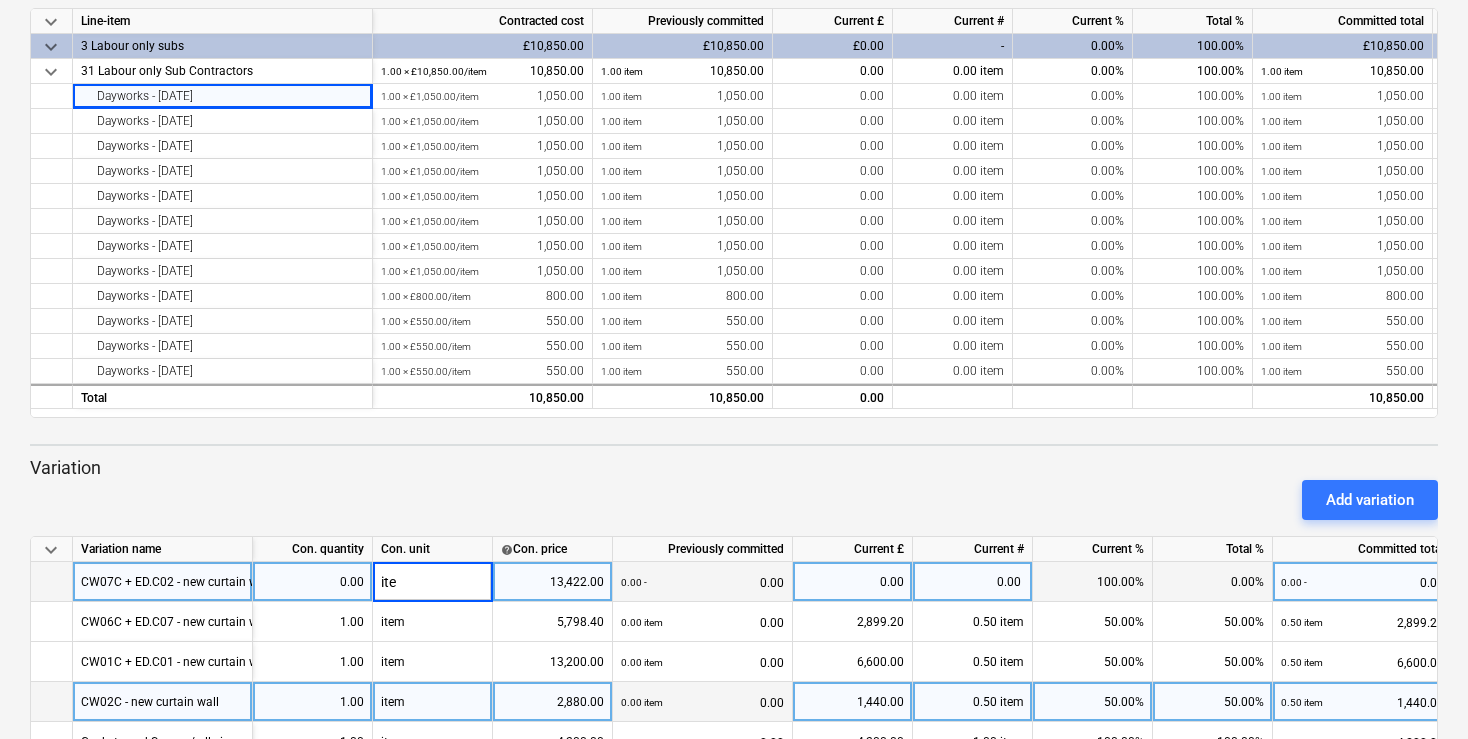type on "item" 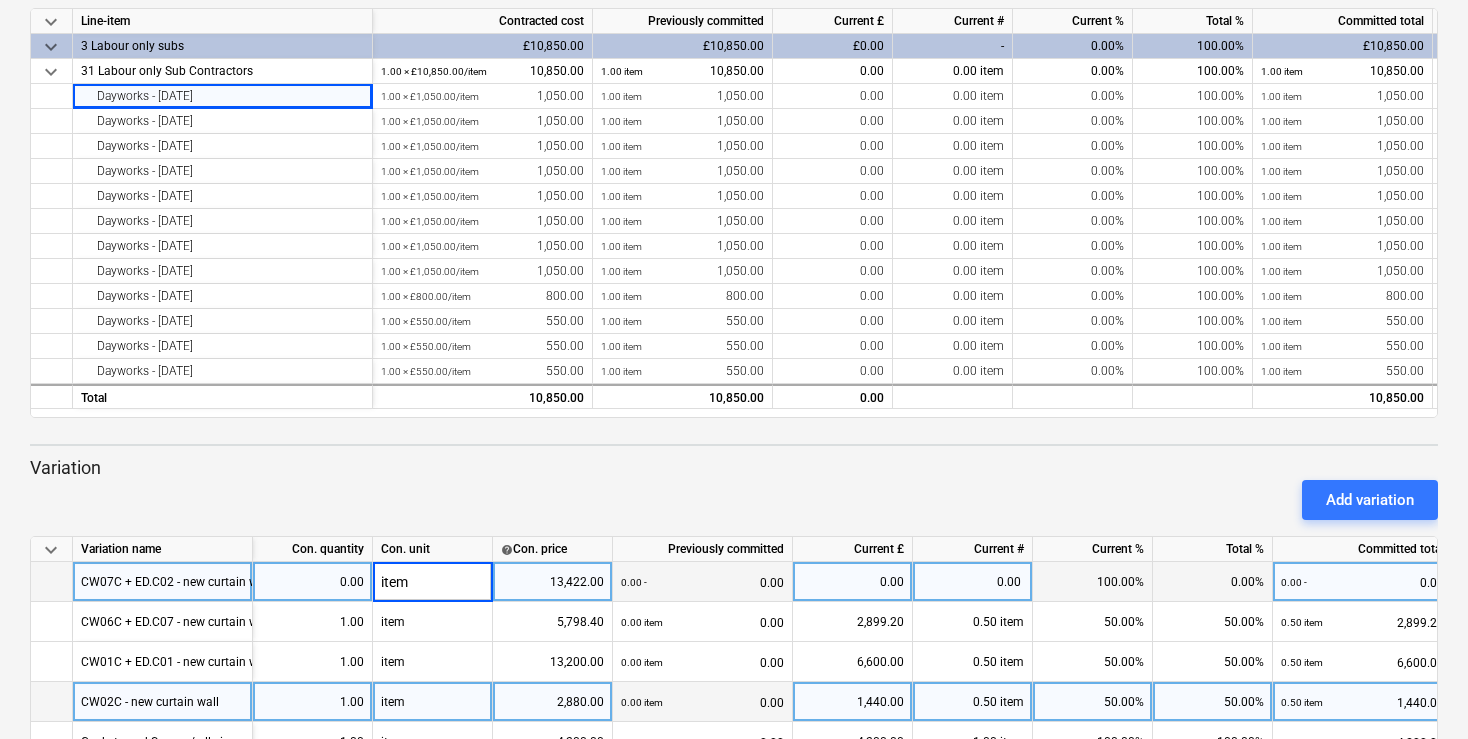click on "0.00" at bounding box center [312, 582] 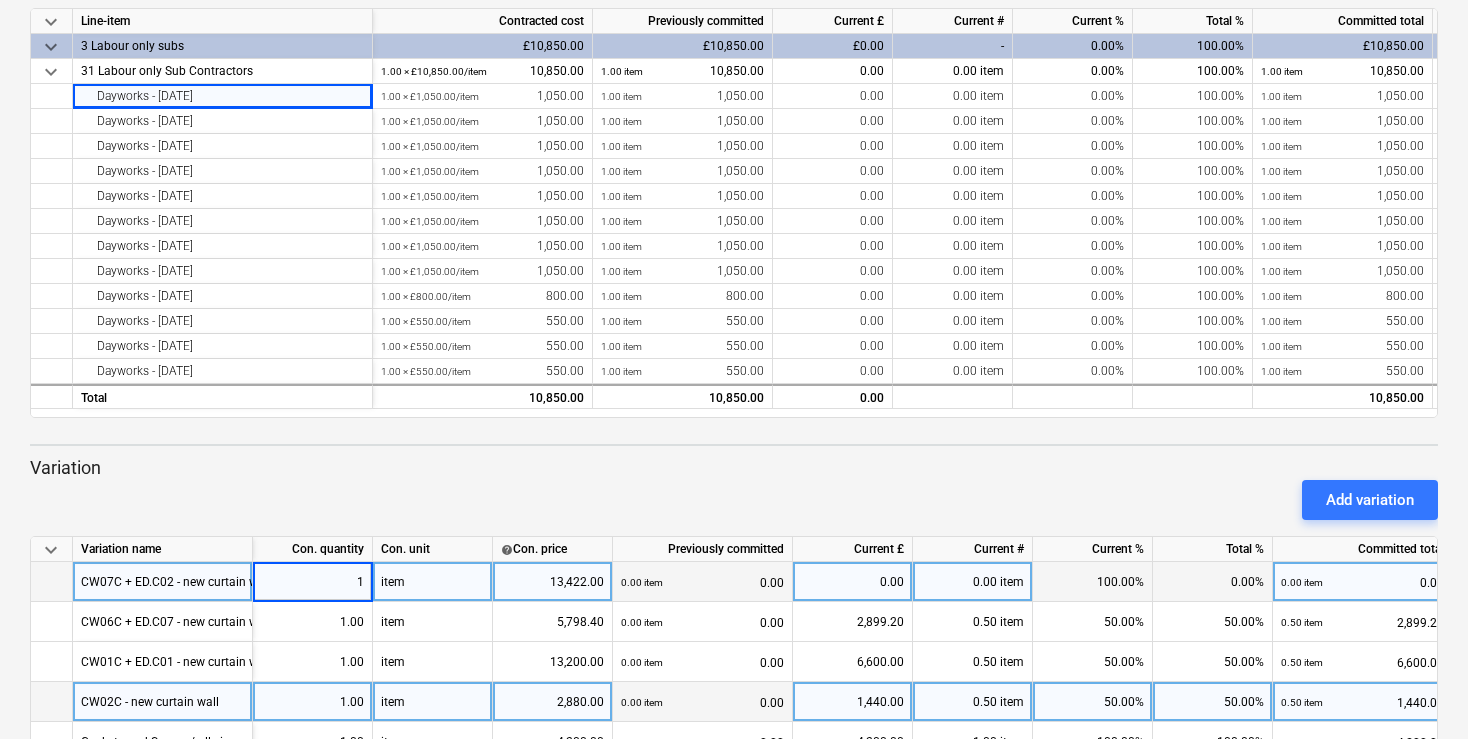 click on "100.00%" at bounding box center (1093, 582) 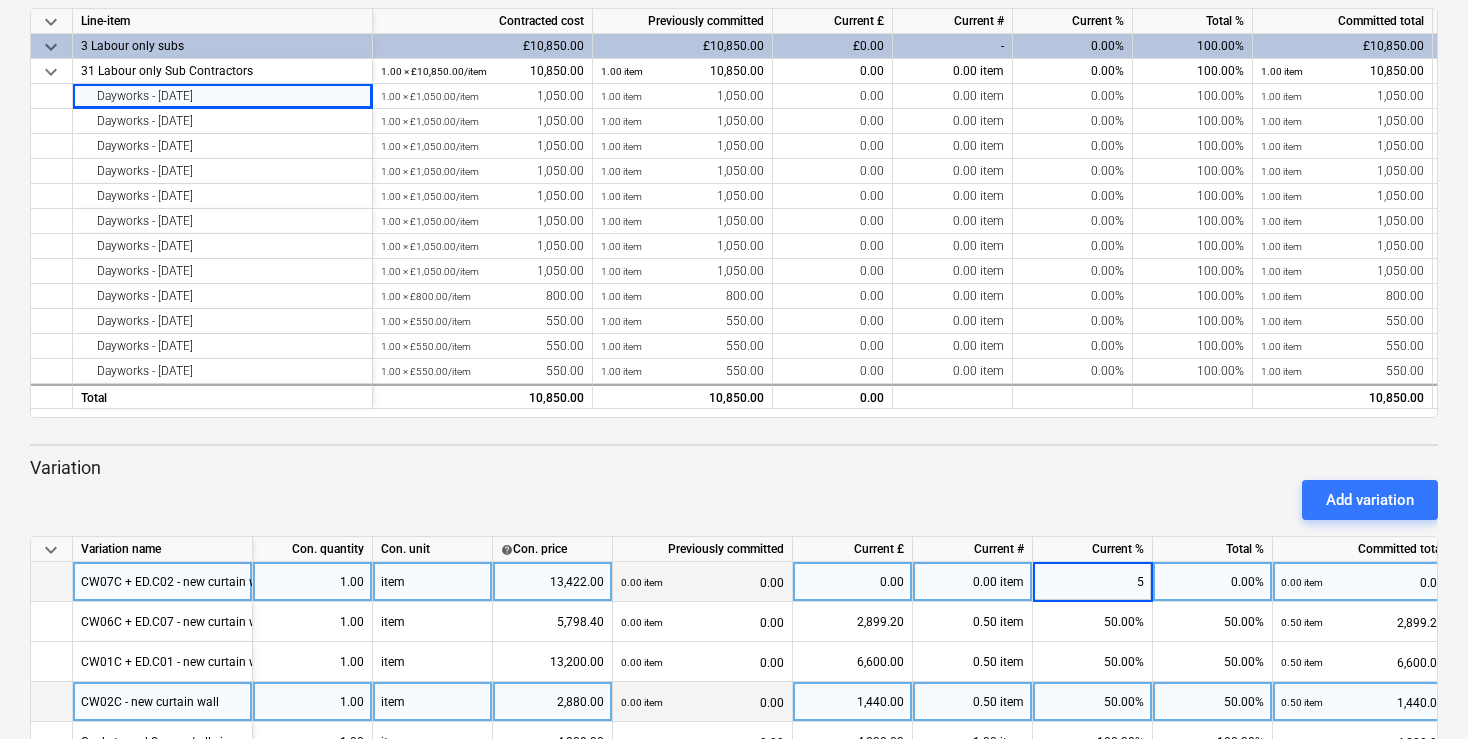 type on "50" 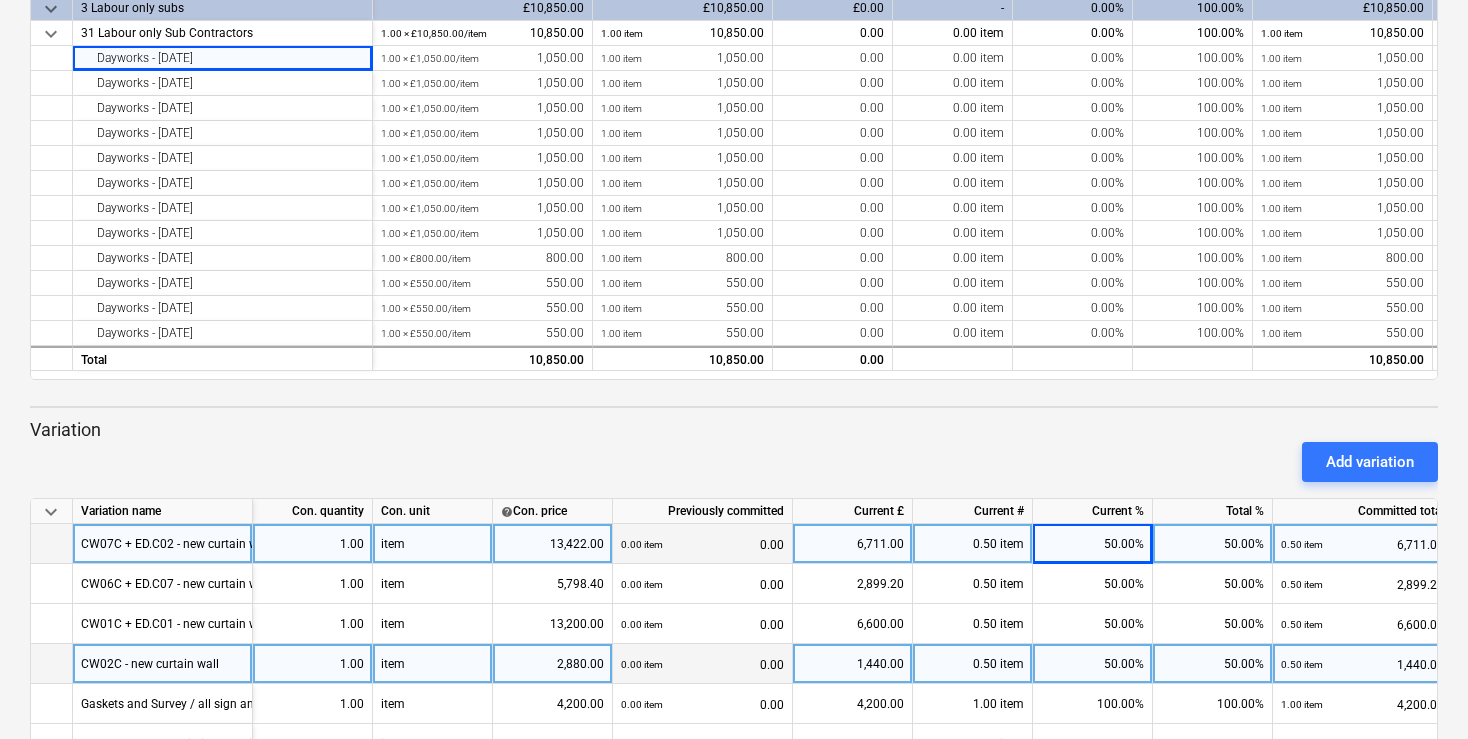 scroll, scrollTop: 430, scrollLeft: 0, axis: vertical 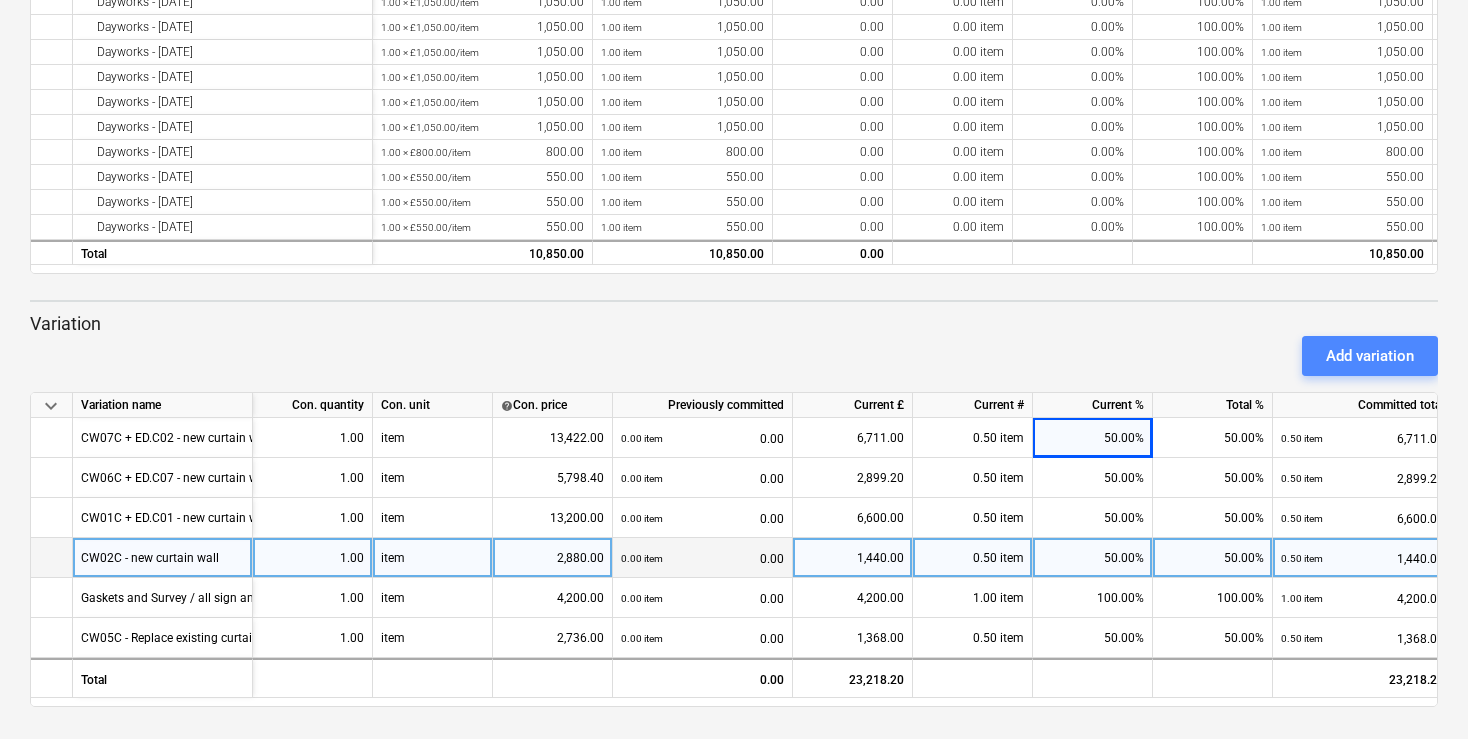 click on "Add variation" at bounding box center (1370, 356) 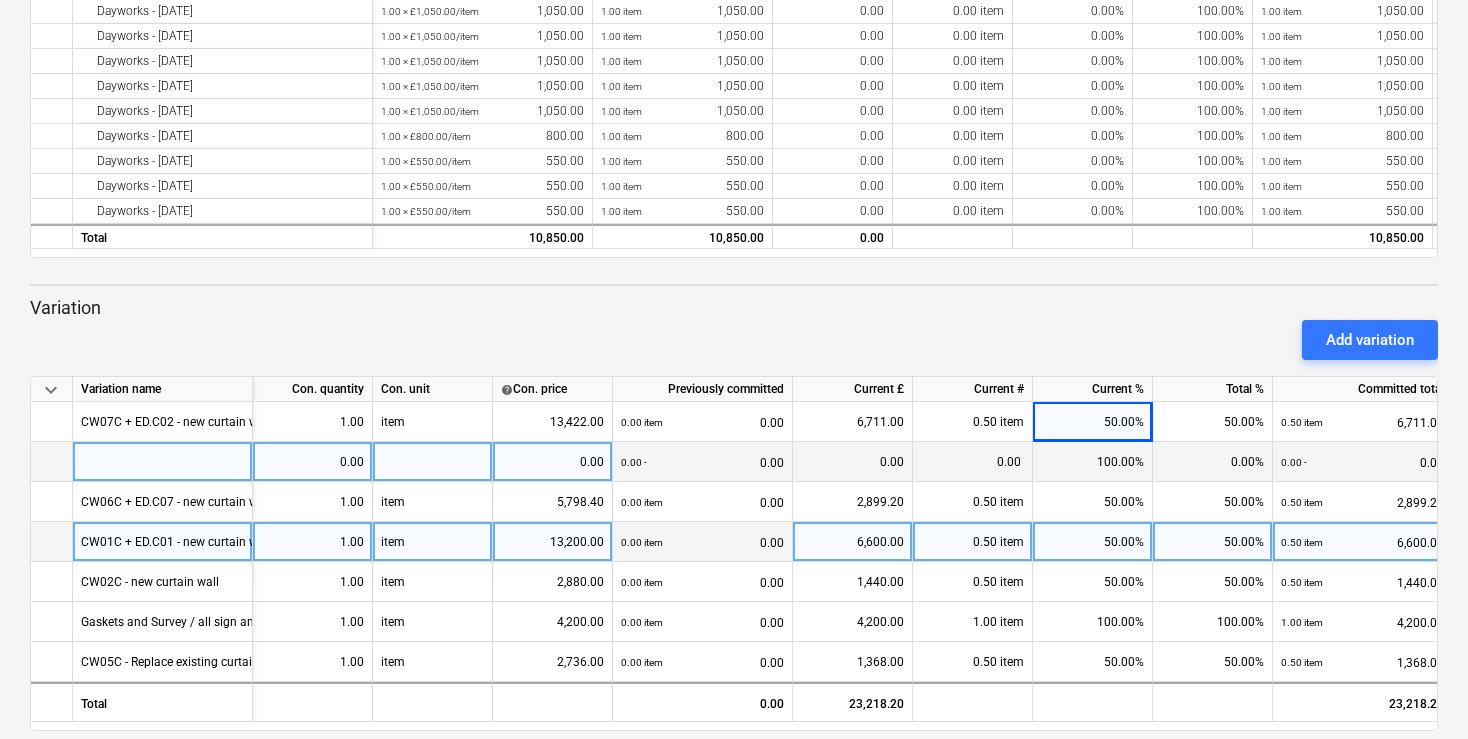 click at bounding box center [163, 462] 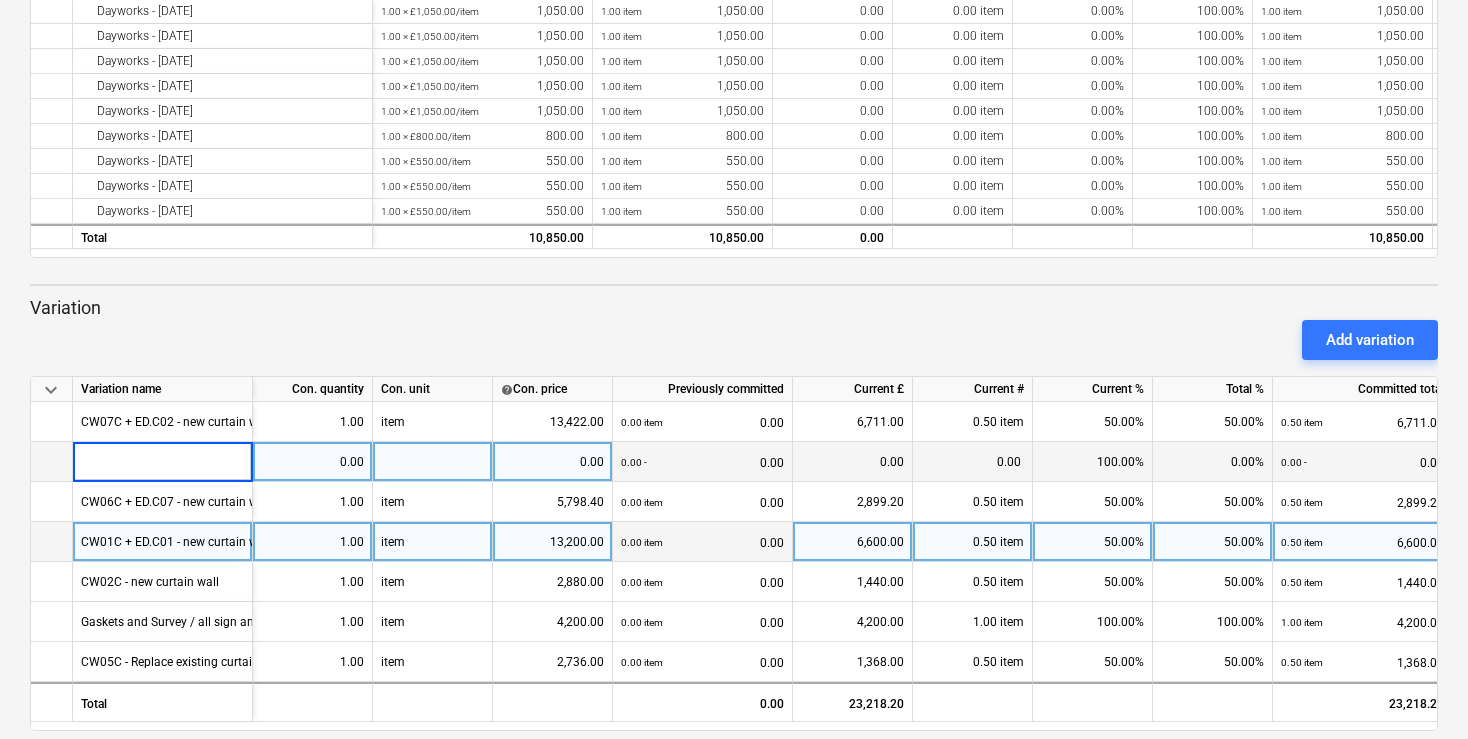 type on "Logistics" 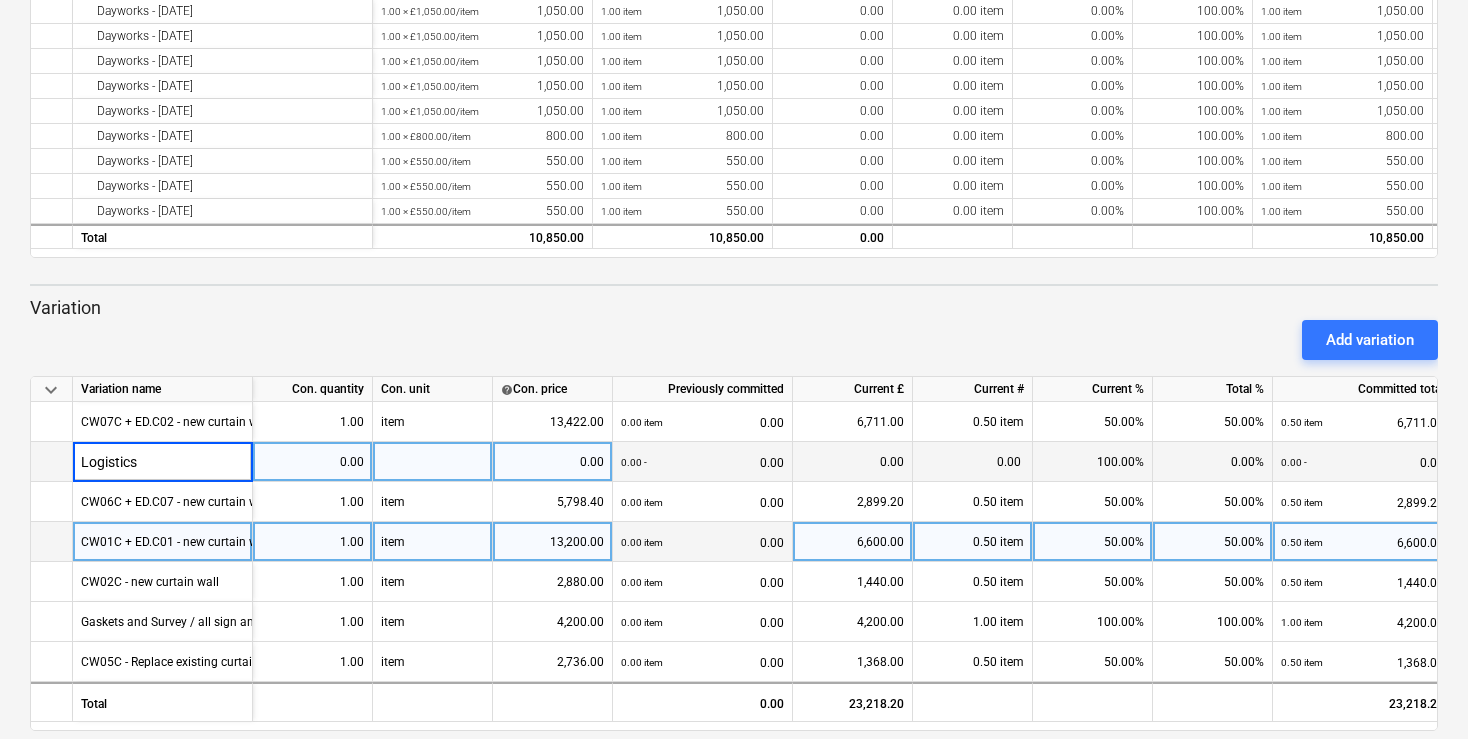 click on "0.00" at bounding box center [552, 462] 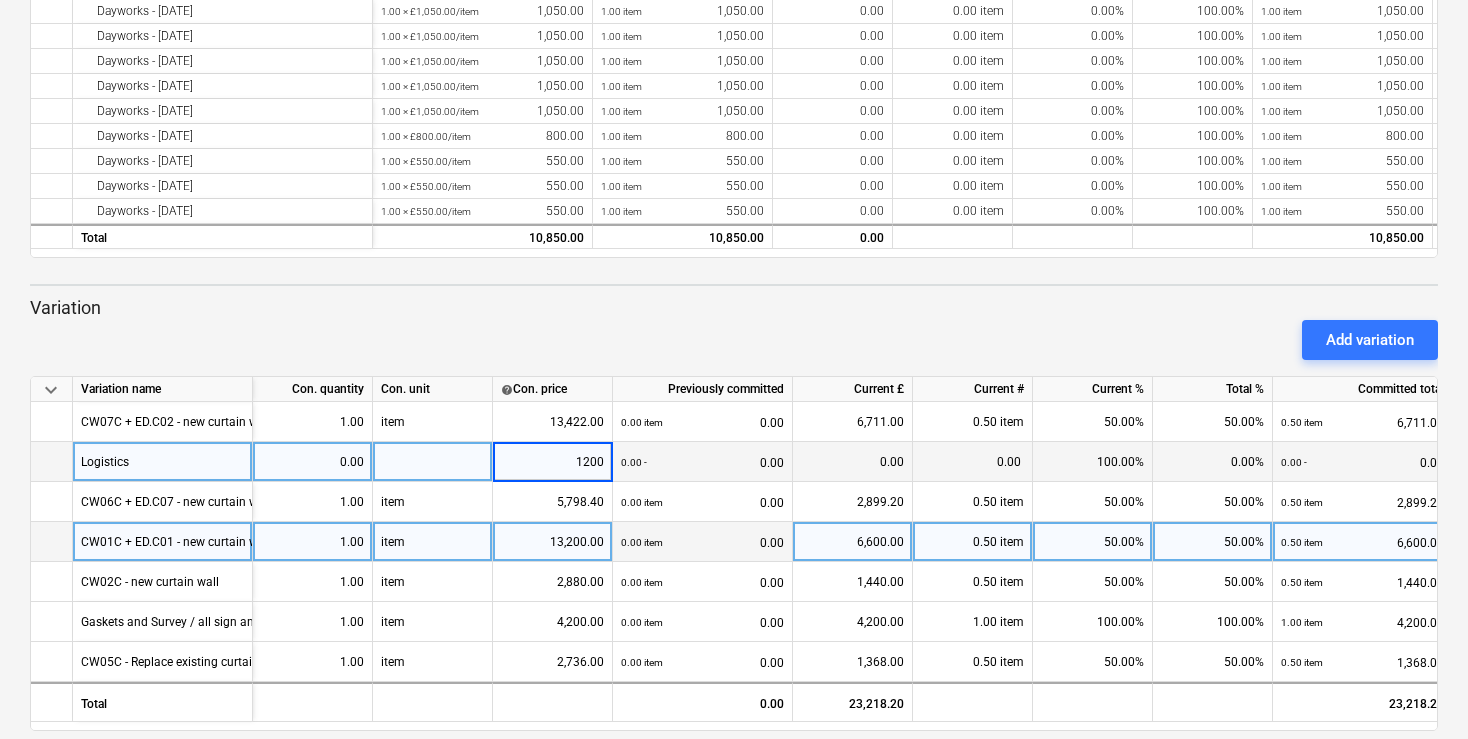 type on "12000" 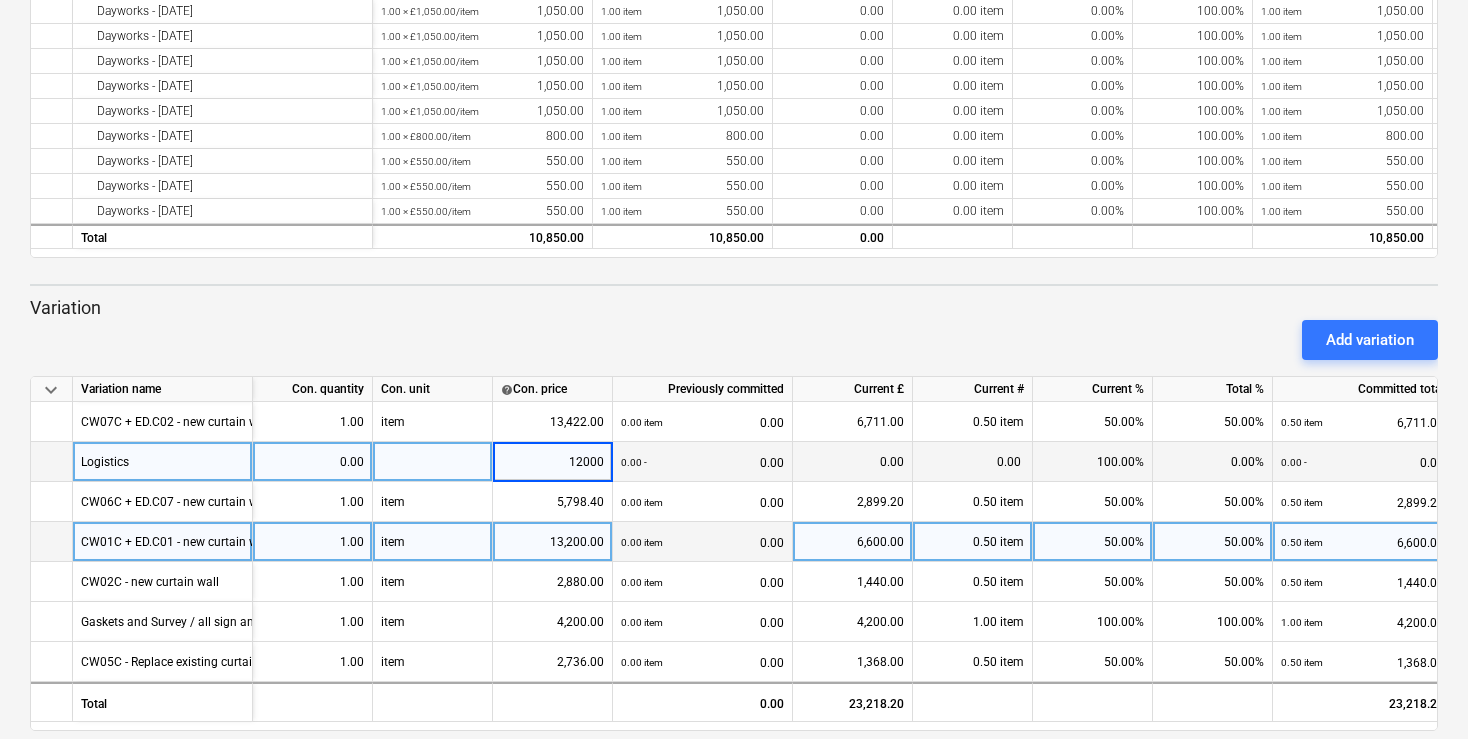 click at bounding box center [433, 462] 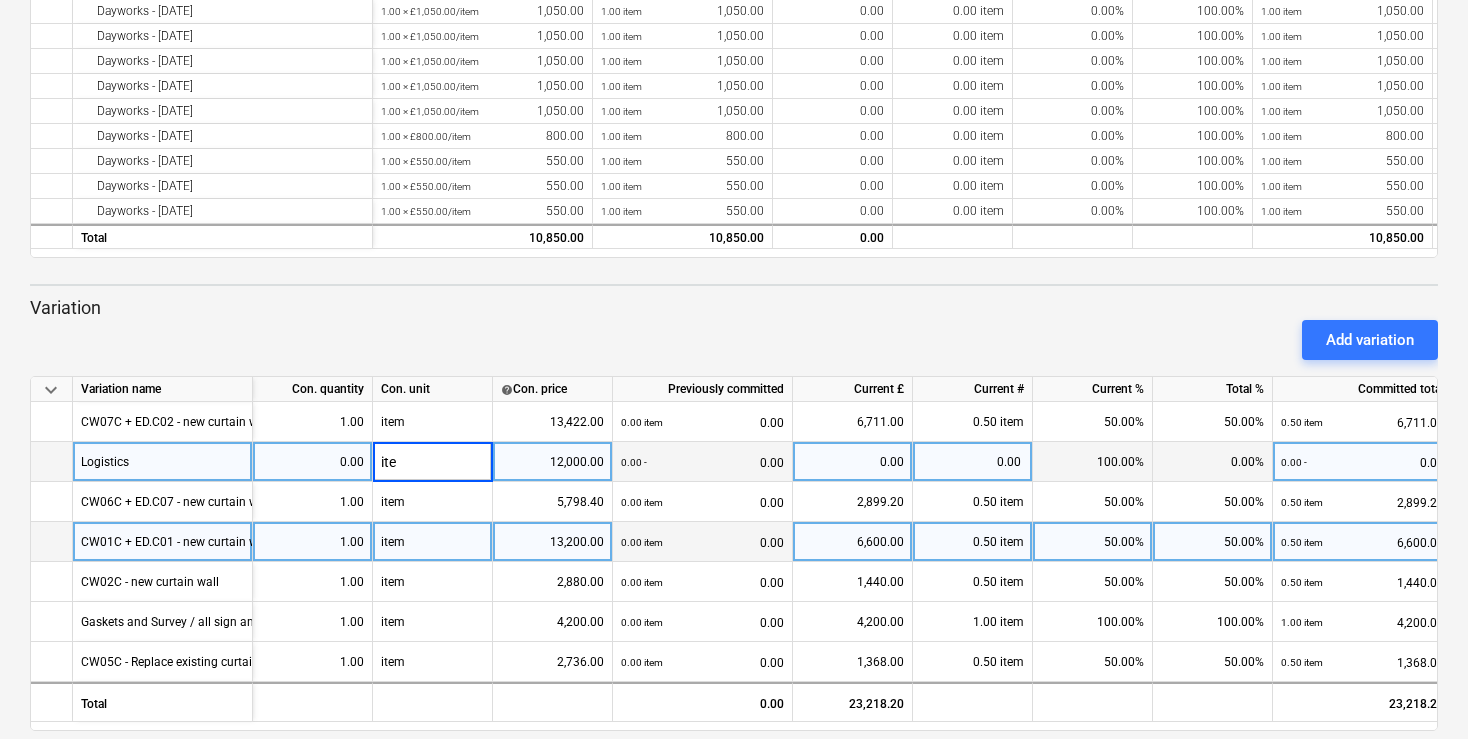 type on "item" 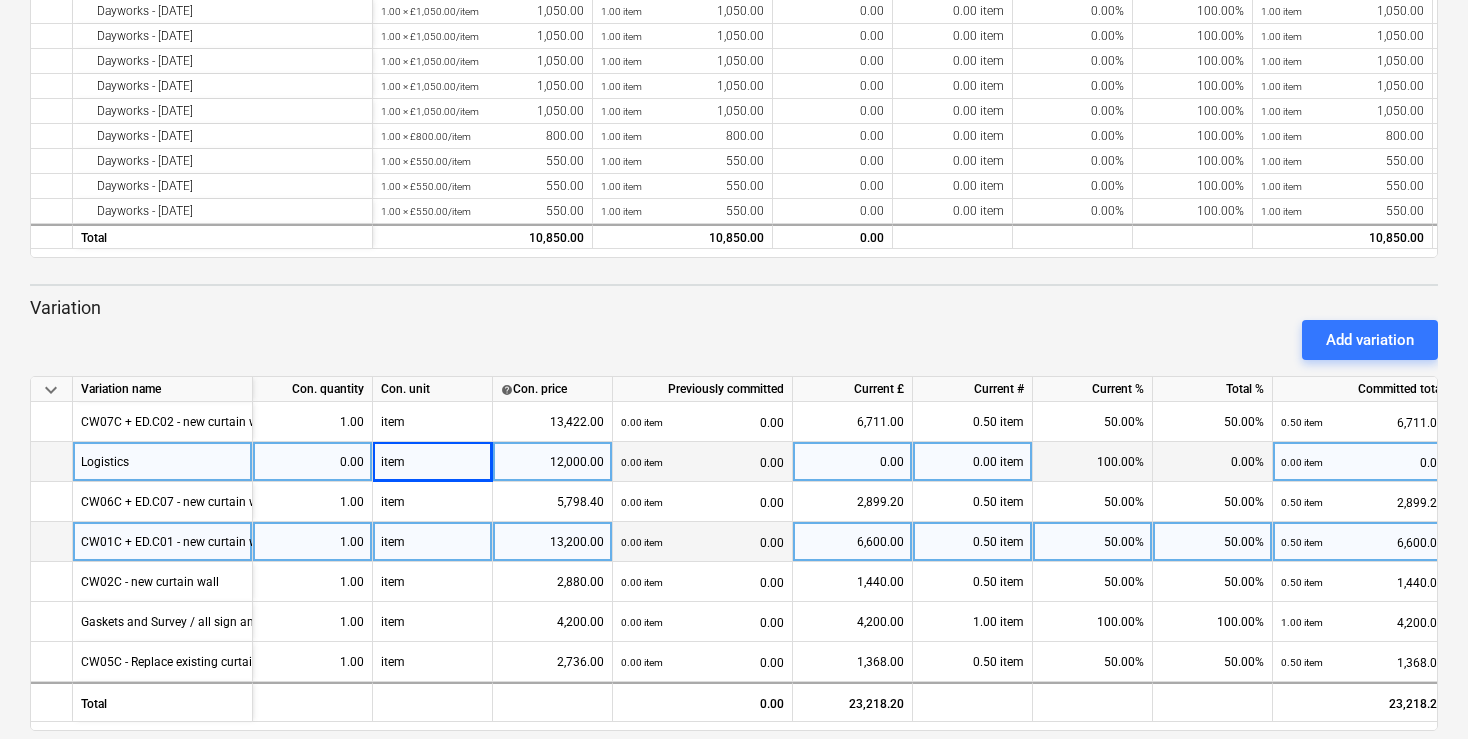 click on "0.00" at bounding box center (312, 462) 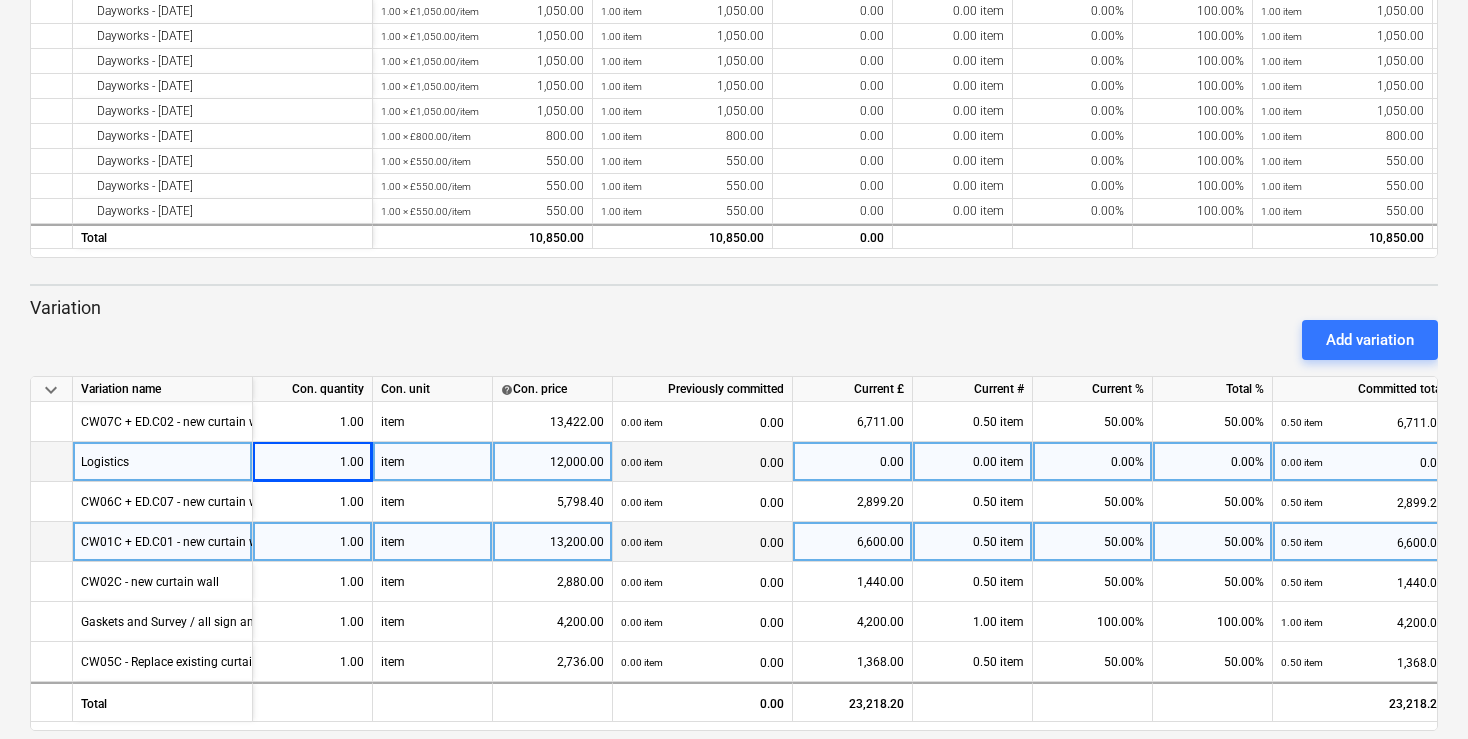 click on "0.00%" at bounding box center (1093, 462) 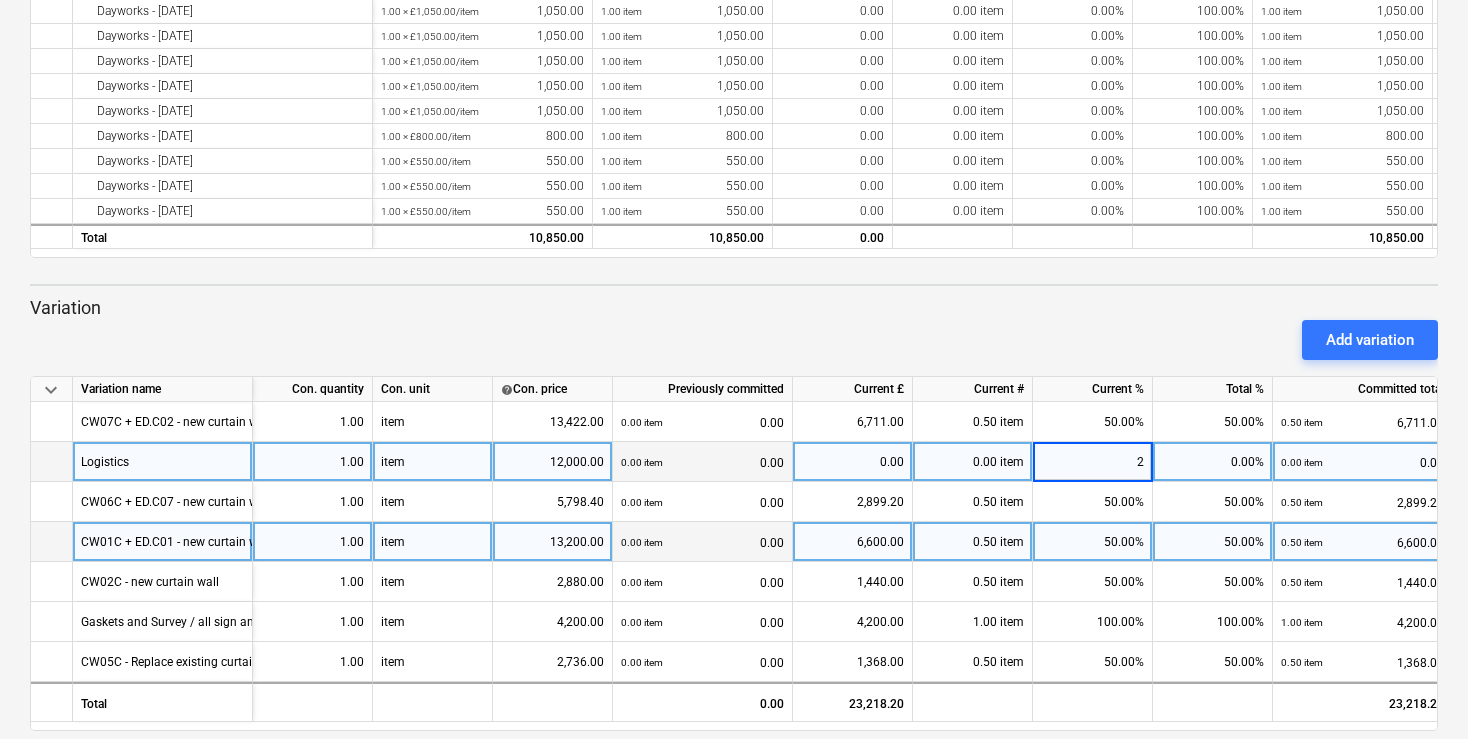 type on "25" 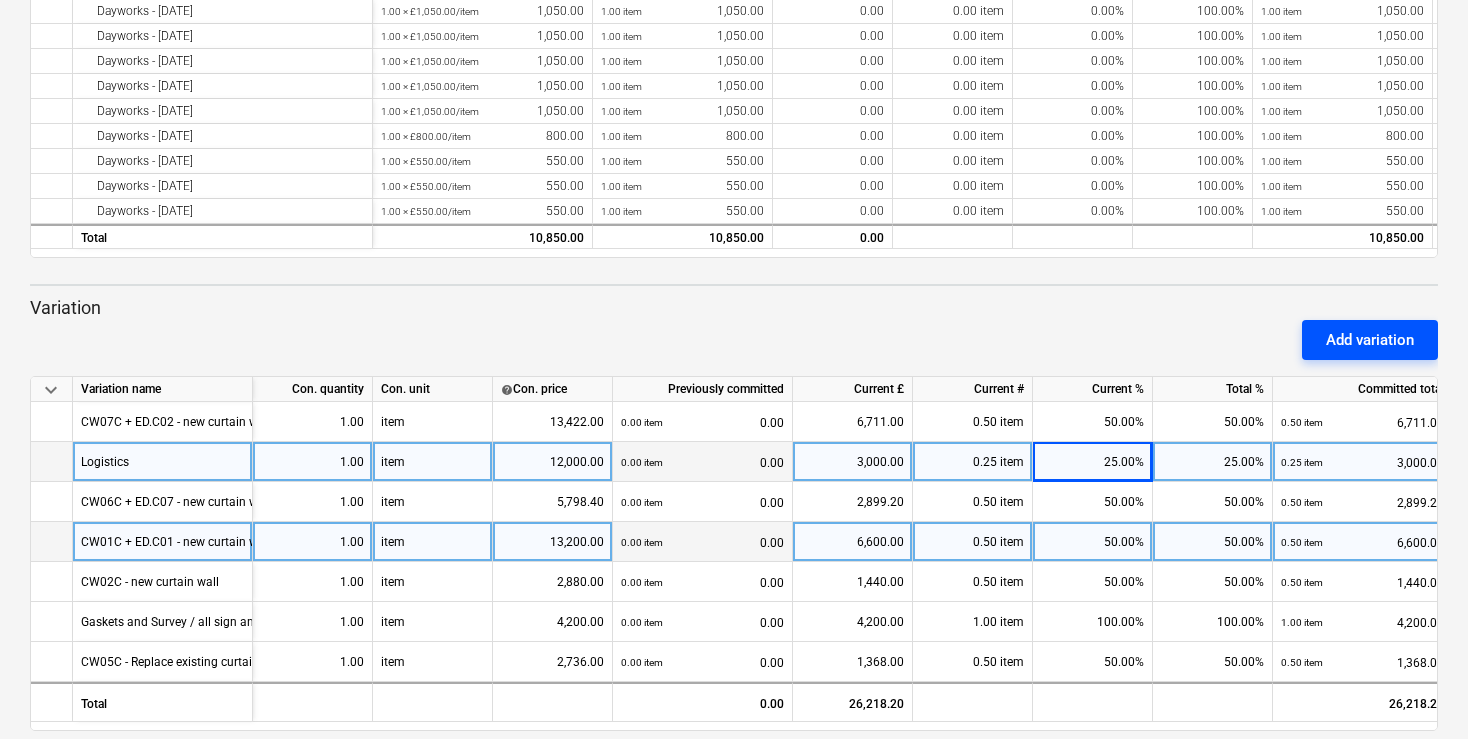 click on "Add variation" at bounding box center (1370, 340) 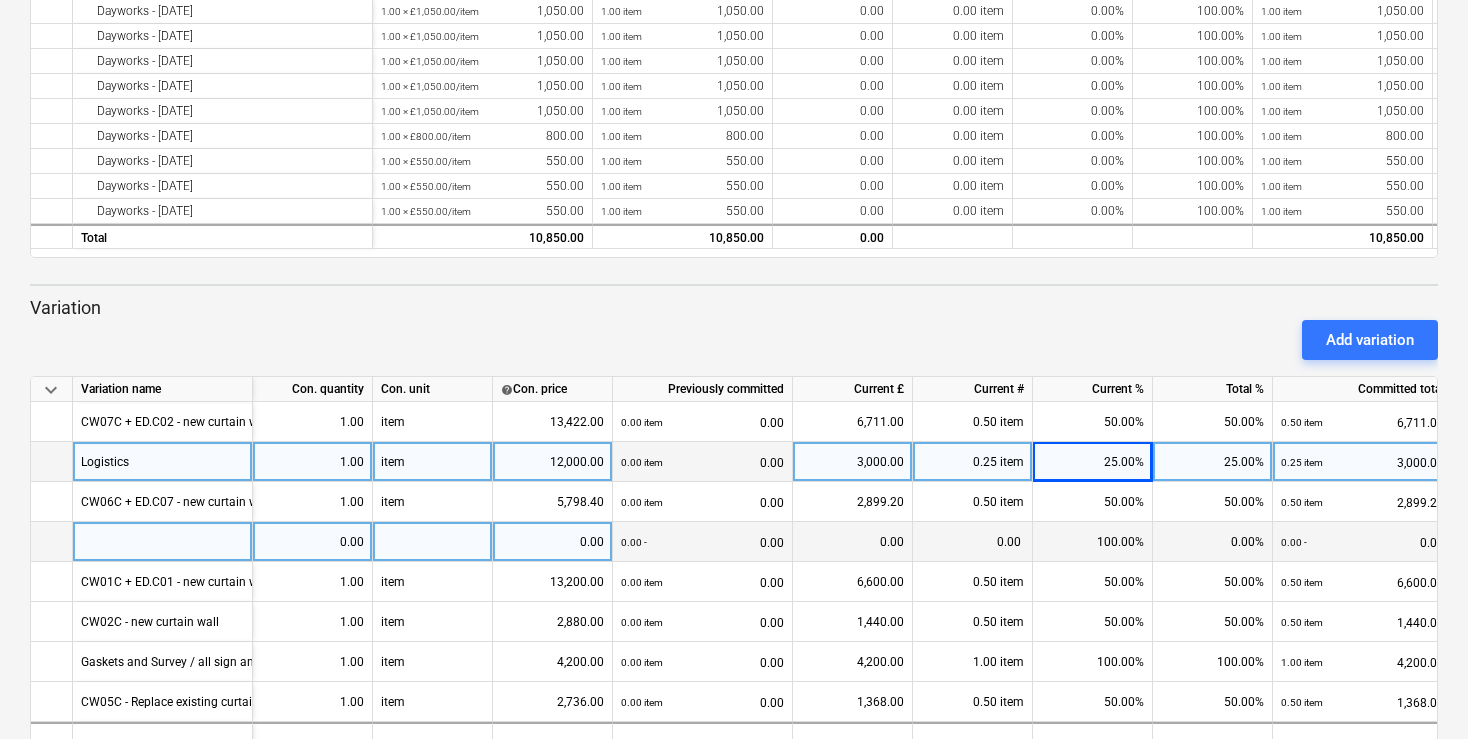 click at bounding box center (163, 542) 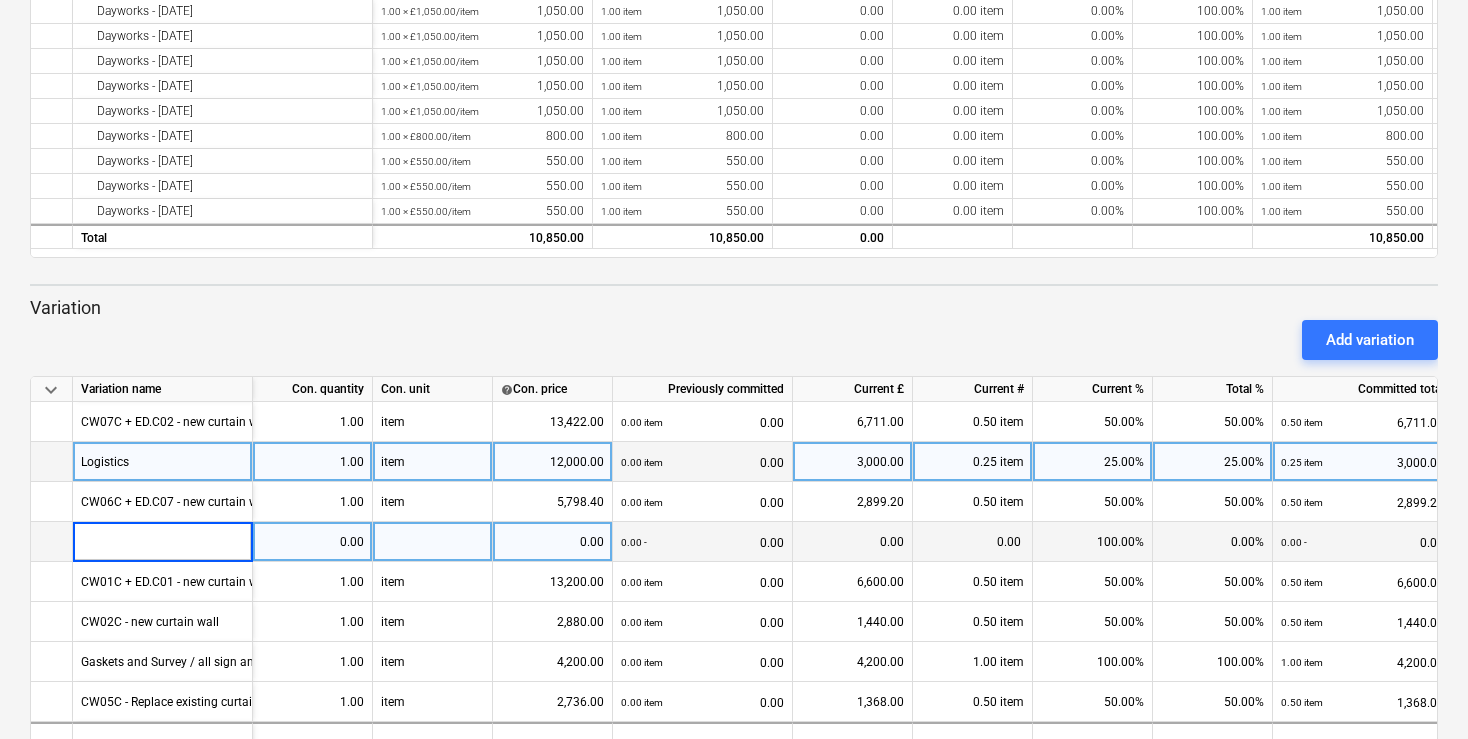 type on "Supervision (Site Manager)" 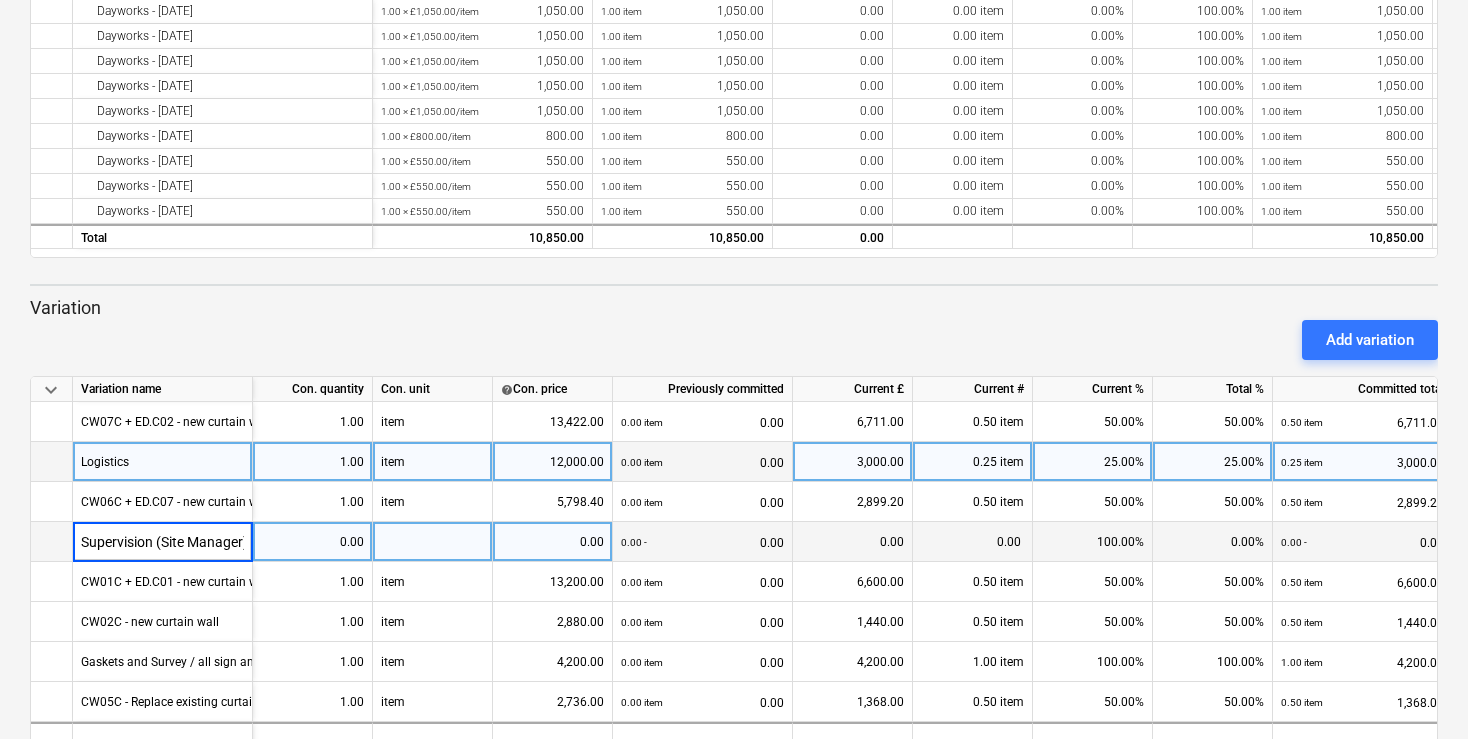 scroll, scrollTop: 0, scrollLeft: 4, axis: horizontal 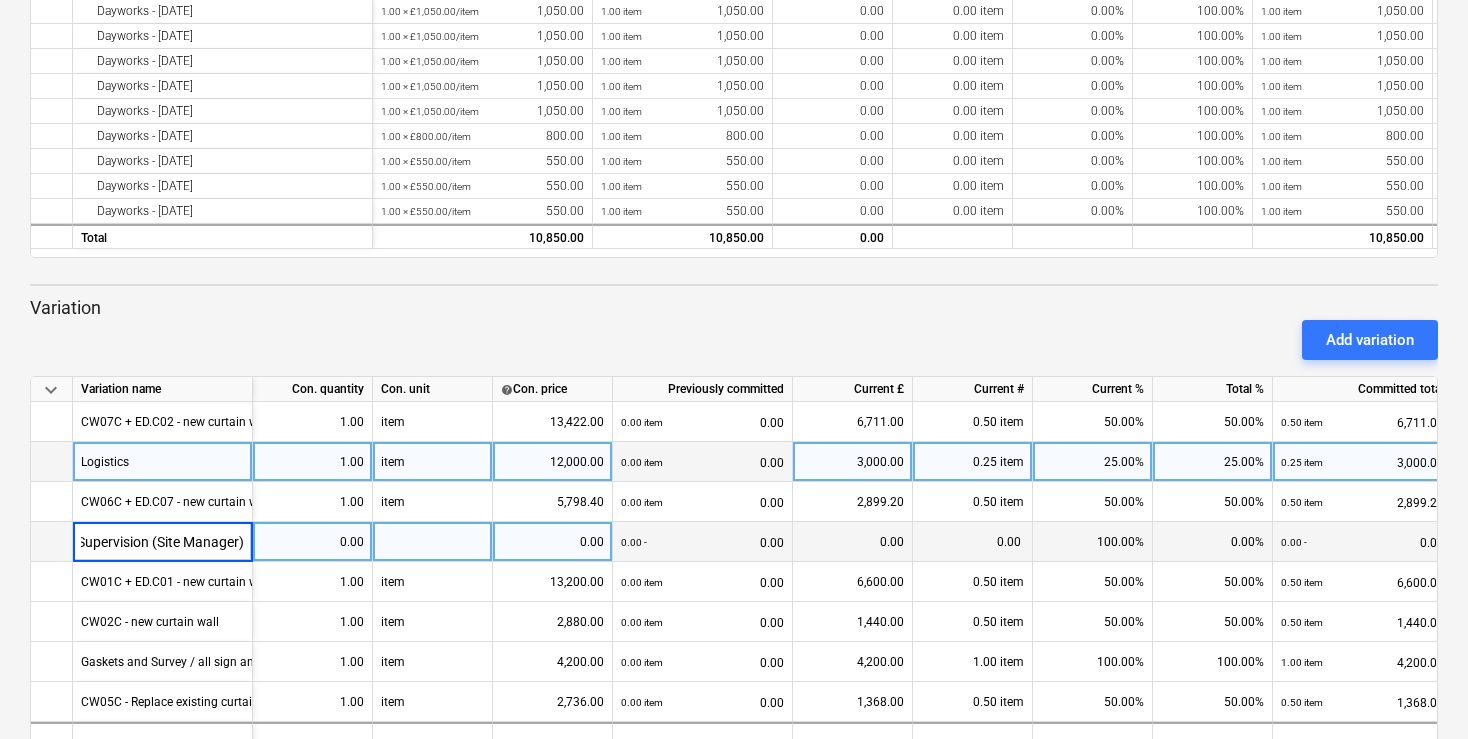 click on "0.00" at bounding box center [312, 542] 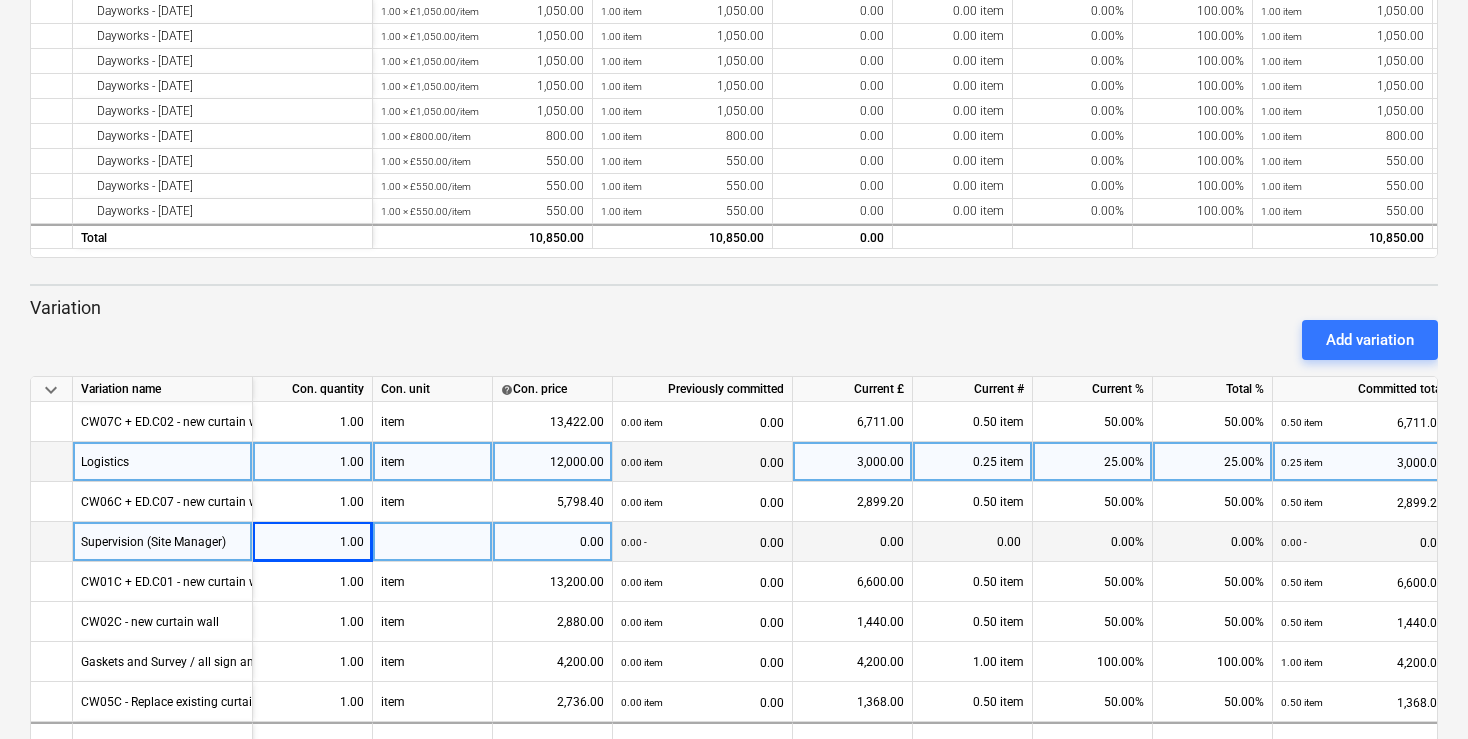 click at bounding box center [433, 542] 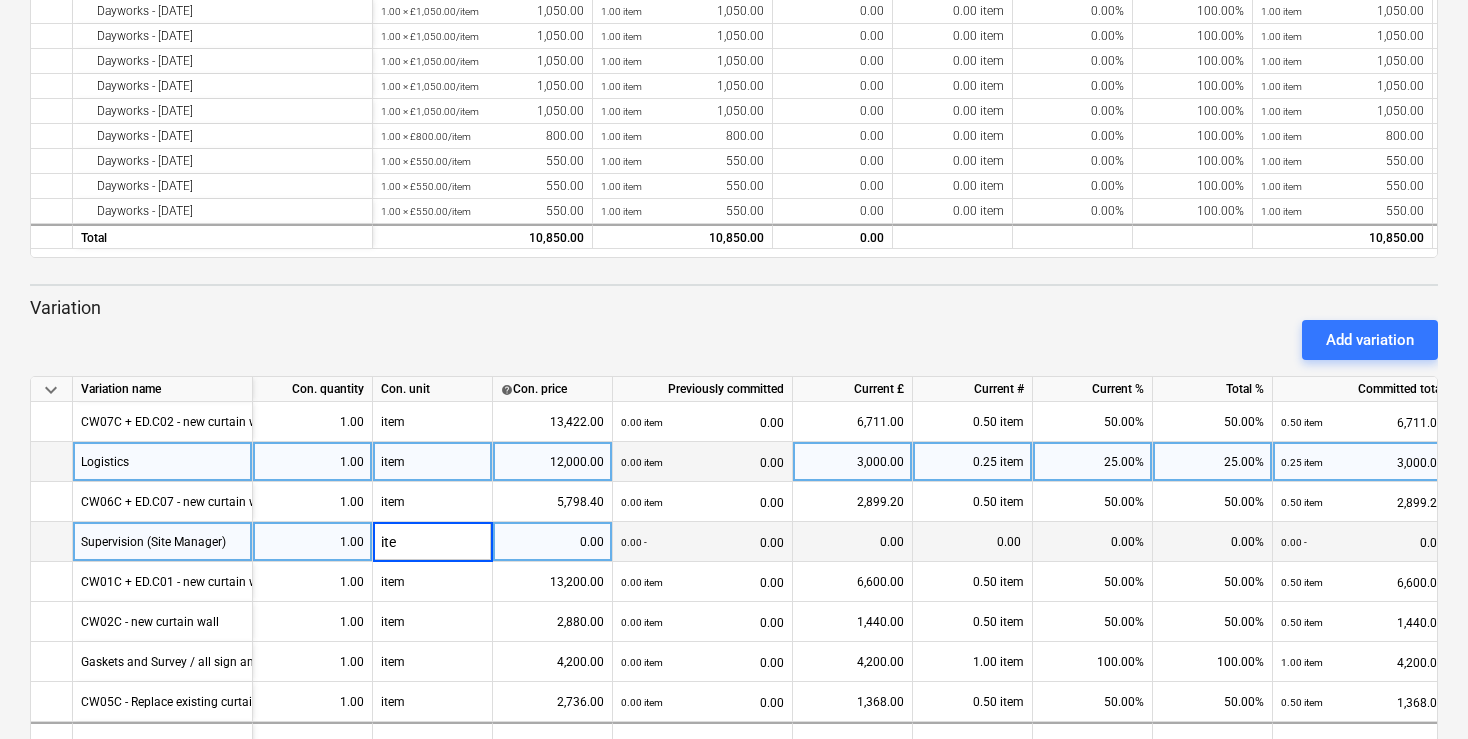 type on "item" 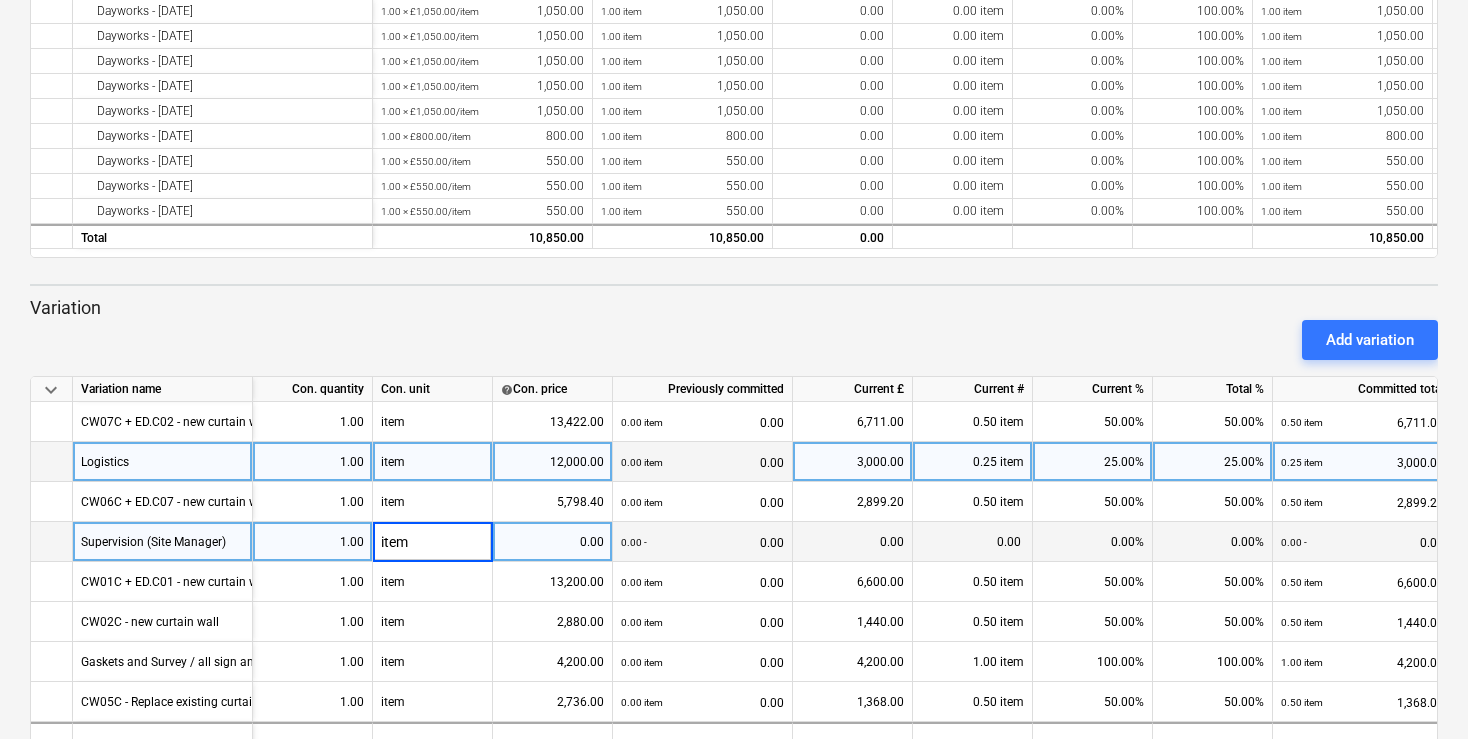 click on "0.00" at bounding box center [552, 542] 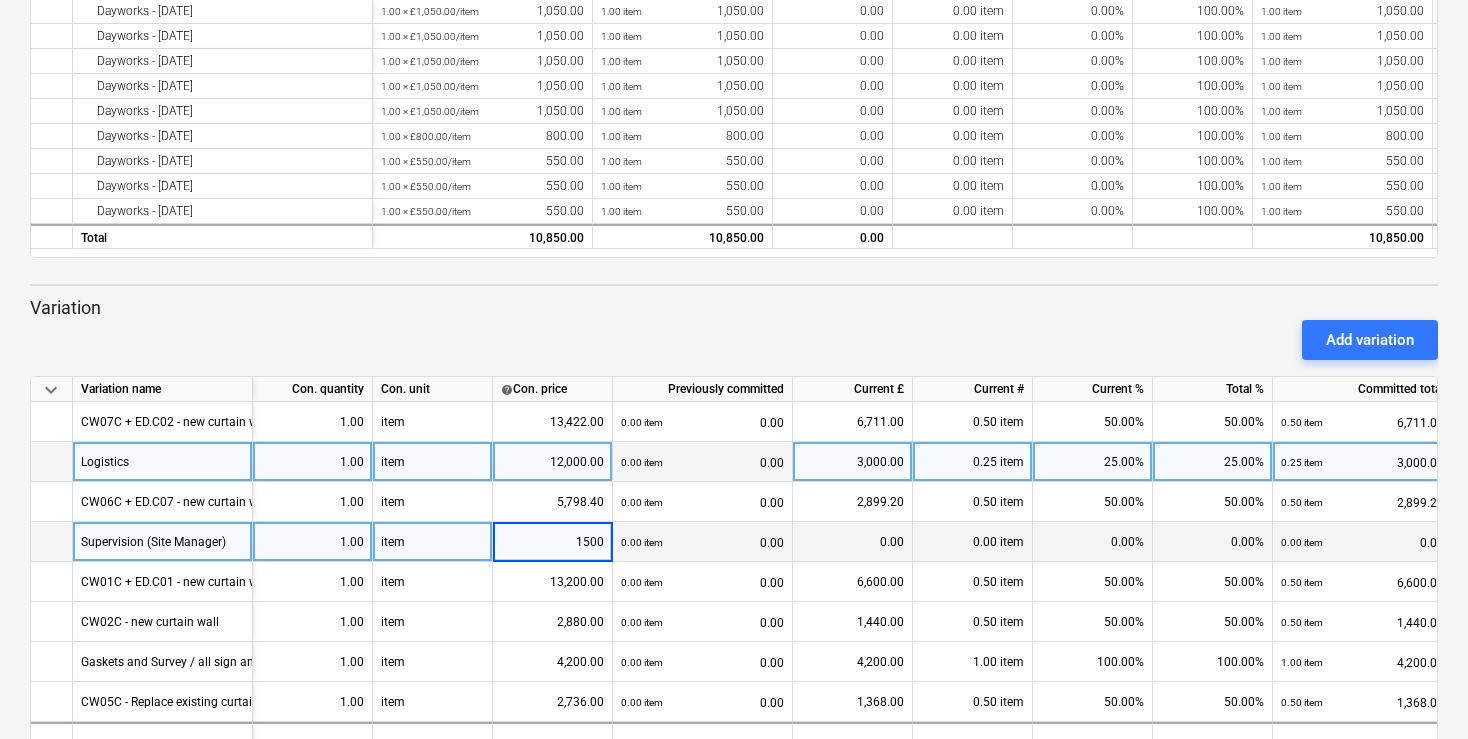 type on "15000" 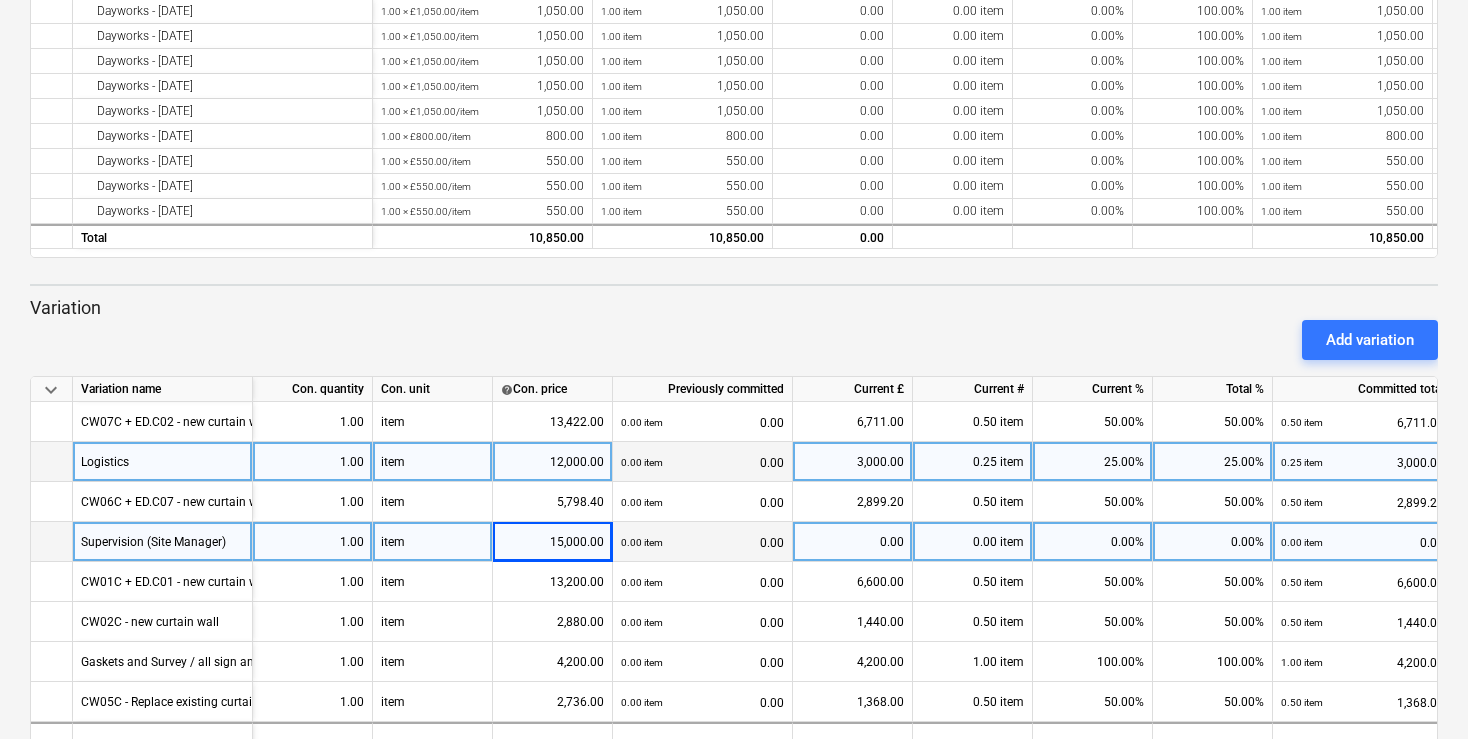 click on "0.00%" at bounding box center (1093, 542) 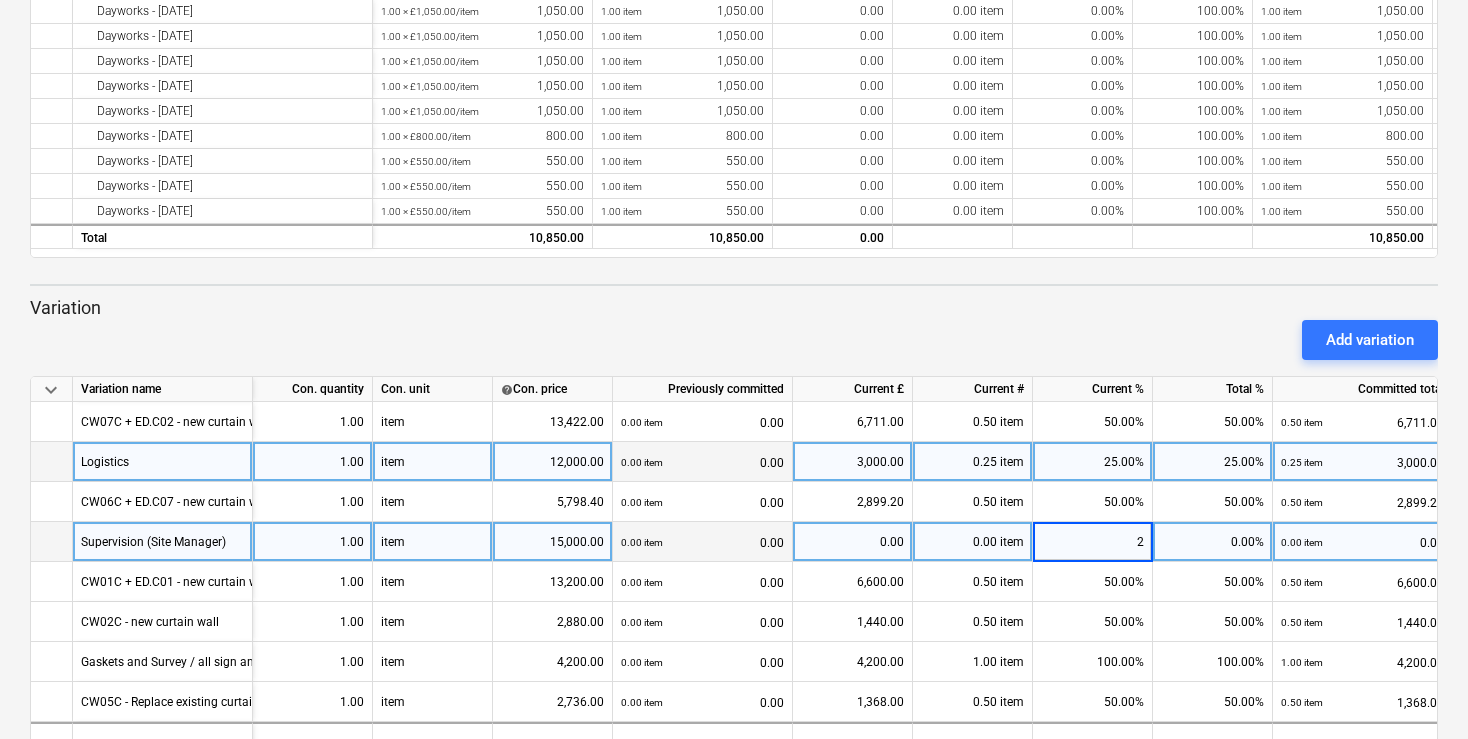 type on "25" 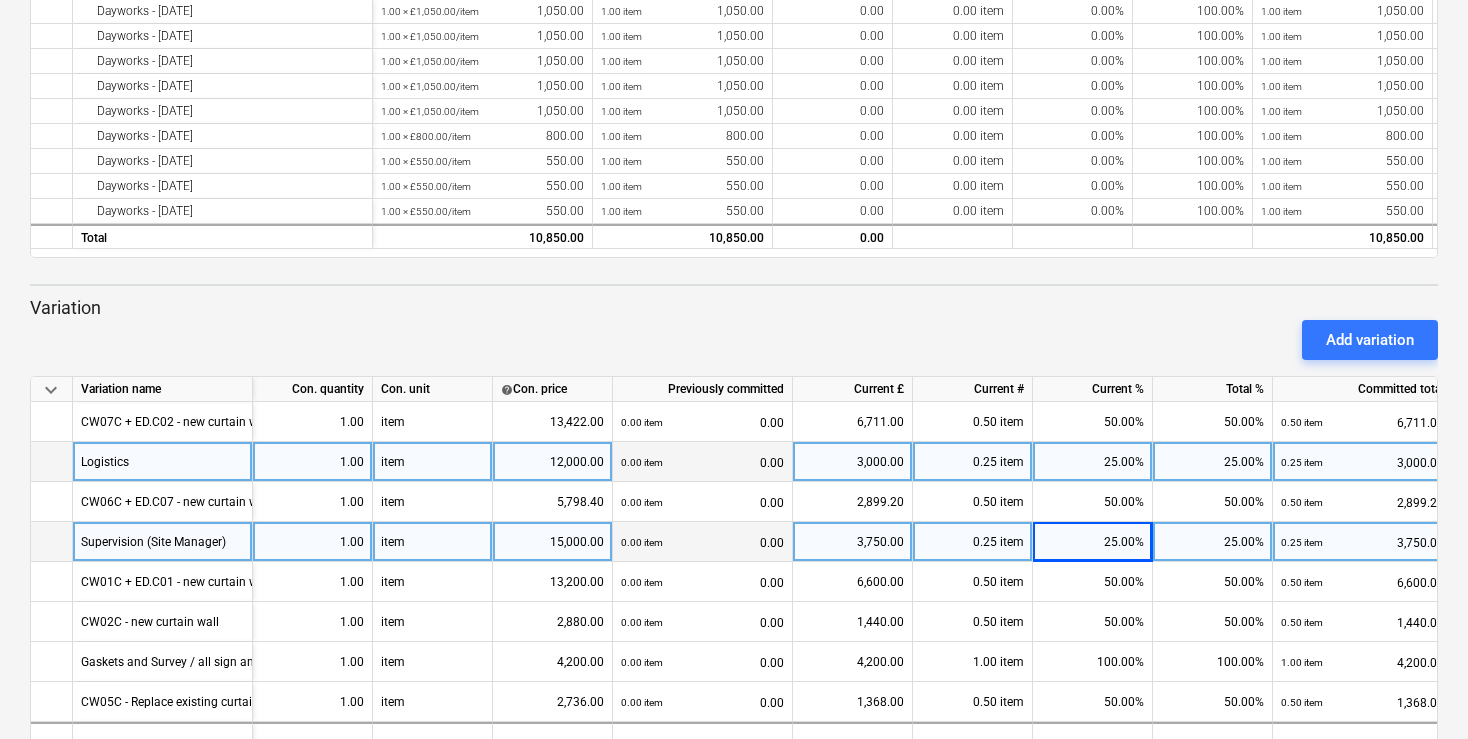 click on "Add variation" at bounding box center [734, 340] 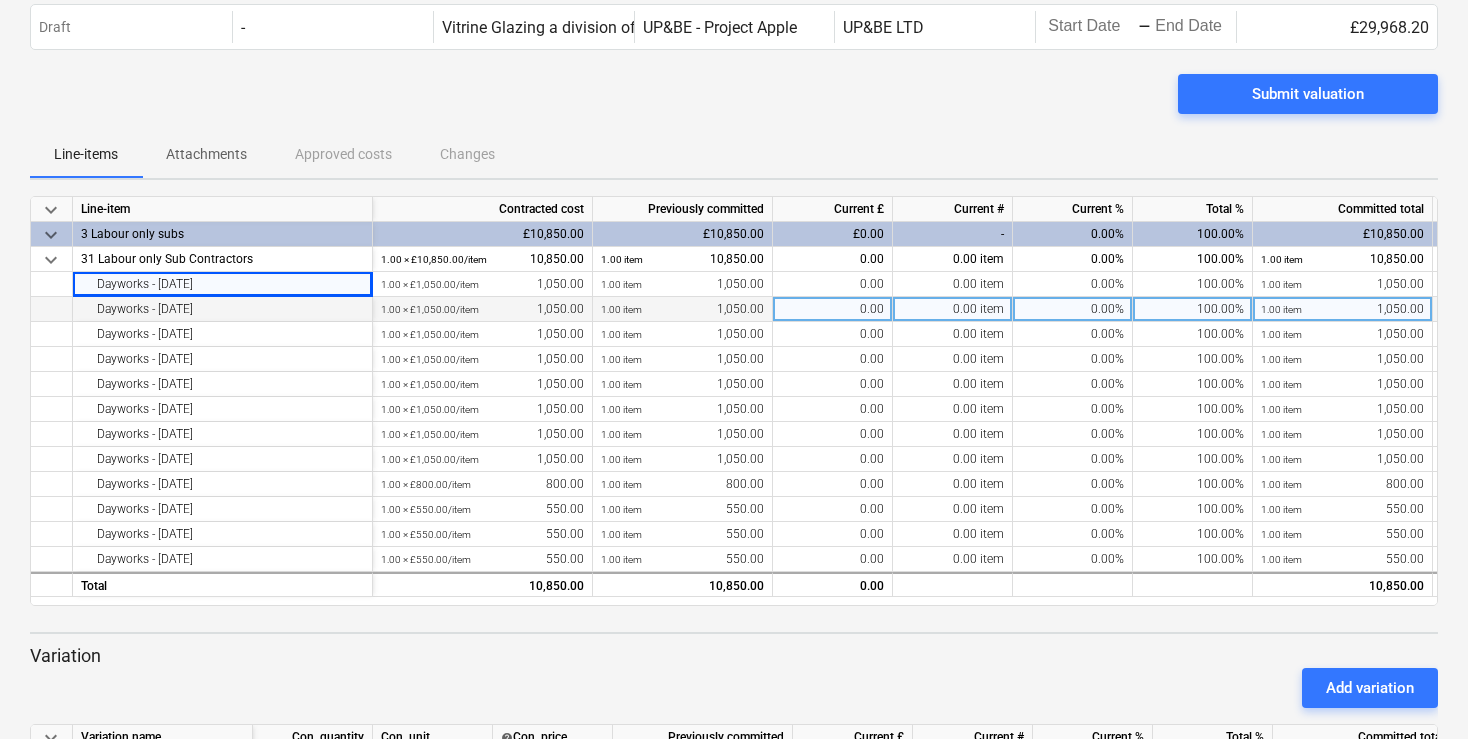 scroll, scrollTop: 0, scrollLeft: 0, axis: both 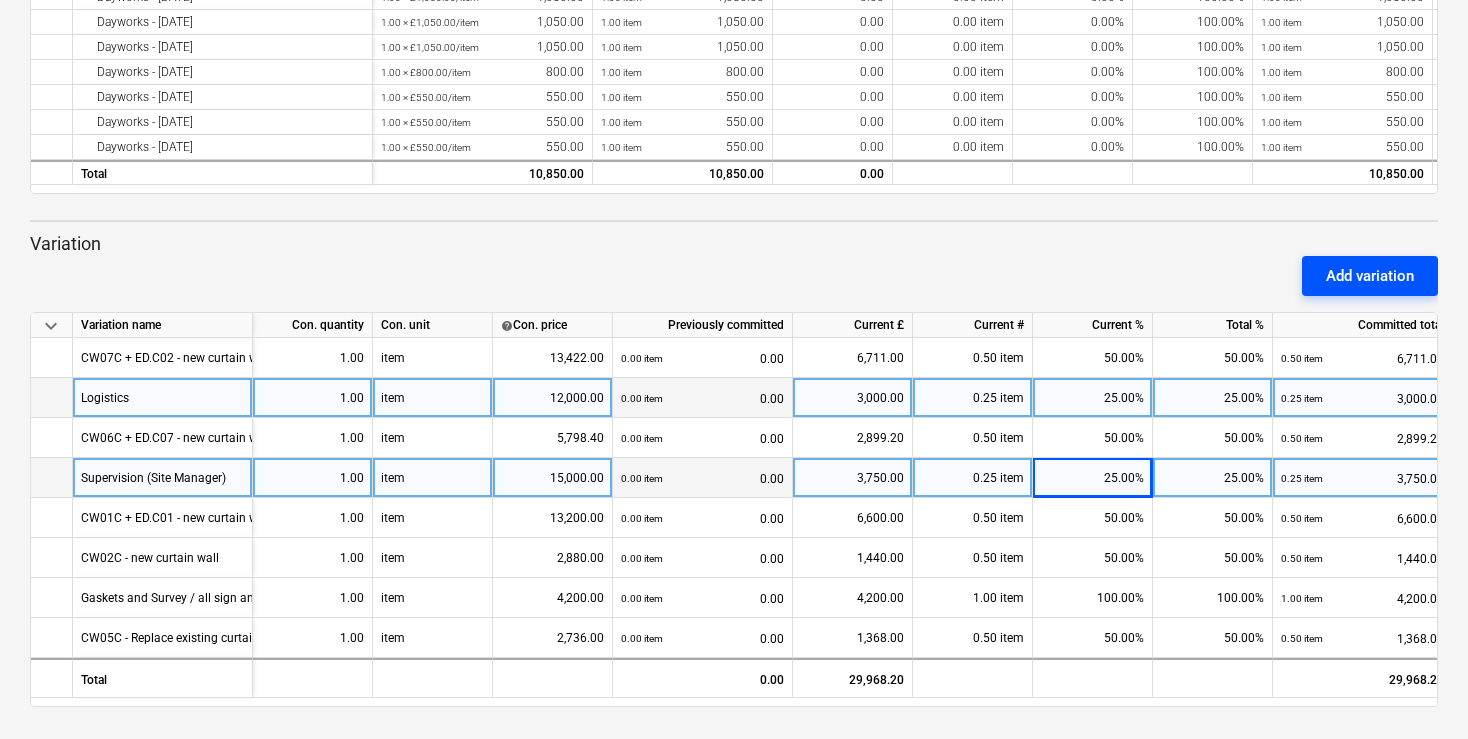 click on "Add variation" at bounding box center (1370, 276) 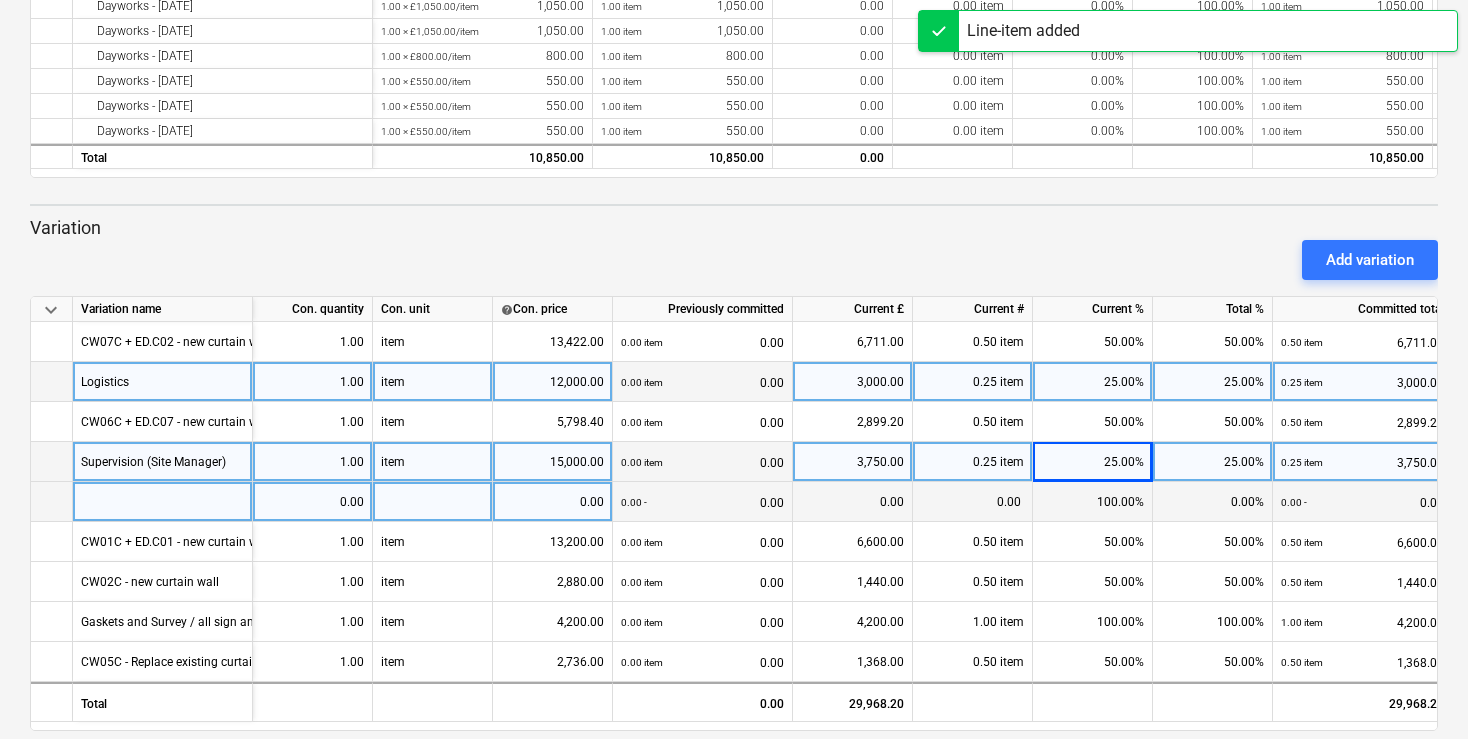 click at bounding box center (163, 502) 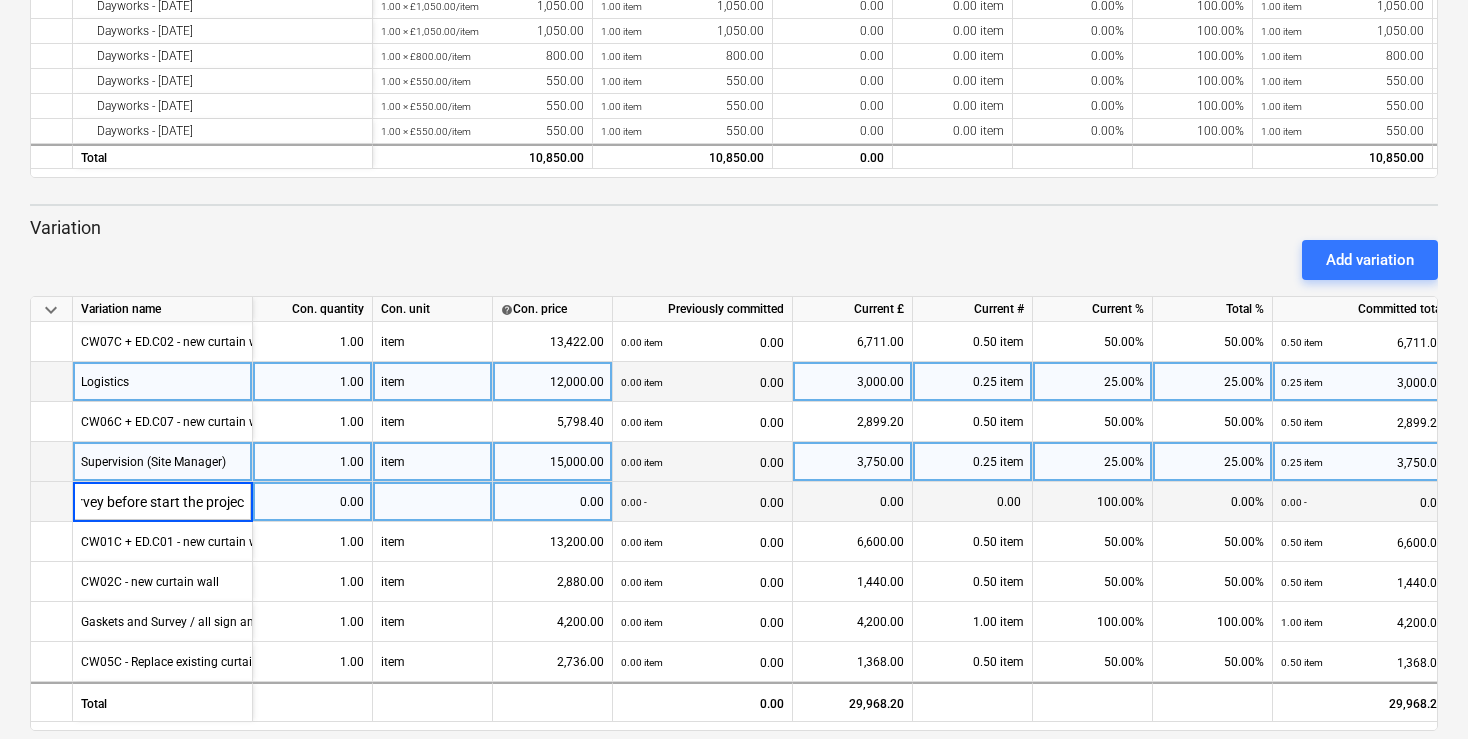 scroll, scrollTop: 0, scrollLeft: 23, axis: horizontal 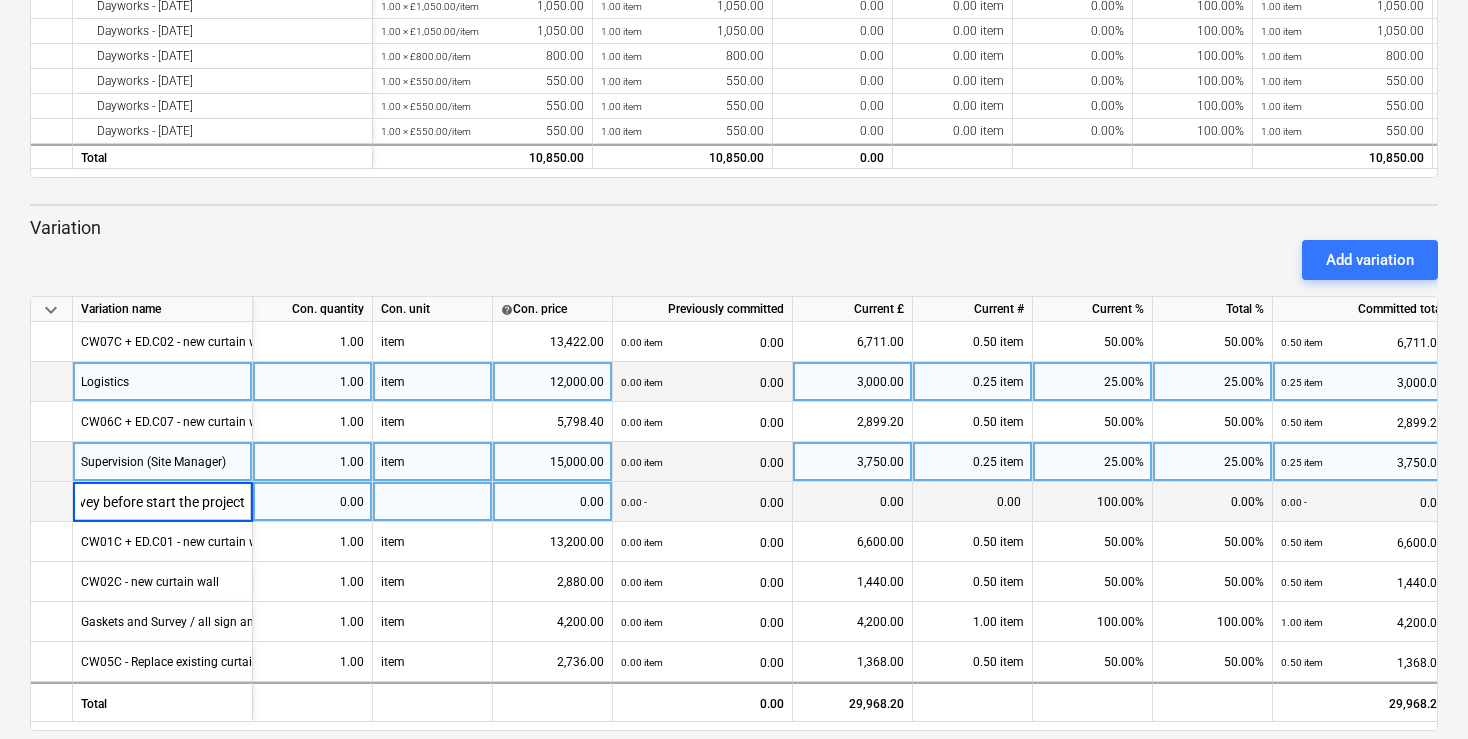 click on "Survey before start the project" at bounding box center (162, 501) 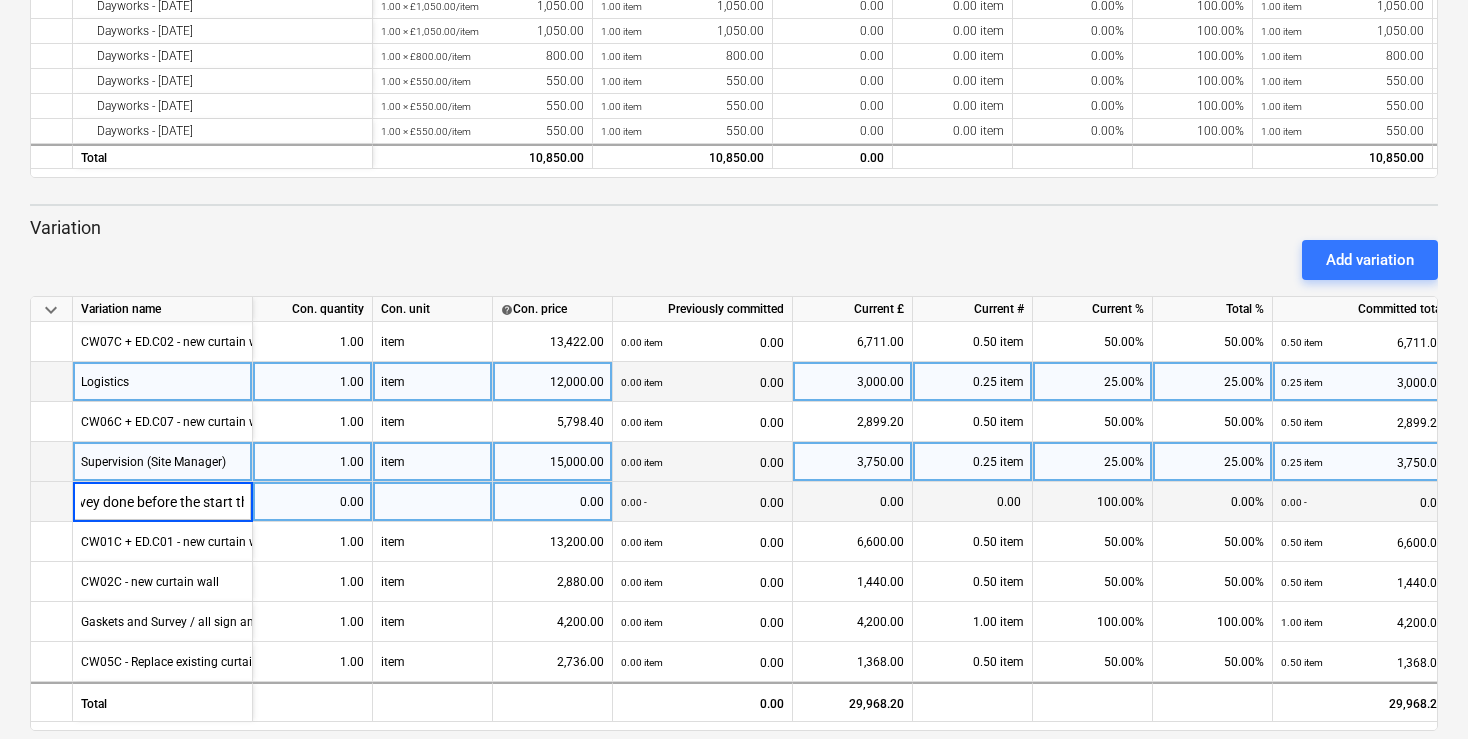 type on "Survey done before the  start the project" 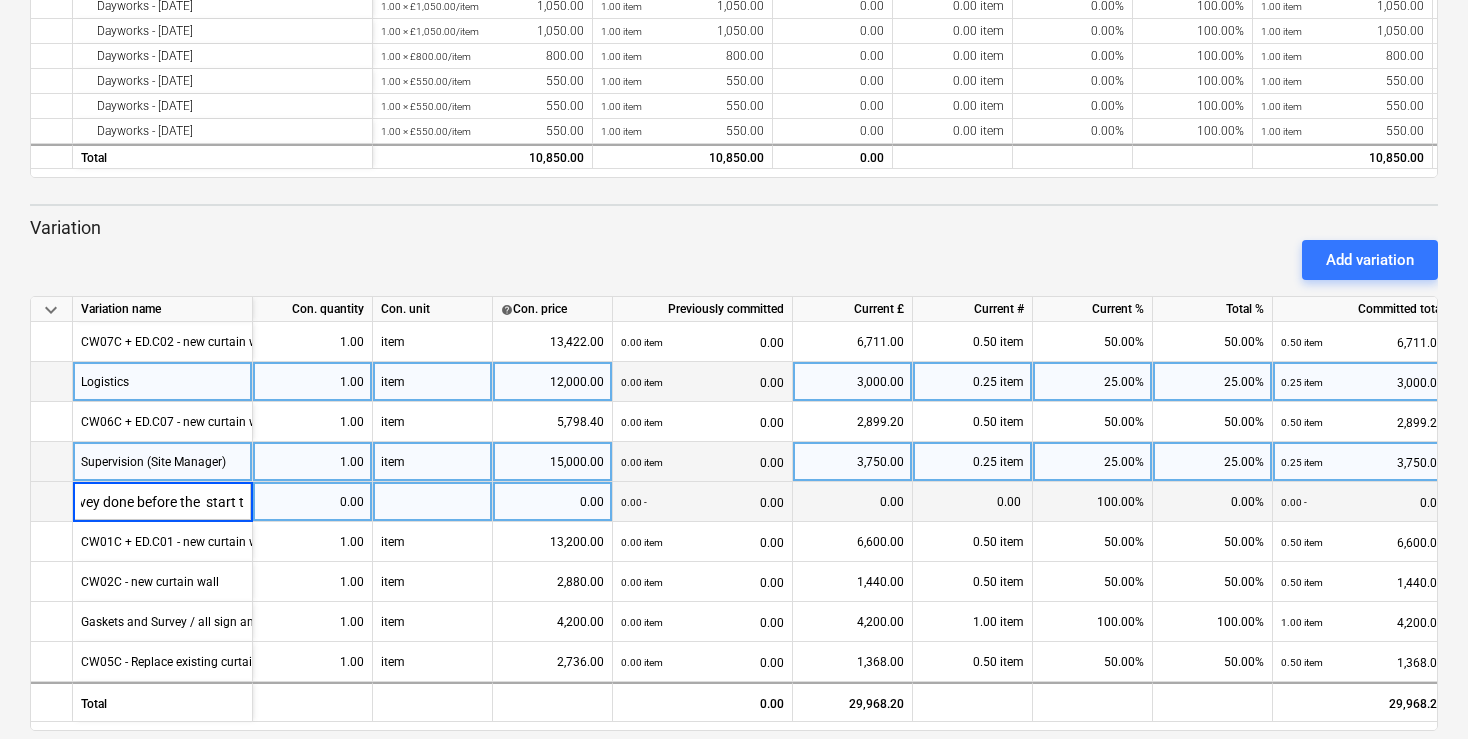 click on "0.00" at bounding box center [312, 502] 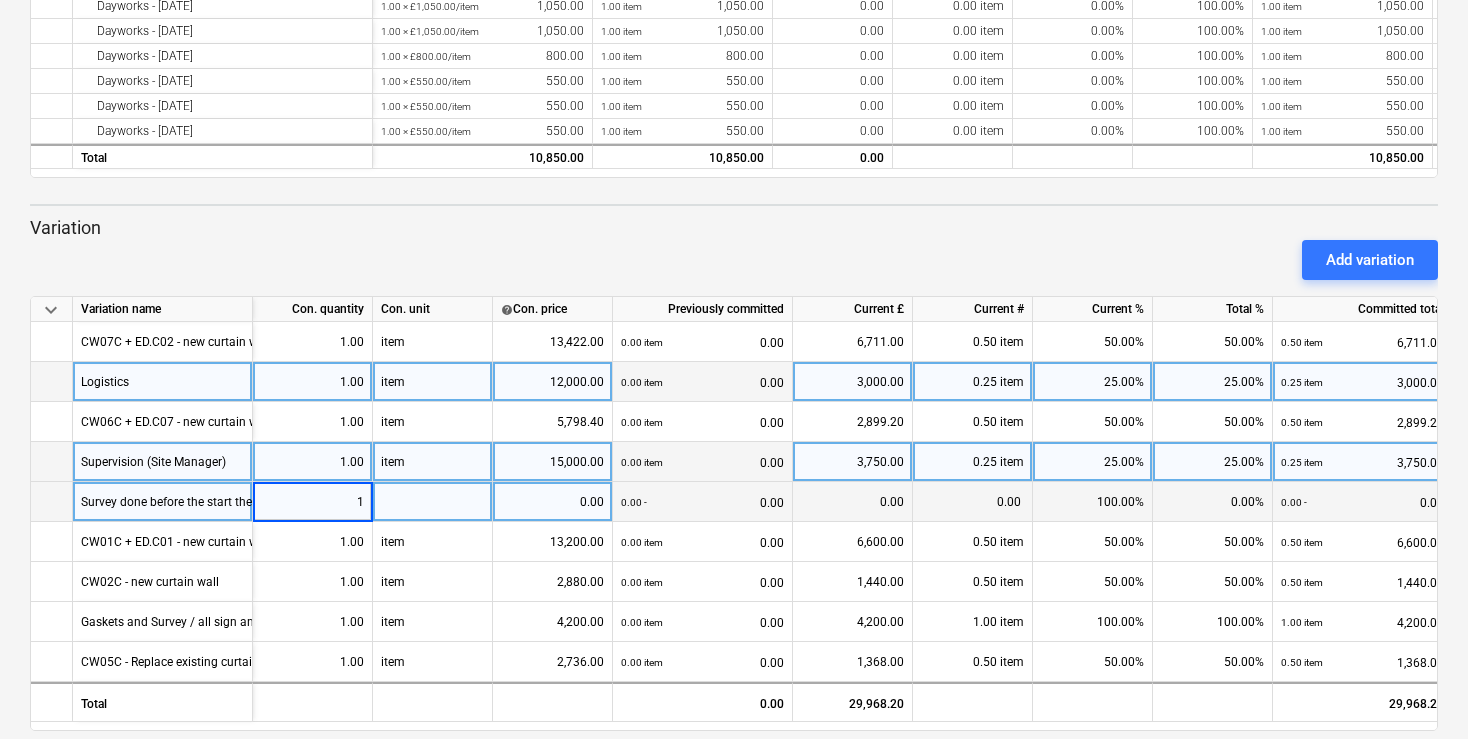 click at bounding box center [433, 502] 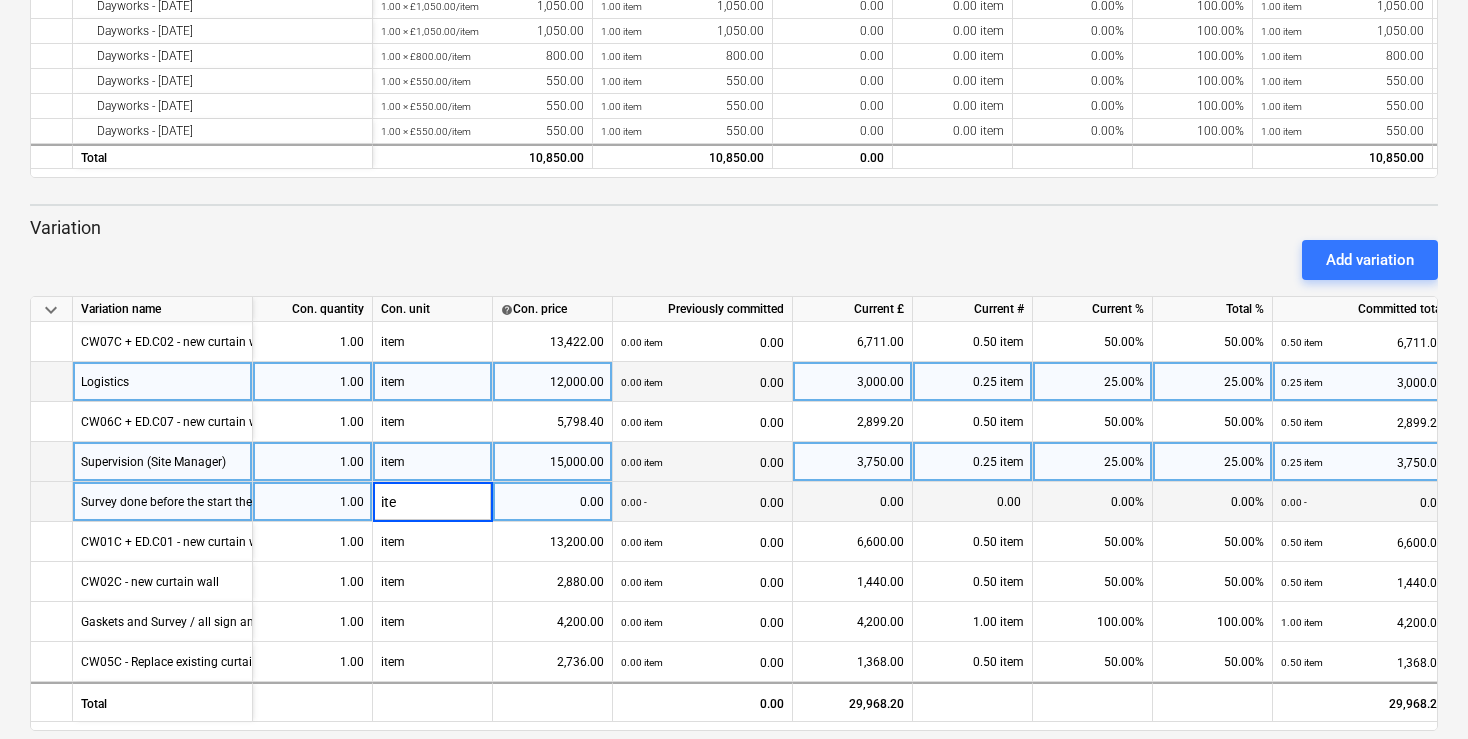 type on "item" 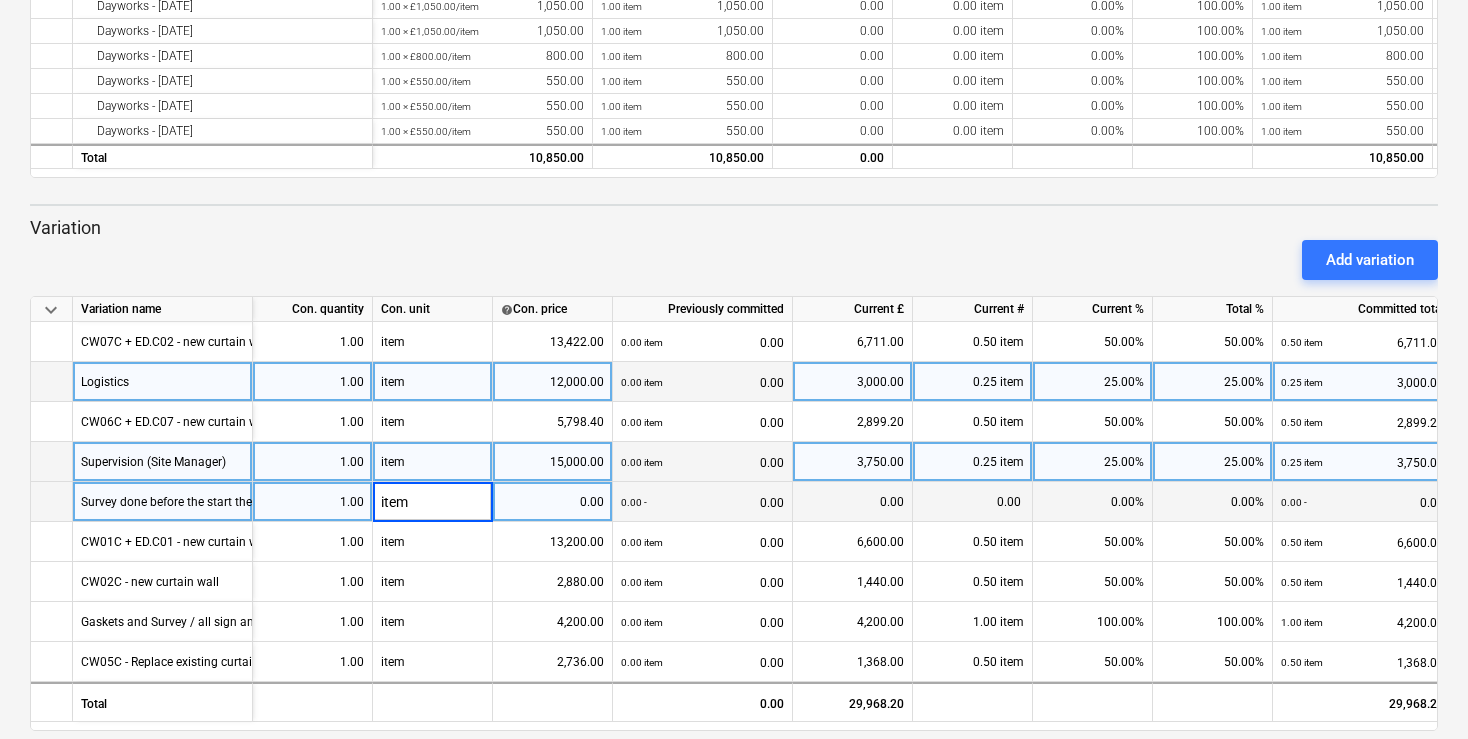 click on "0.00" at bounding box center [552, 502] 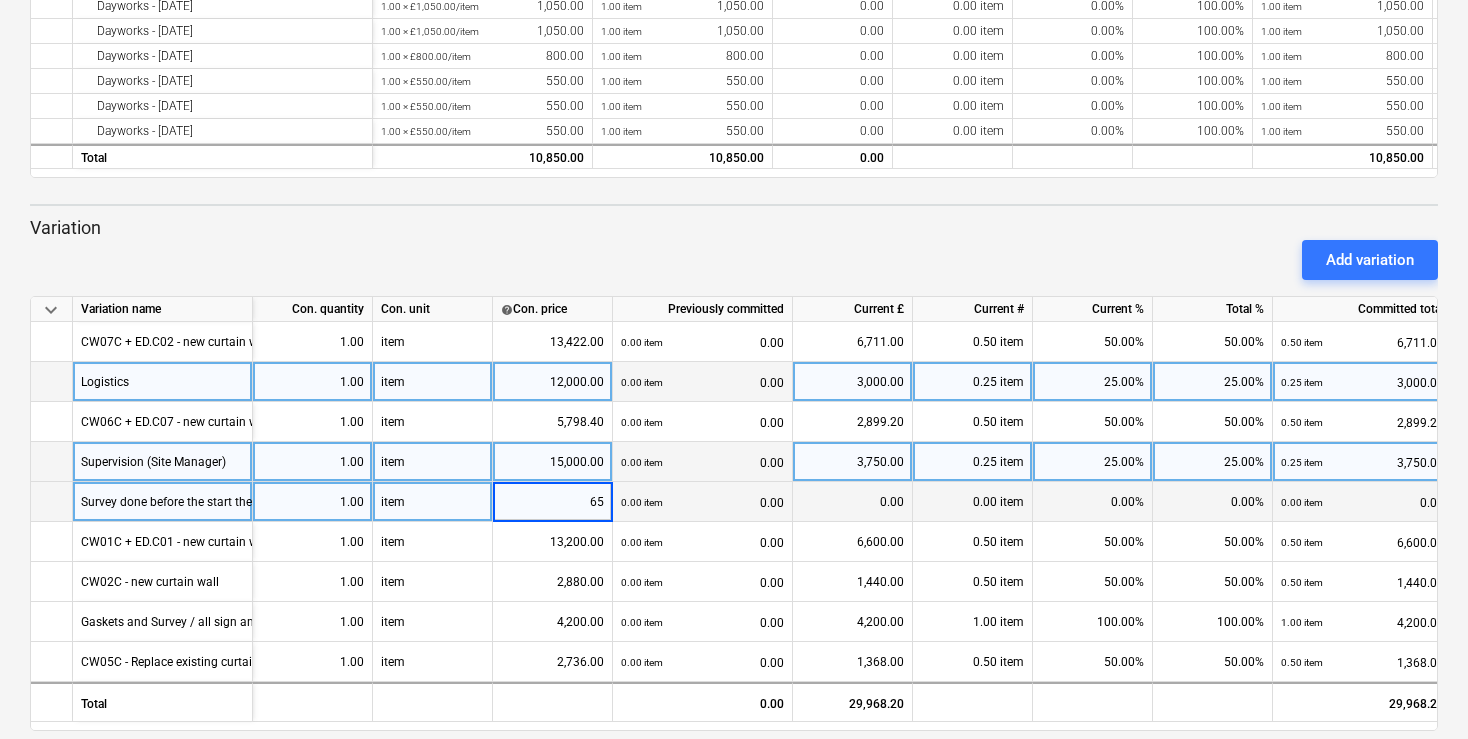 type on "650" 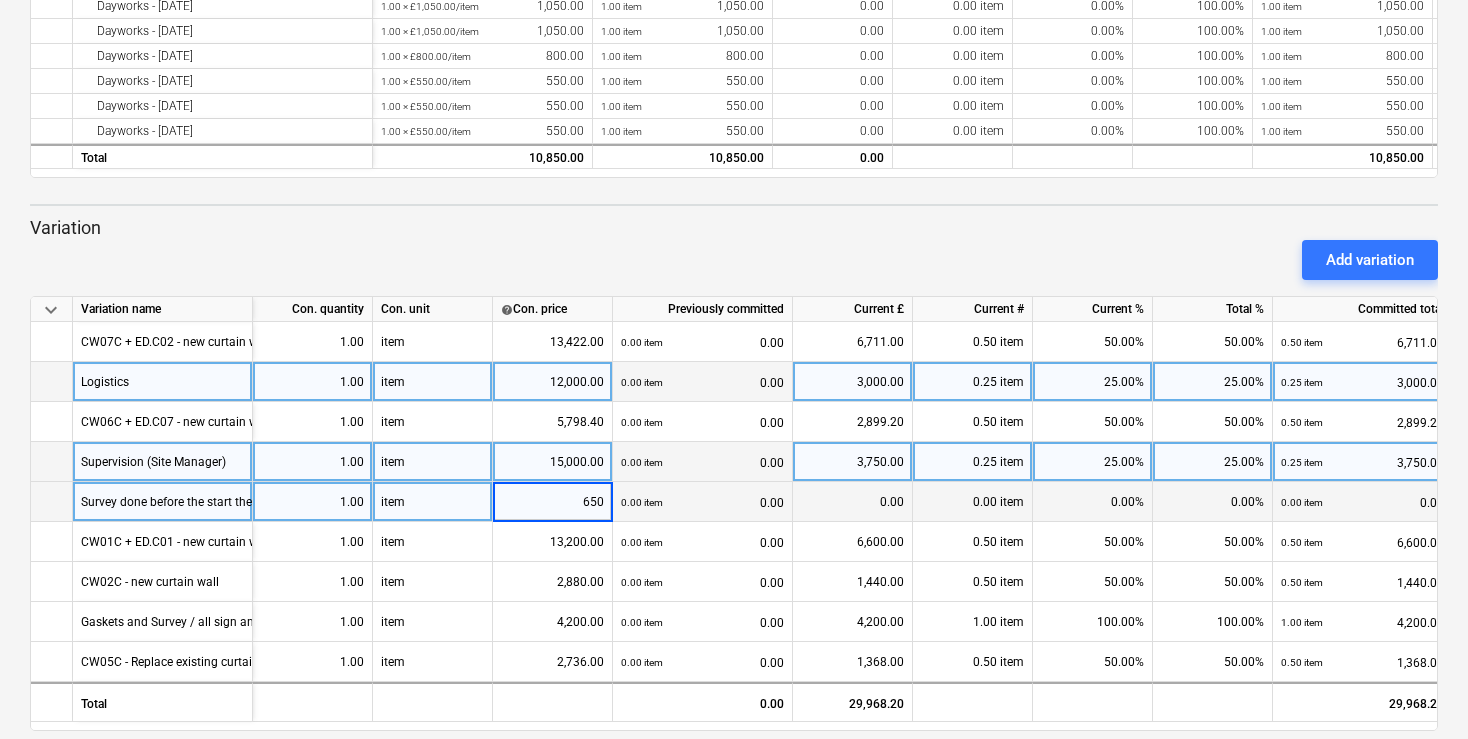 click on "0.00%" at bounding box center (1093, 502) 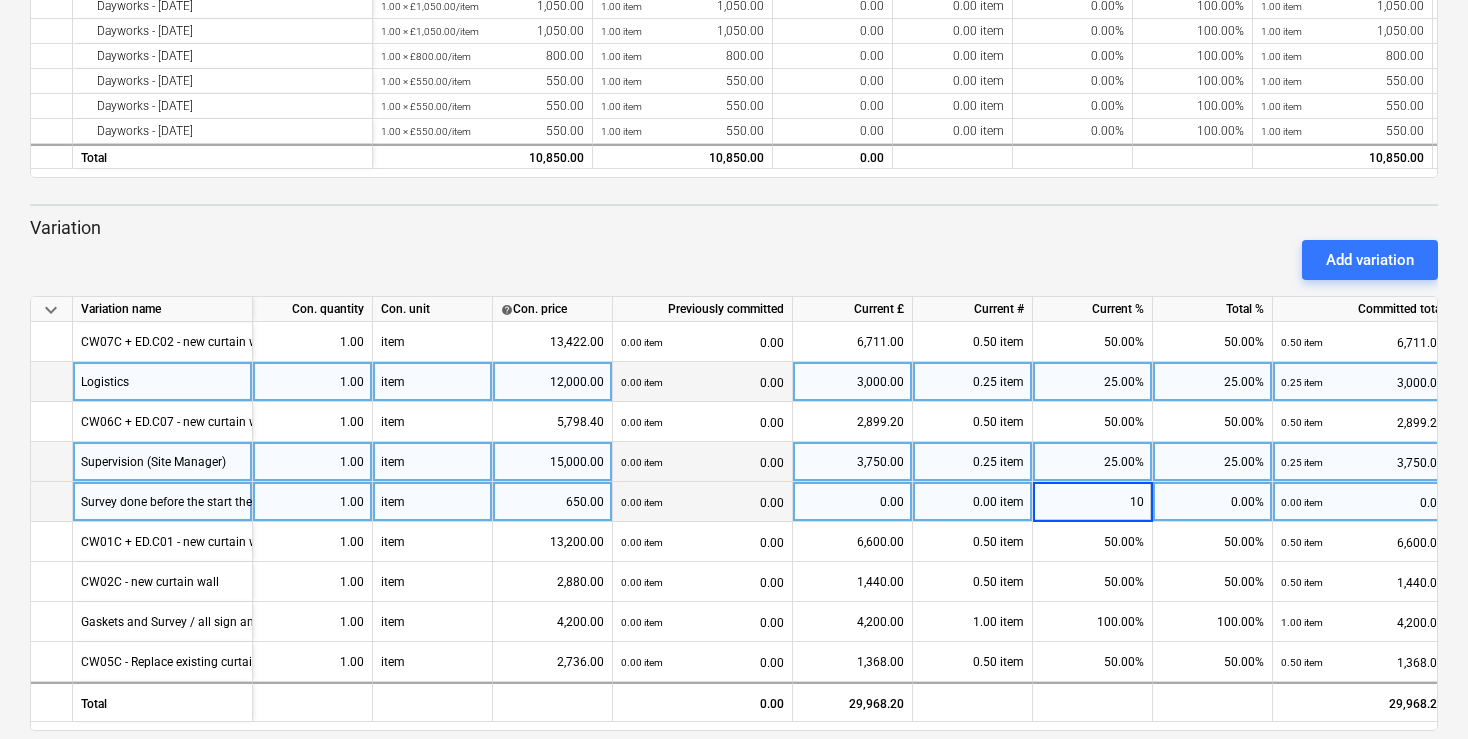 type on "100" 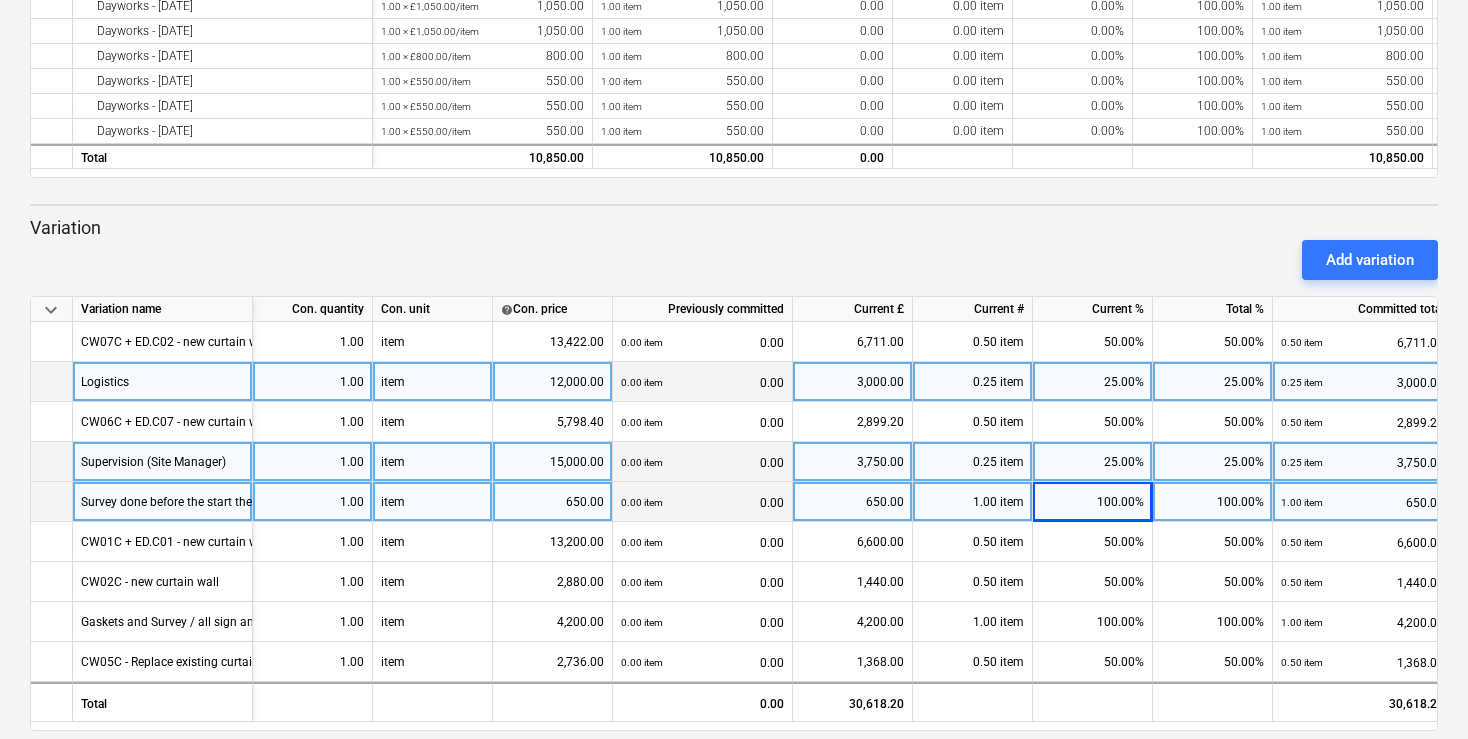 click on "0.25   item" at bounding box center (973, 382) 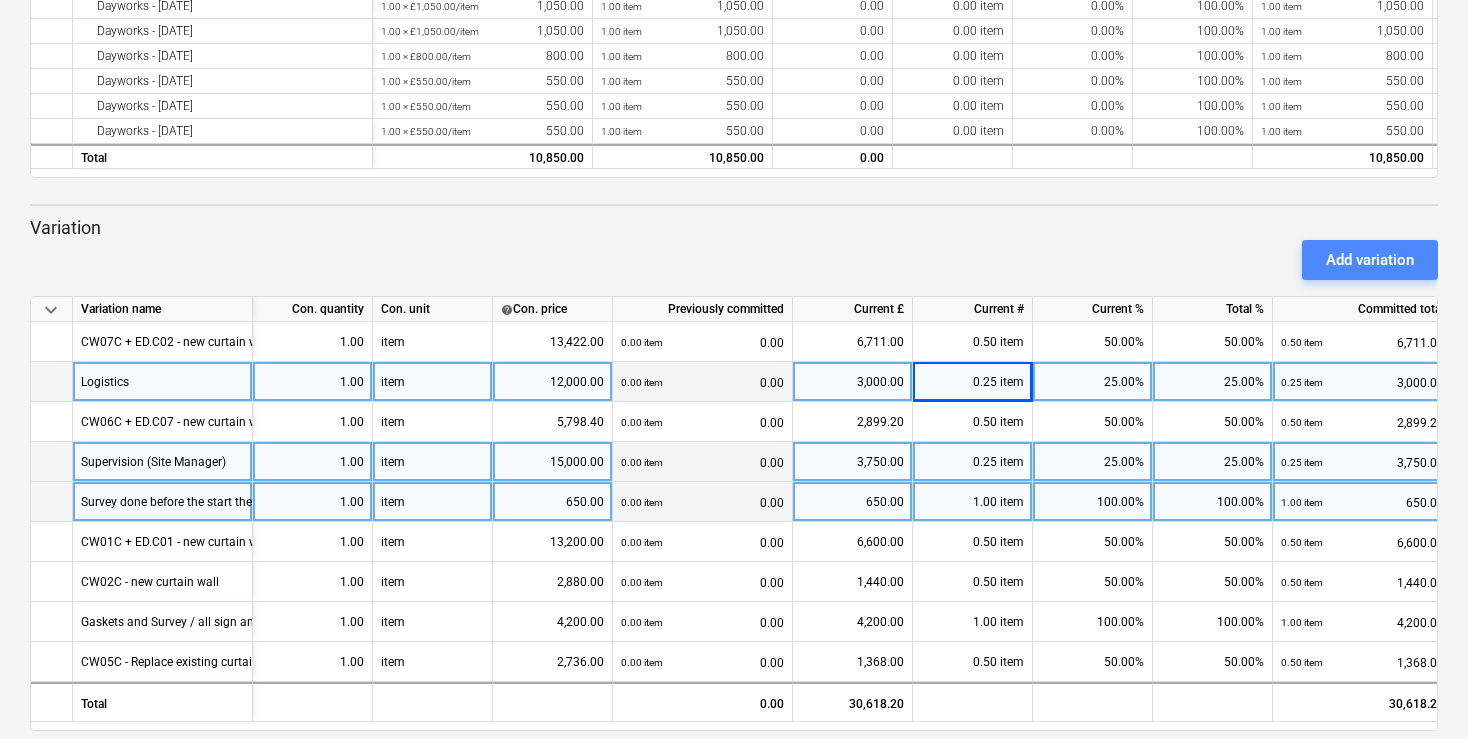 click on "Add variation" at bounding box center [1370, 260] 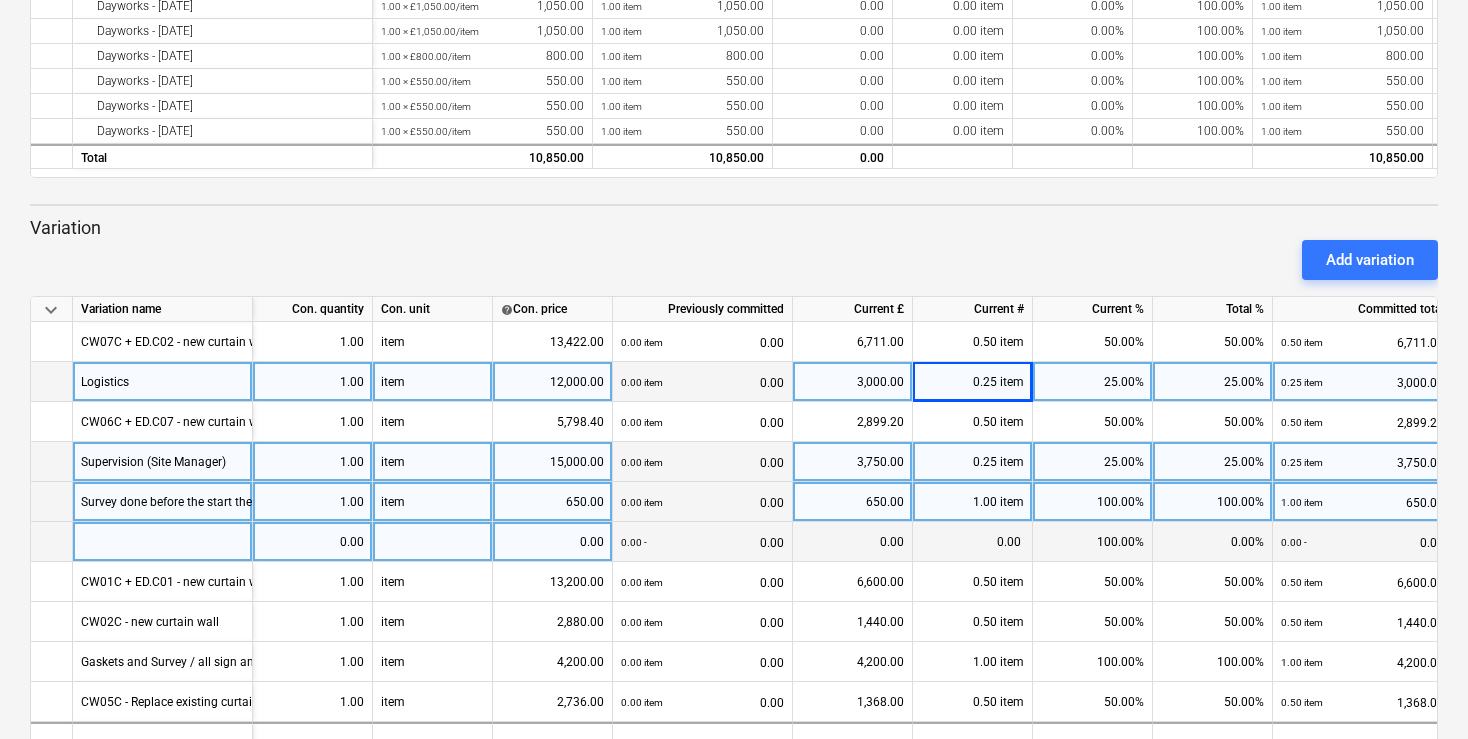 click at bounding box center (163, 542) 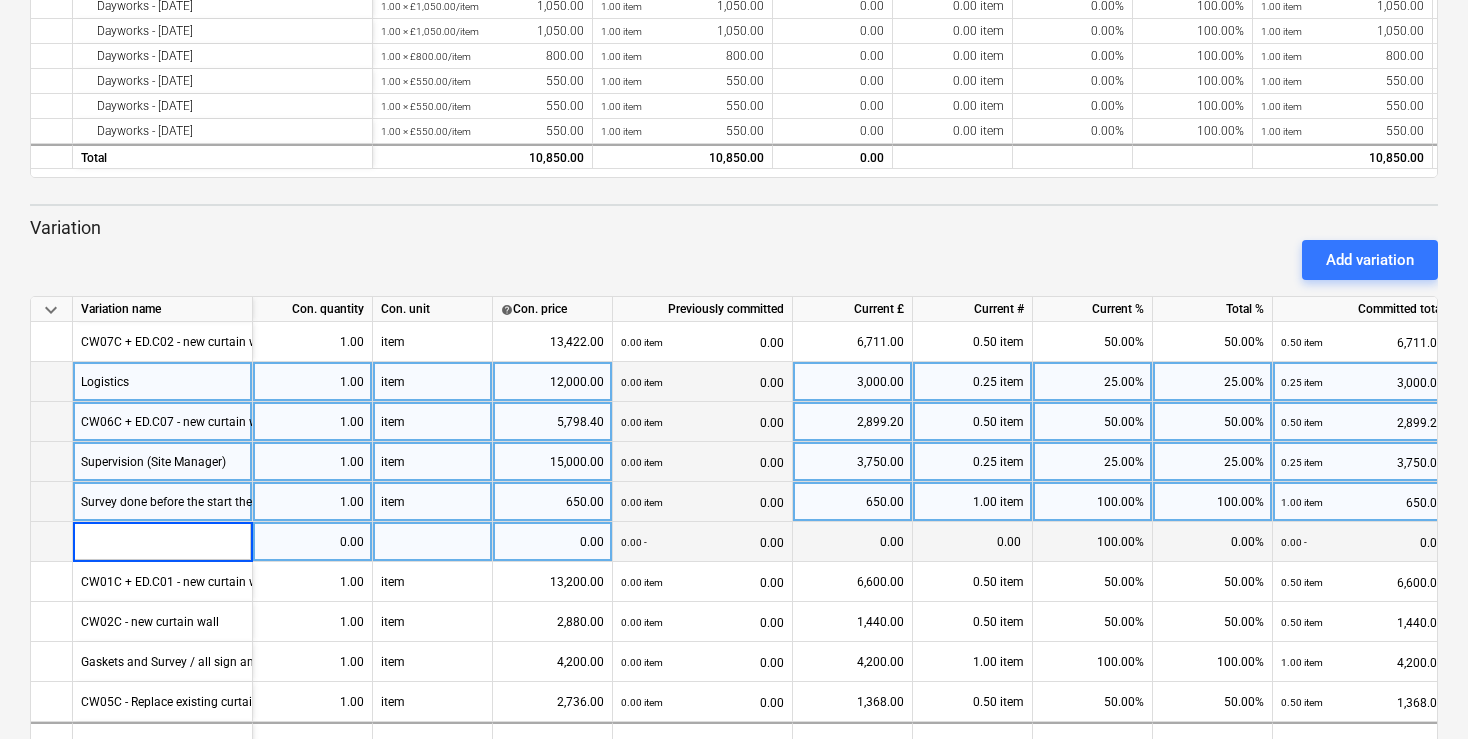 scroll, scrollTop: 8, scrollLeft: 0, axis: vertical 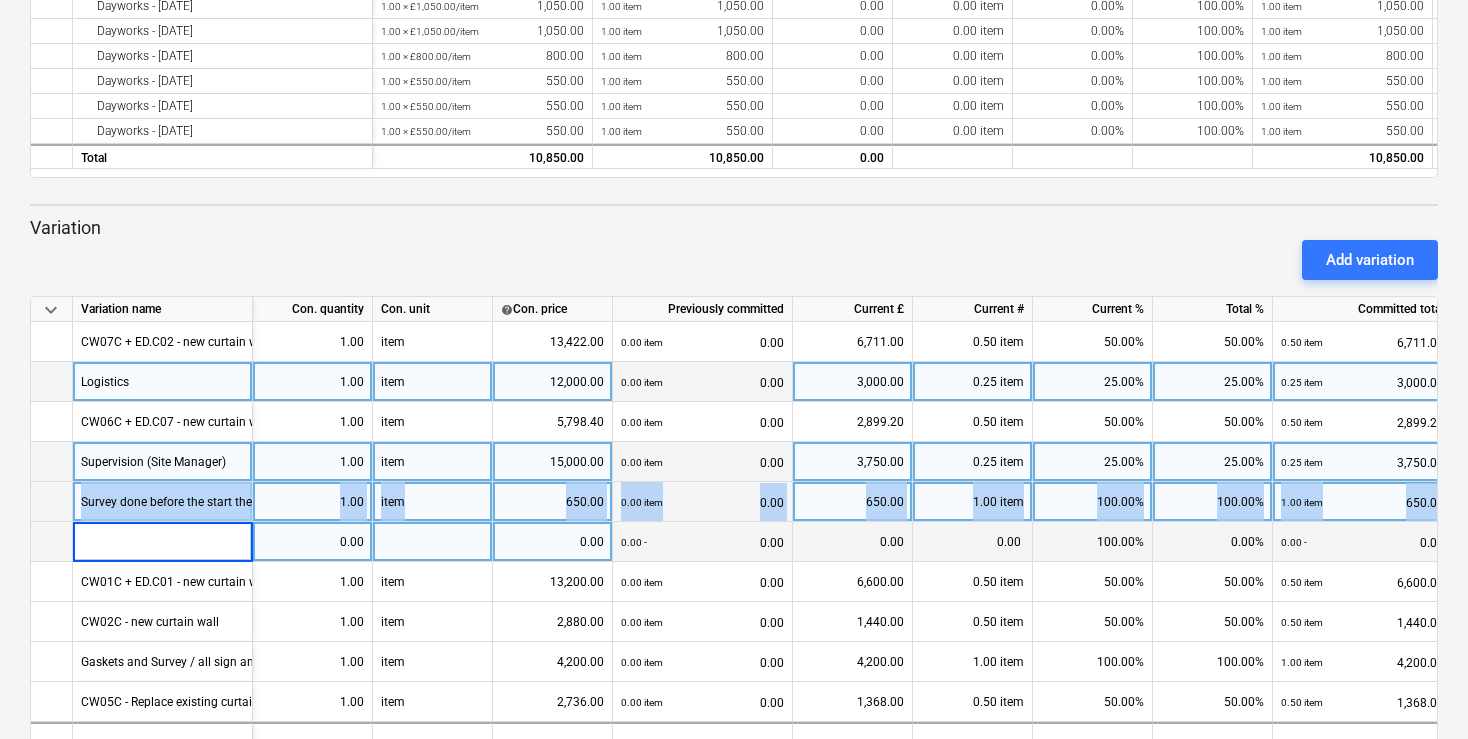click on "Survey done before the  start the project" at bounding box center [163, 502] 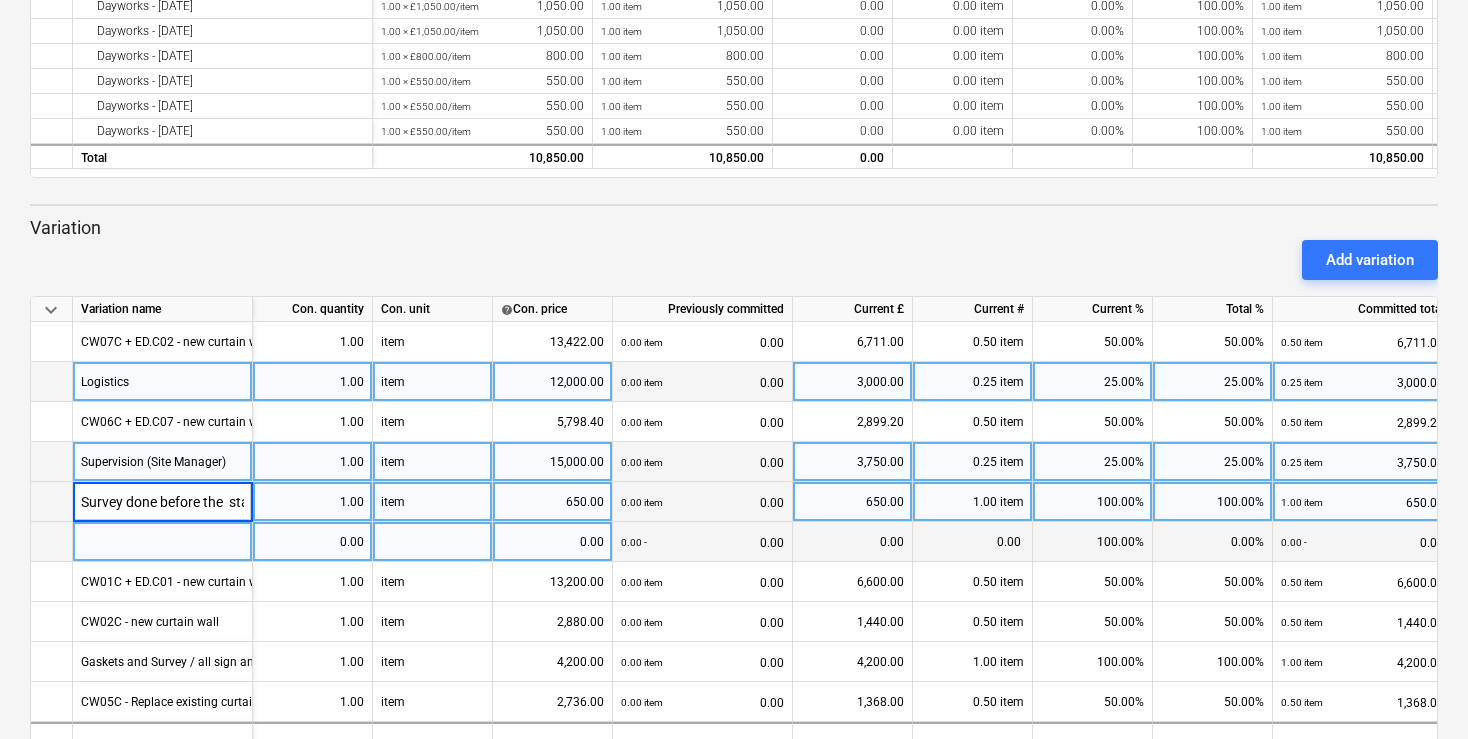 scroll, scrollTop: 0, scrollLeft: 85, axis: horizontal 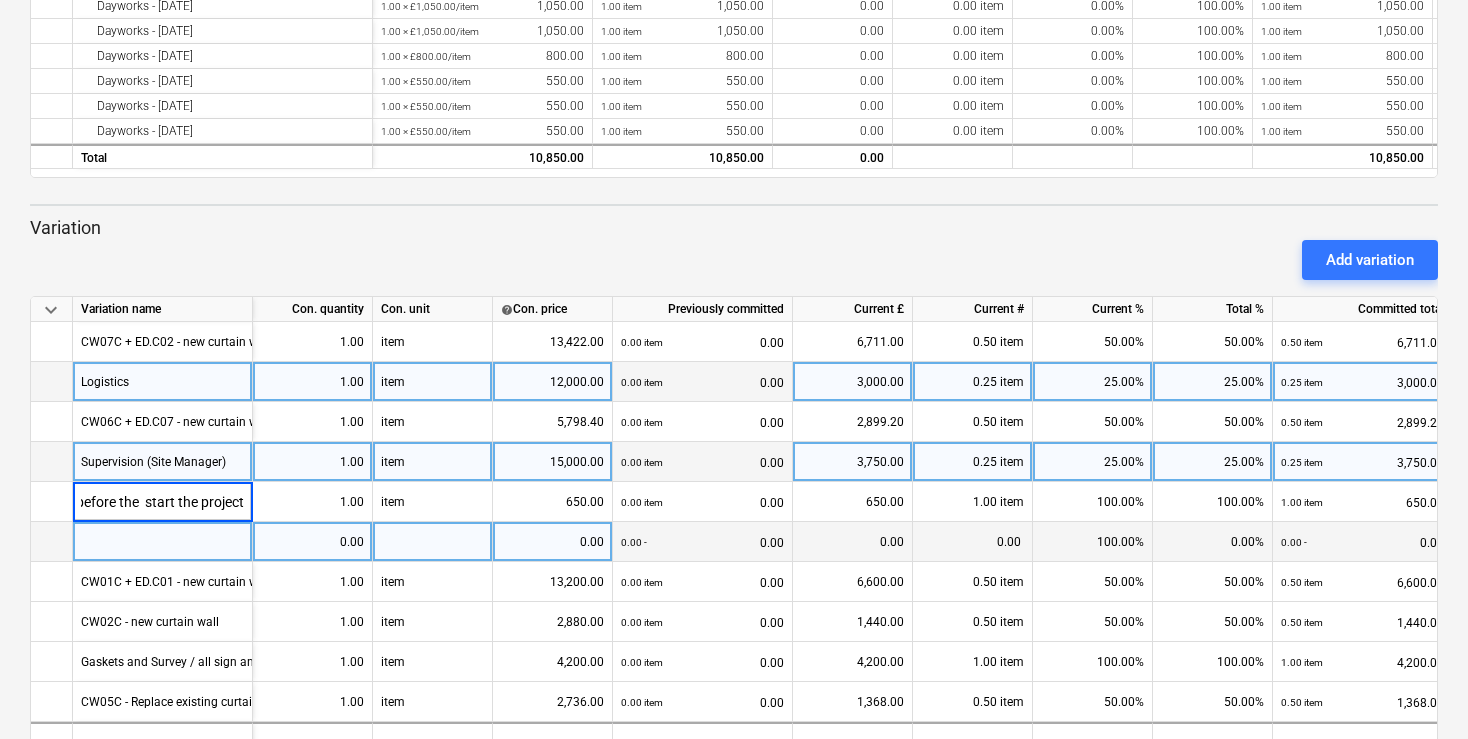click at bounding box center [163, 542] 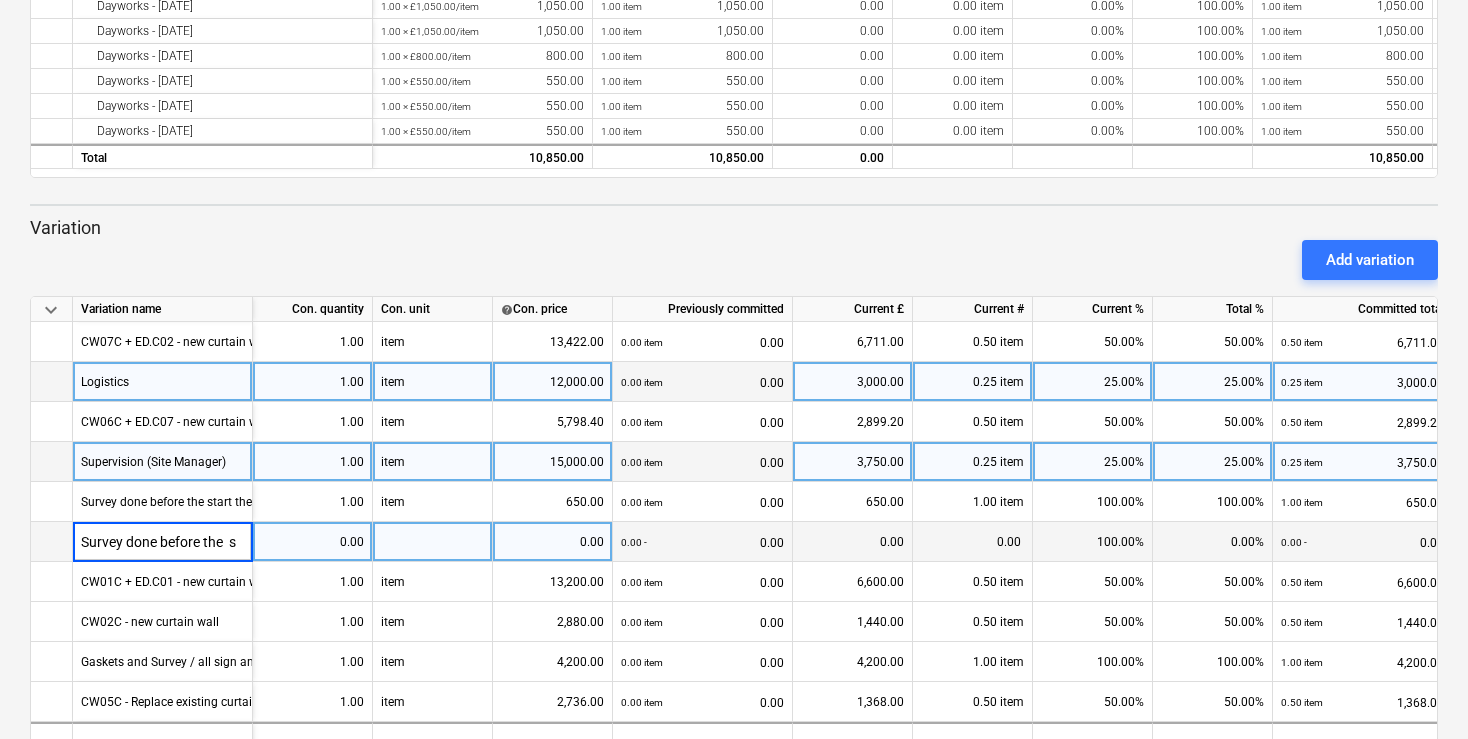 scroll, scrollTop: 0, scrollLeft: 0, axis: both 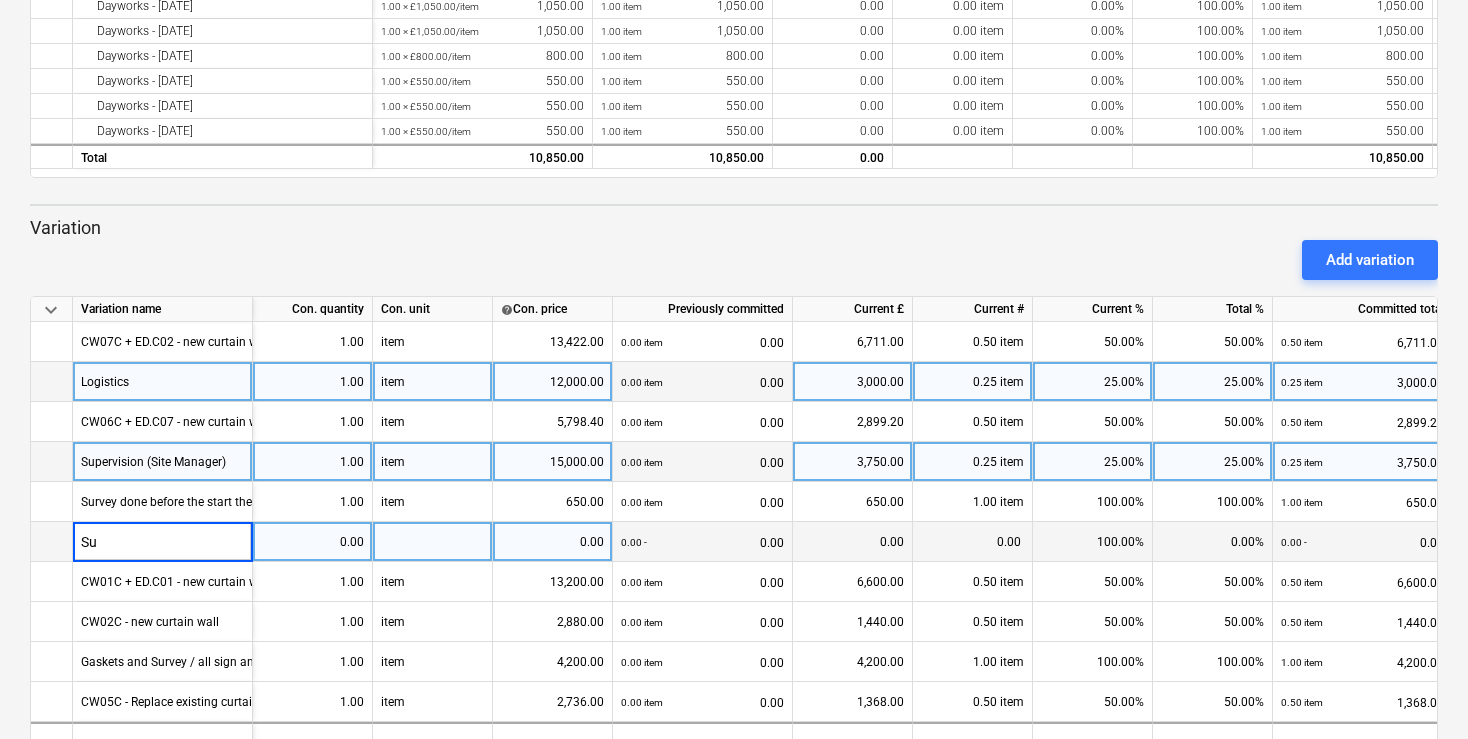 type on "S" 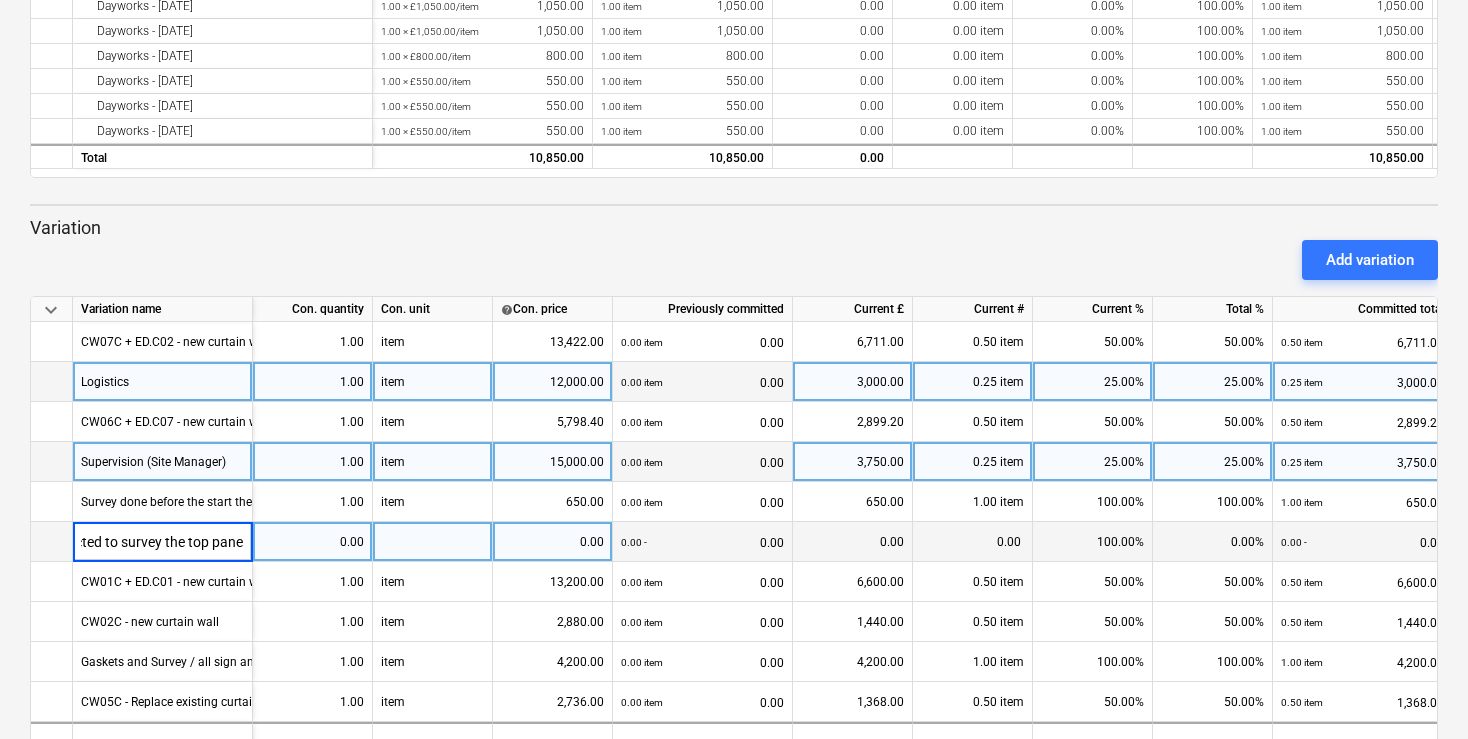 scroll, scrollTop: 0, scrollLeft: 58, axis: horizontal 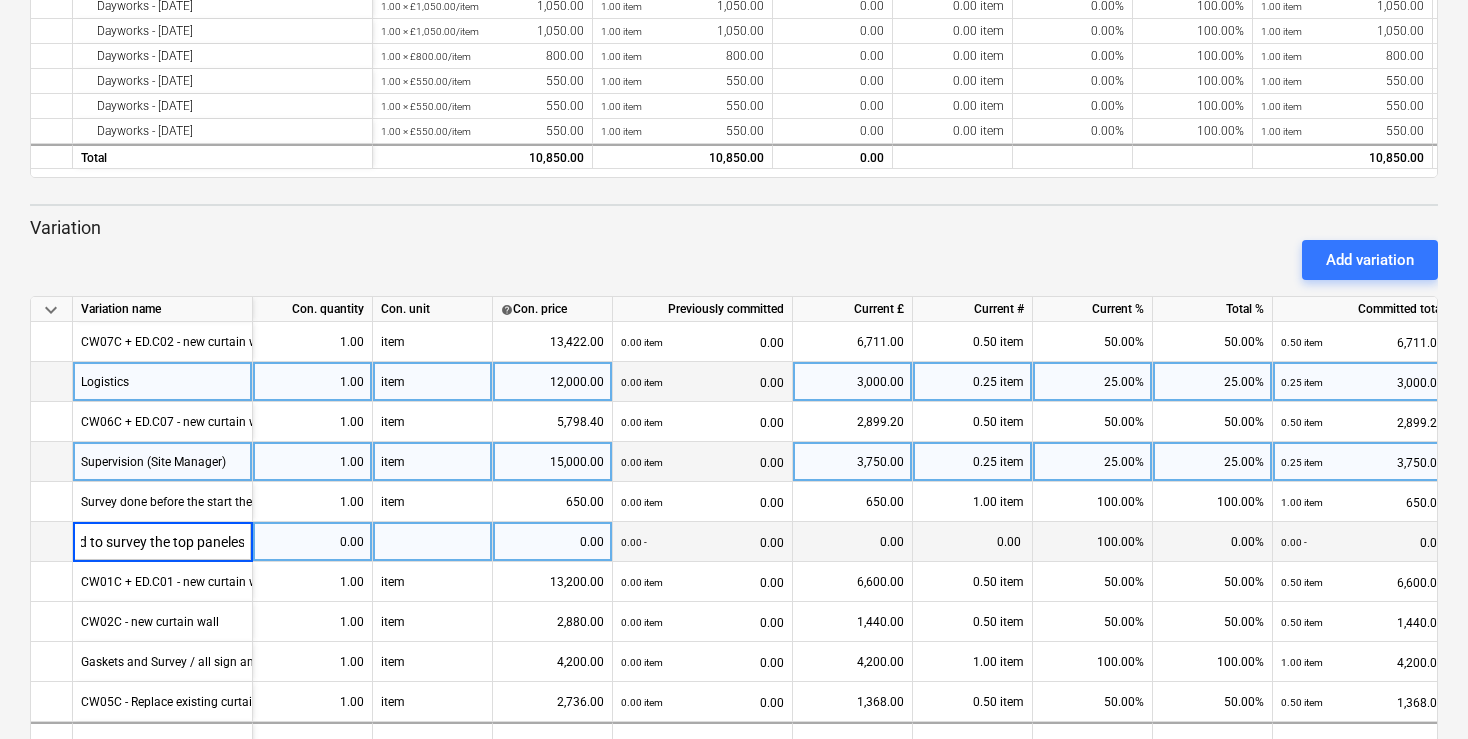 click on "Instructed to survey the top paneles" at bounding box center [162, 541] 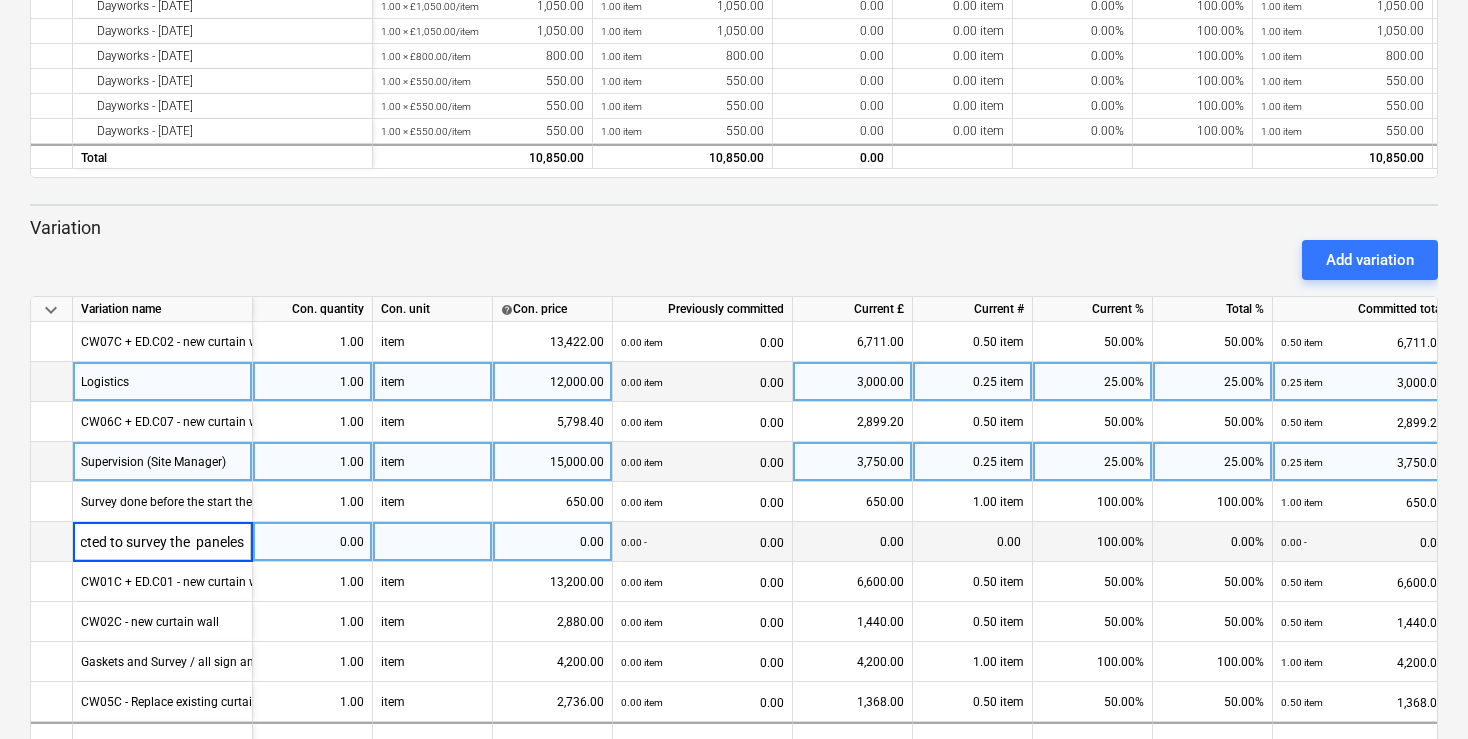 scroll, scrollTop: 0, scrollLeft: 38, axis: horizontal 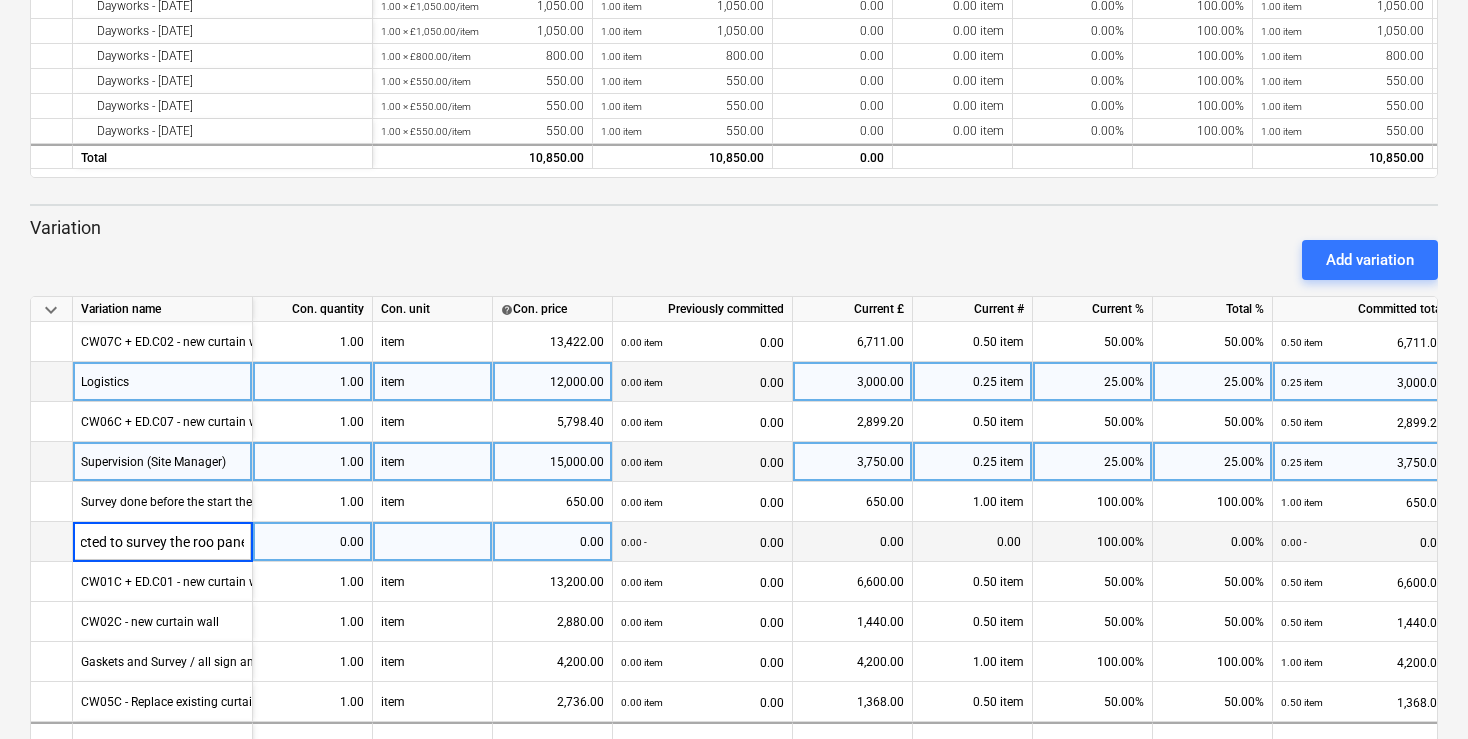 type on "Instructed to survey the roof paneles" 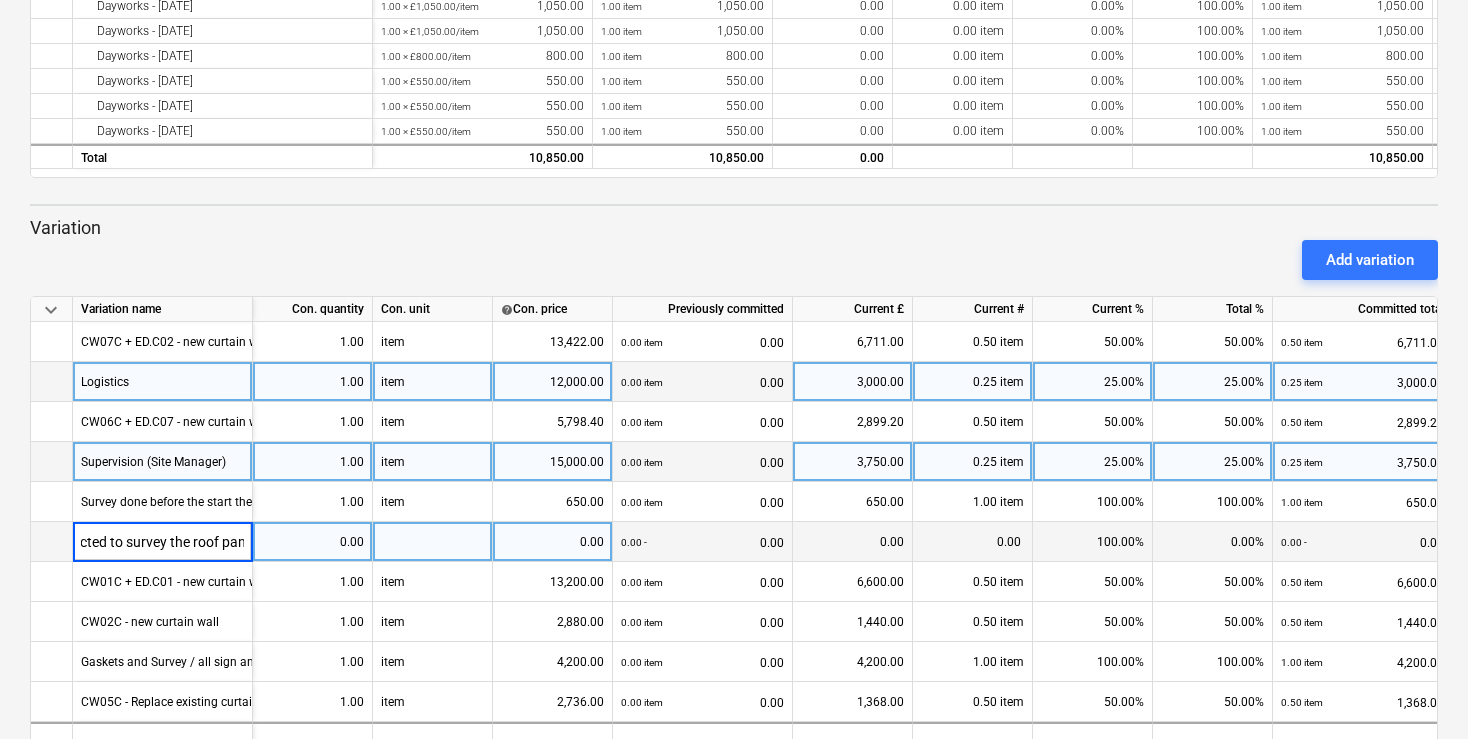 click on "0.00" at bounding box center (312, 542) 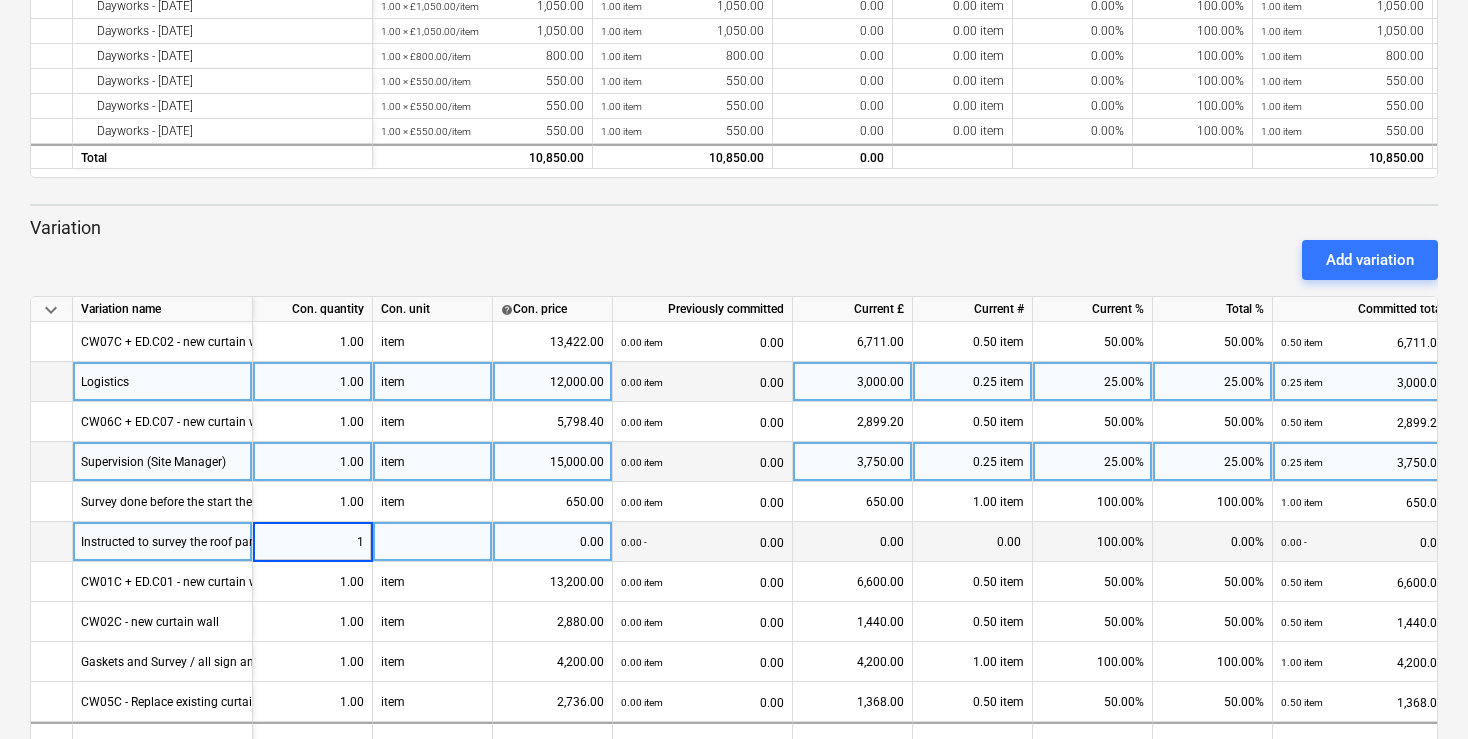 click at bounding box center (433, 542) 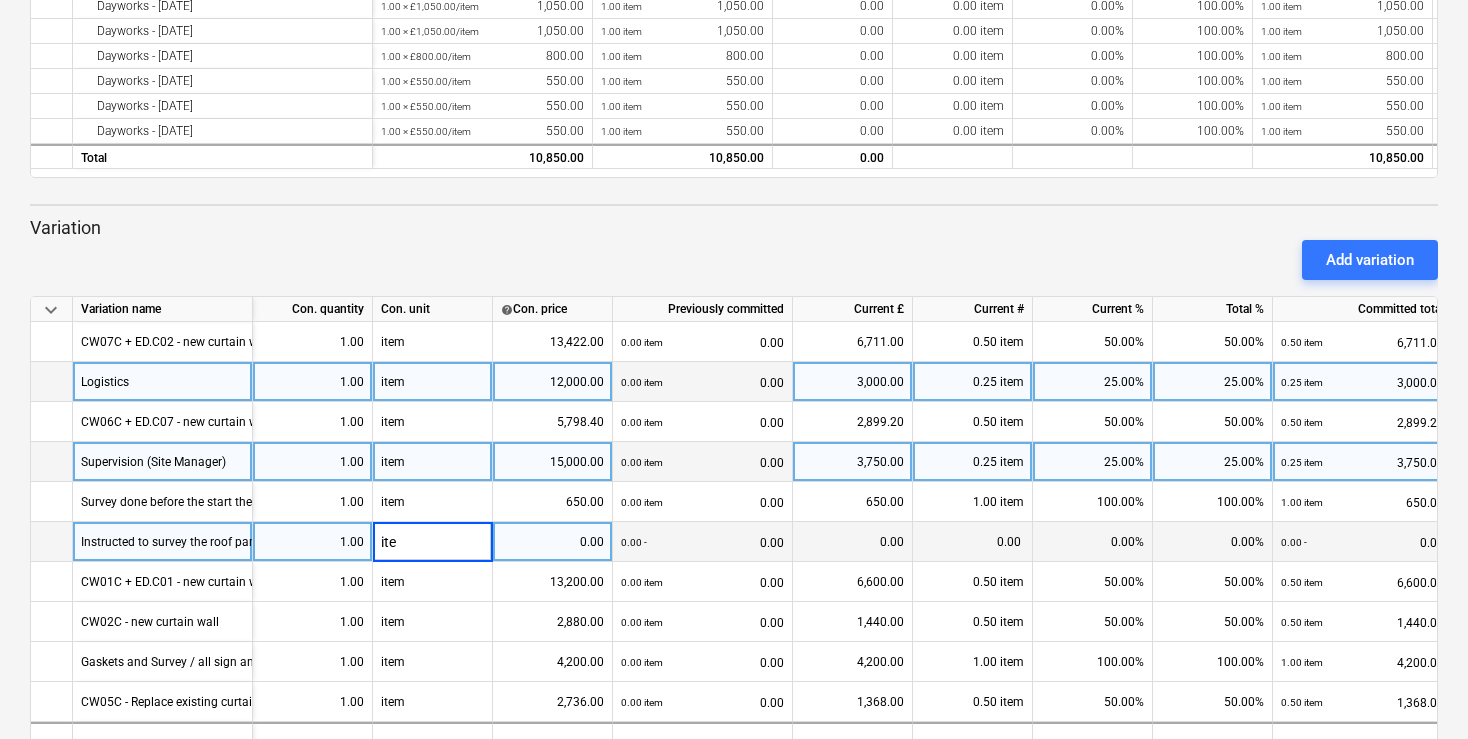 type on "item" 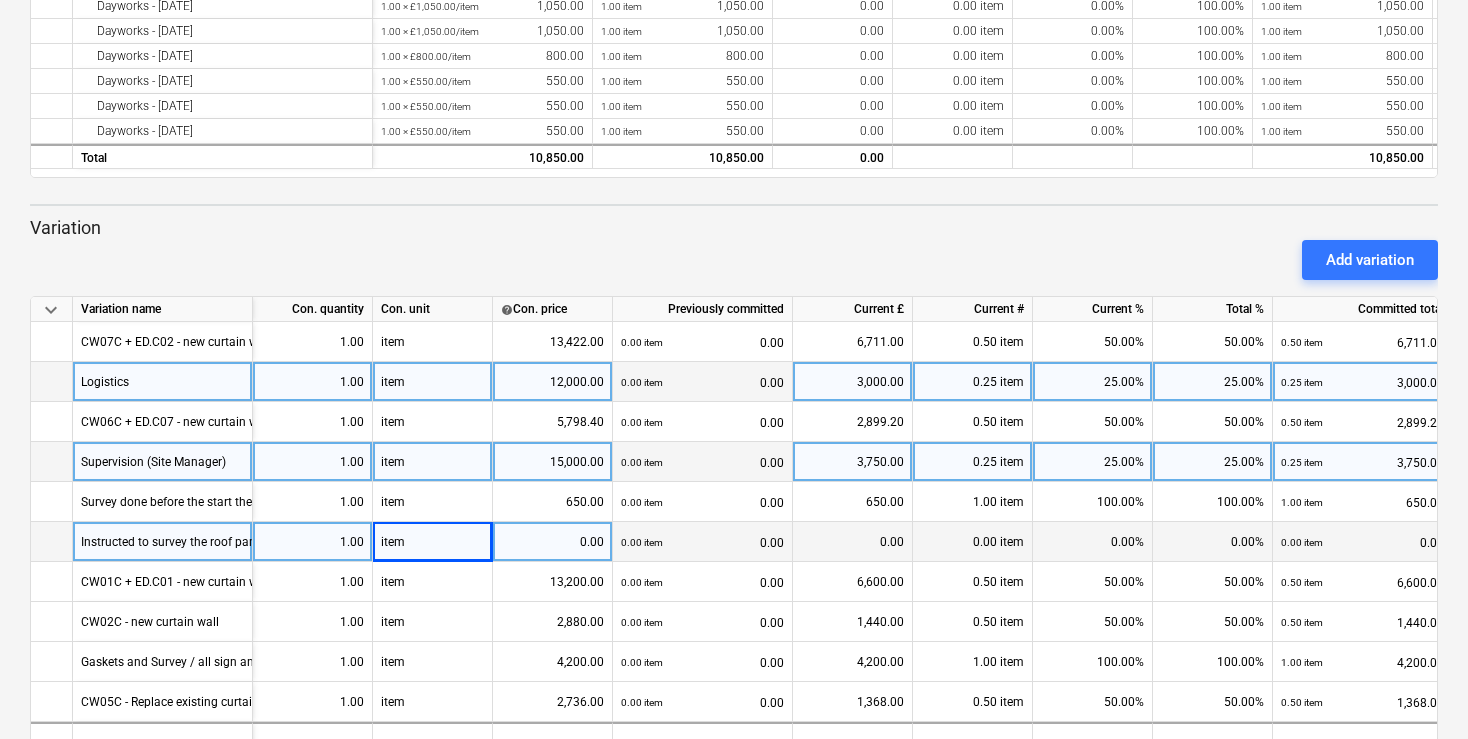 click on "0.00" at bounding box center (552, 542) 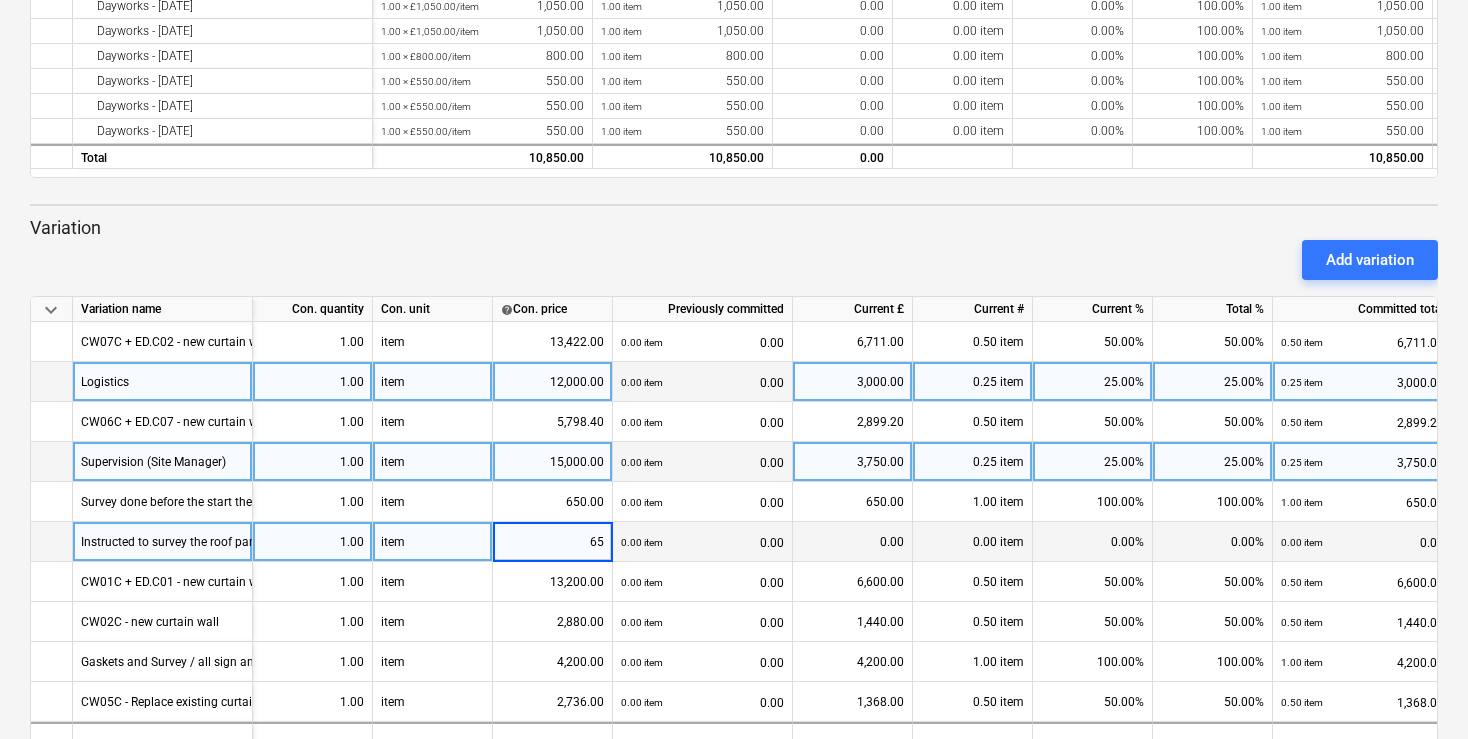type on "650" 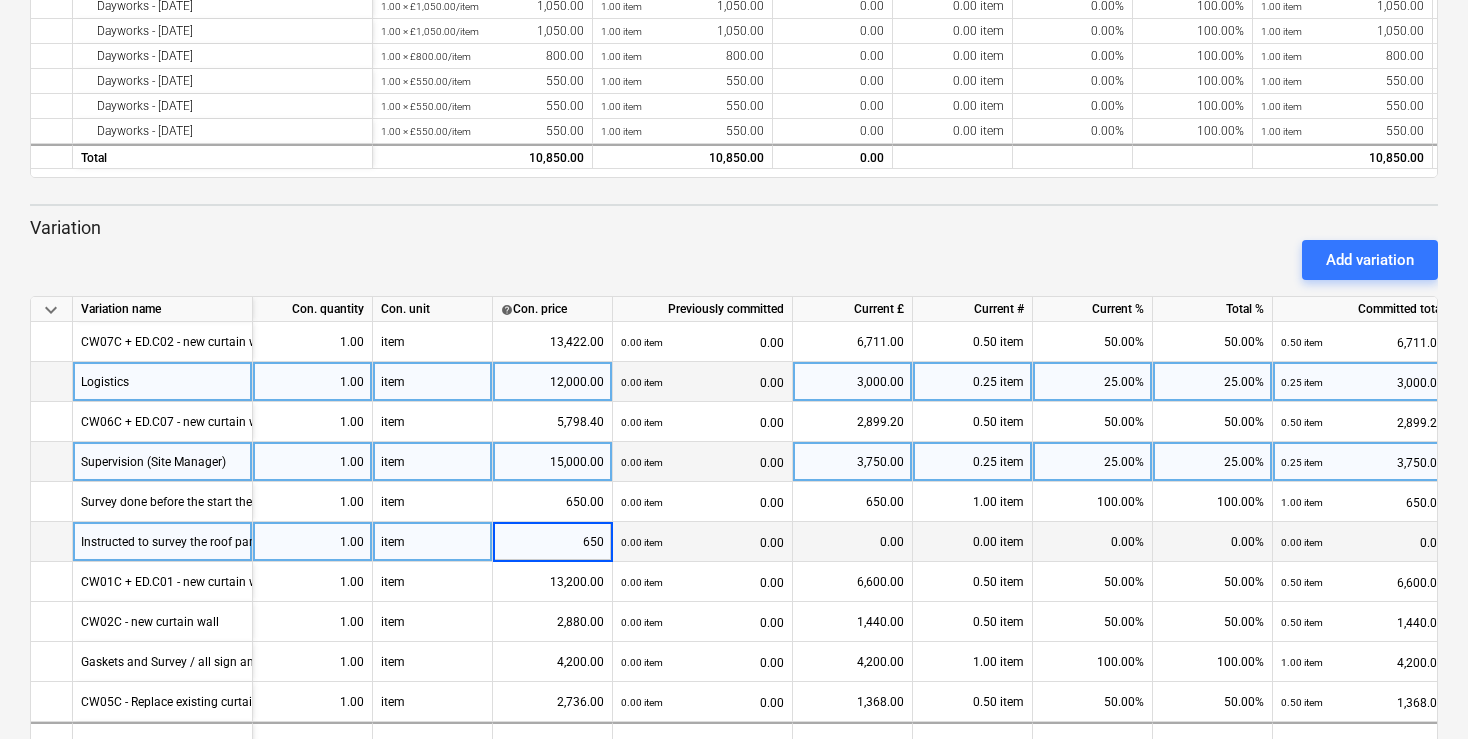 click on "0.00%" at bounding box center [1093, 542] 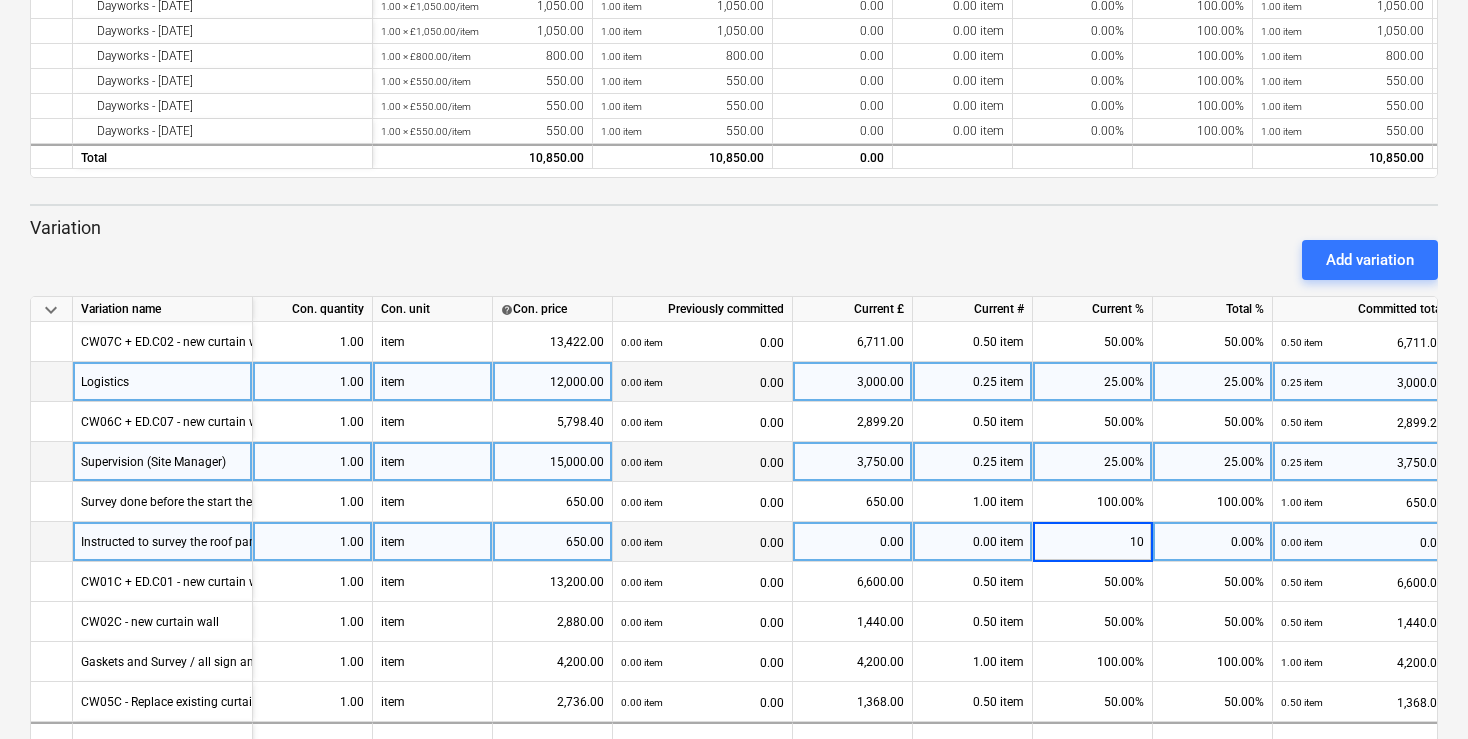 type on "100" 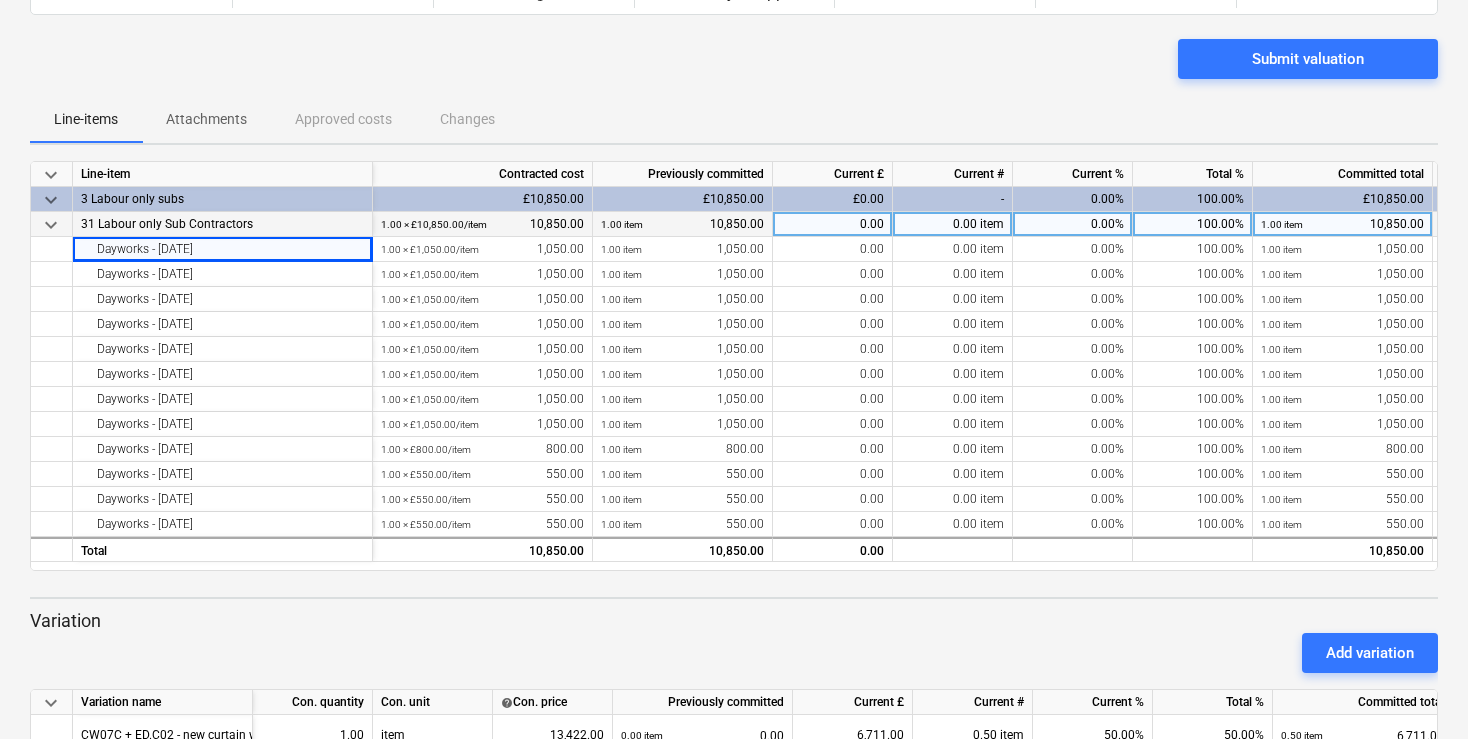 scroll, scrollTop: 88, scrollLeft: 0, axis: vertical 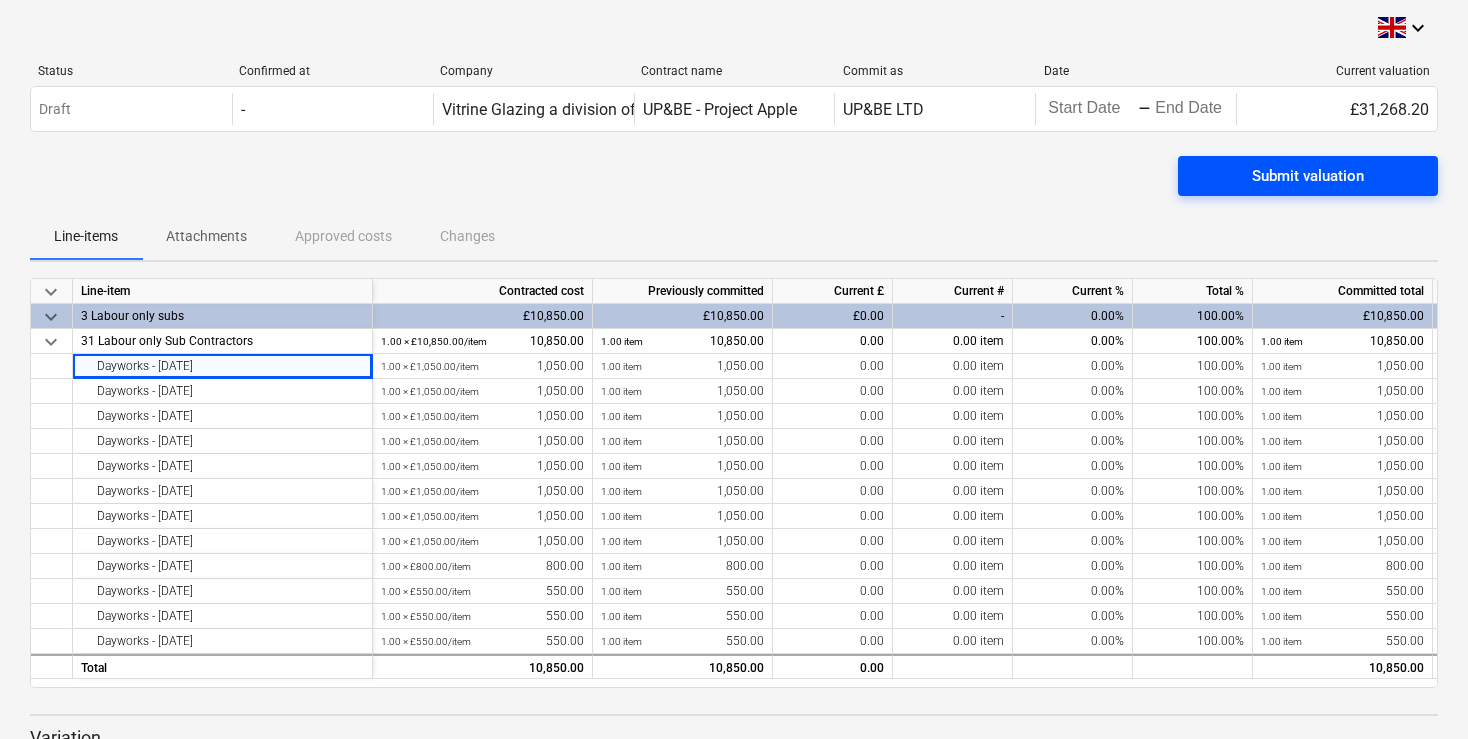 click on "Submit valuation" at bounding box center (1308, 176) 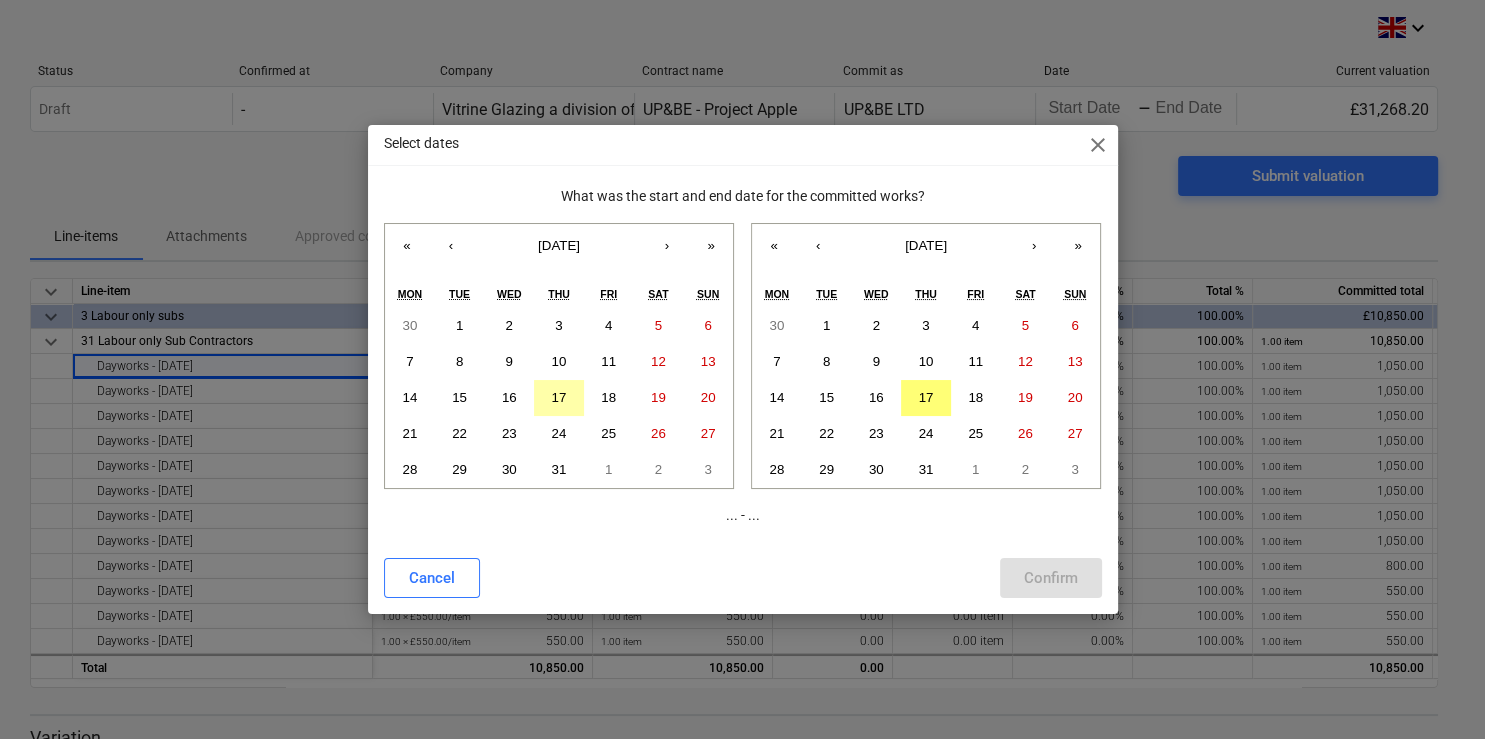 click on "17" at bounding box center (559, 397) 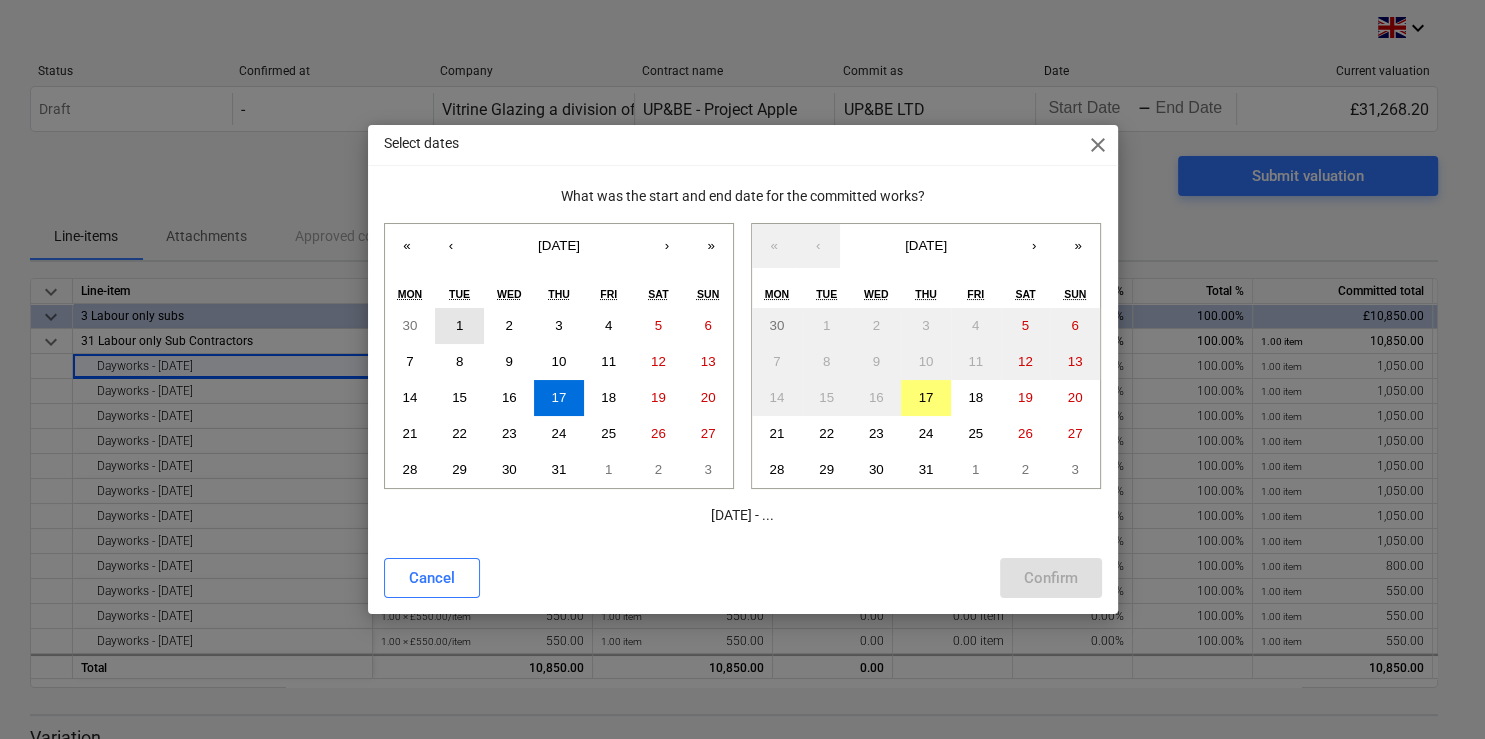 click on "1" at bounding box center (459, 325) 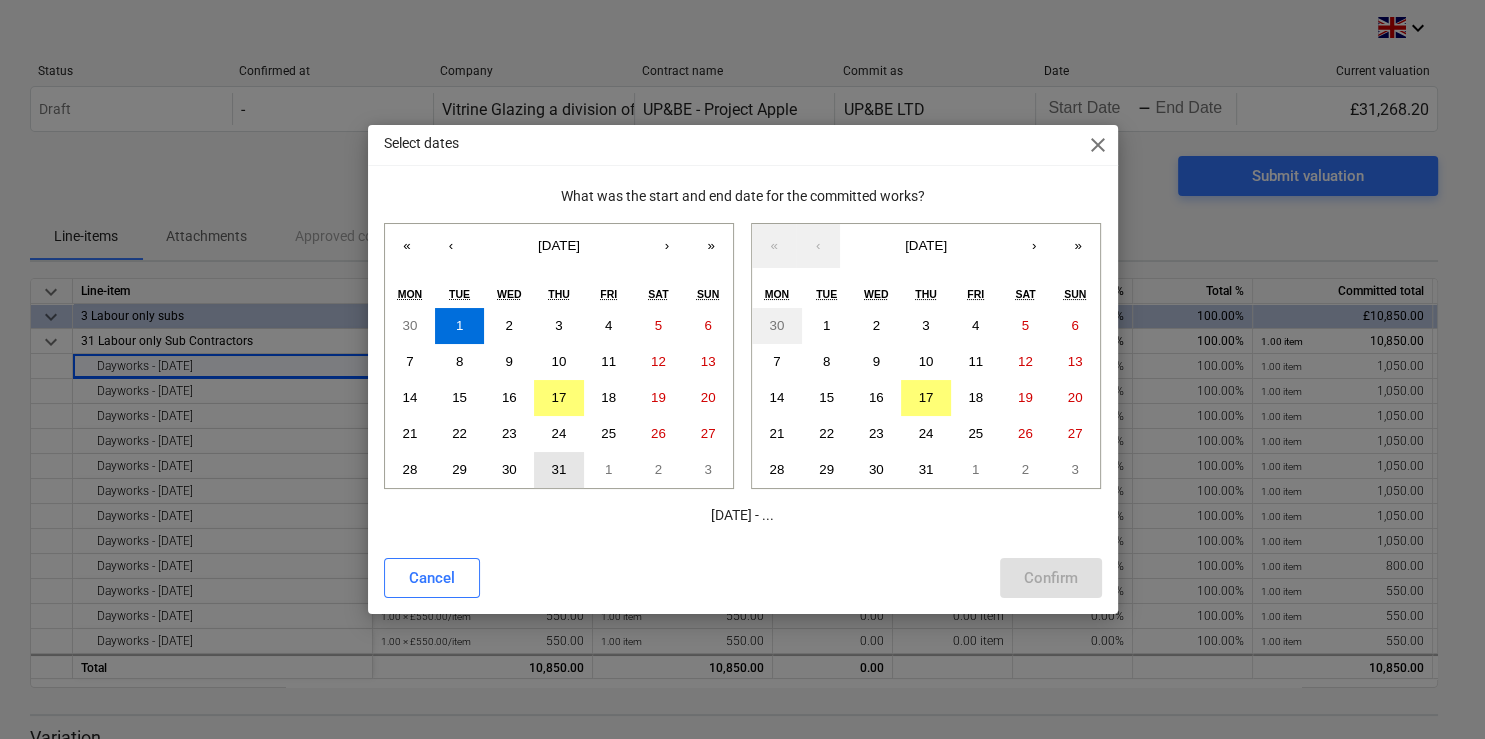 click on "31" at bounding box center (559, 469) 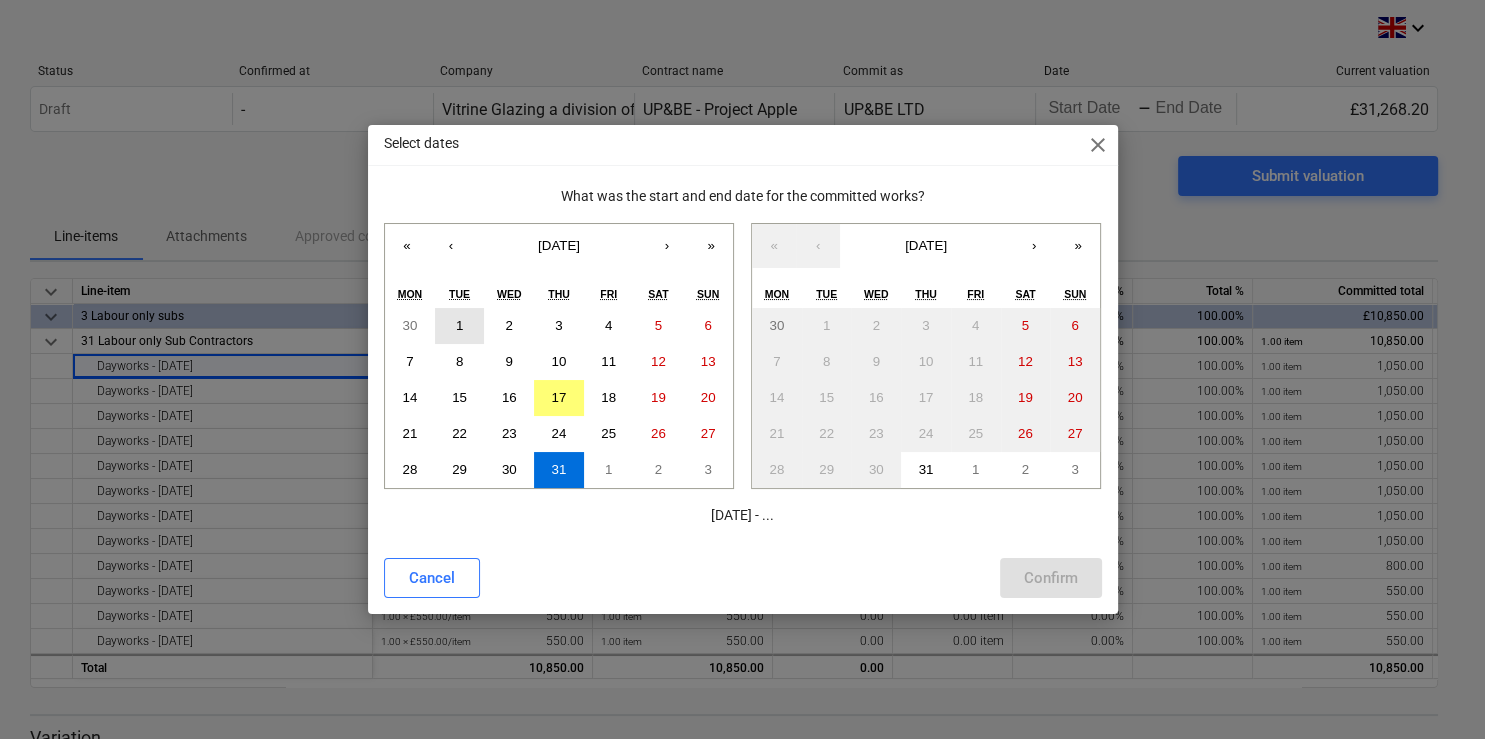 click on "1" at bounding box center [459, 325] 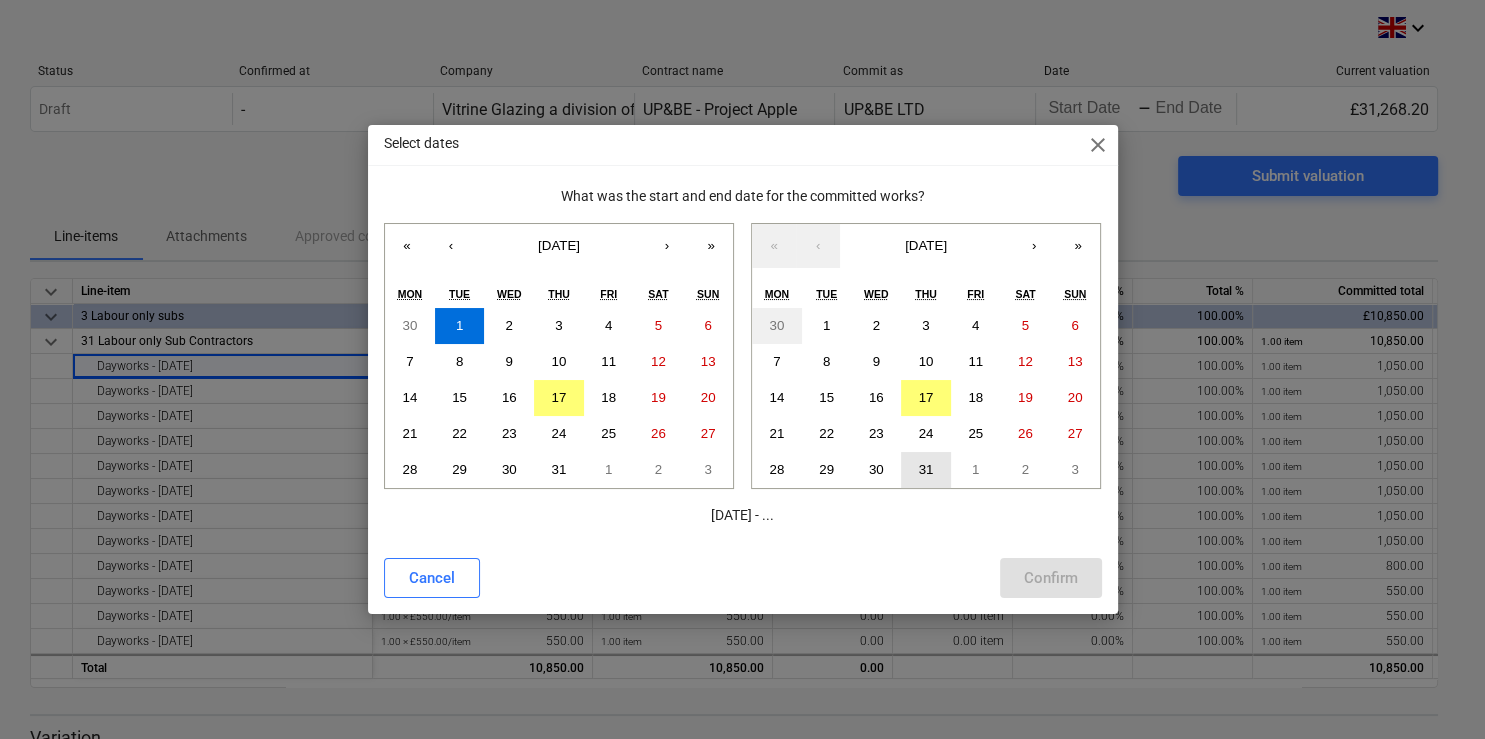click on "31" at bounding box center (926, 470) 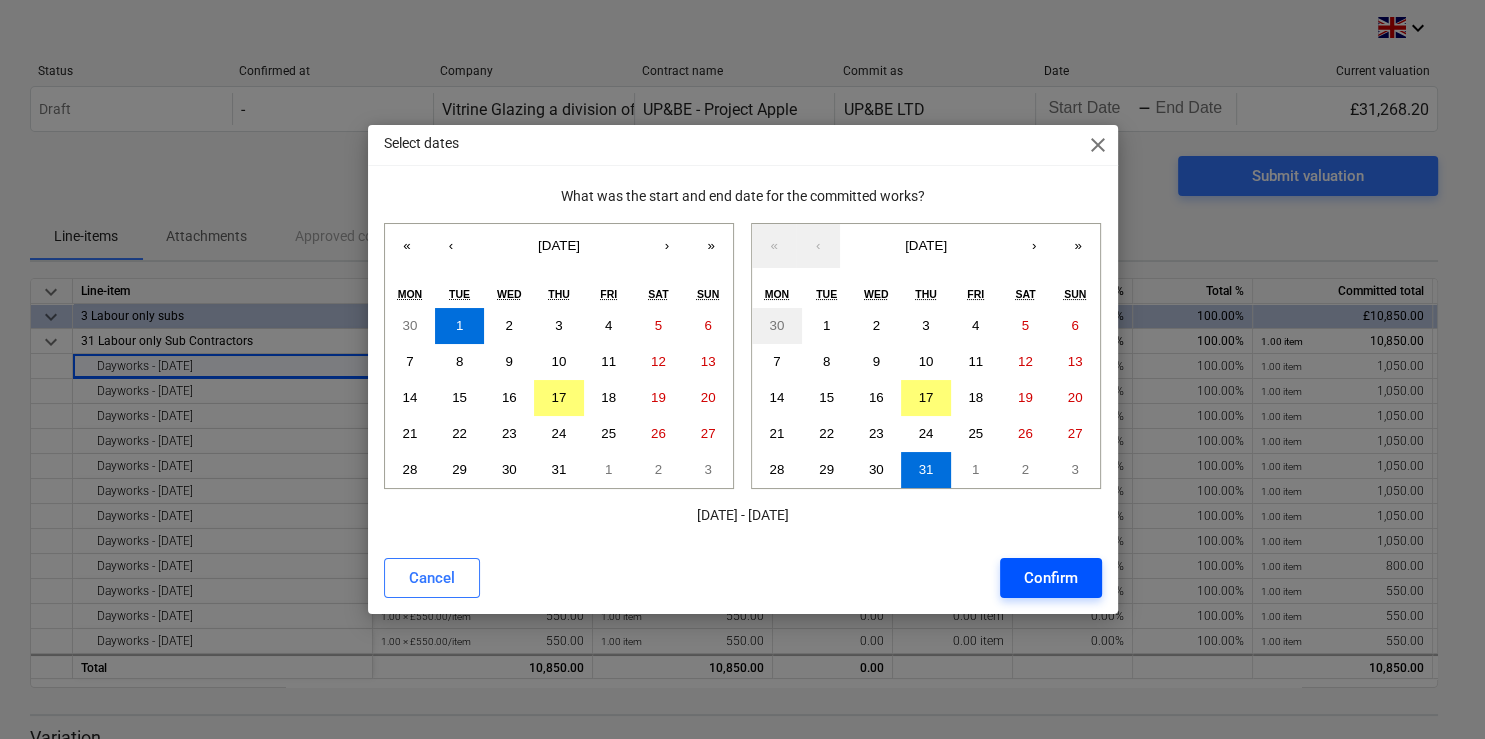 click on "Confirm" at bounding box center [1051, 578] 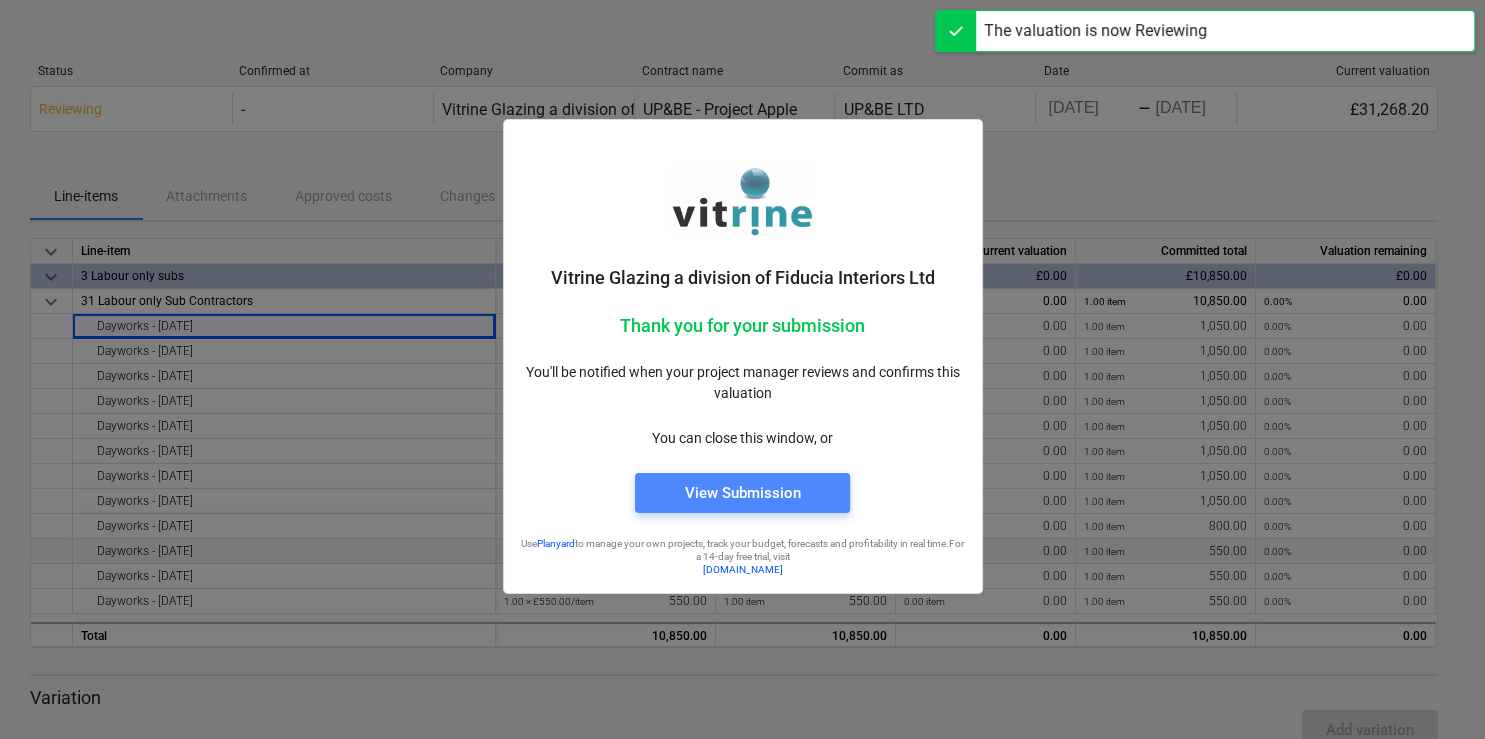 click on "View Submission" at bounding box center (743, 493) 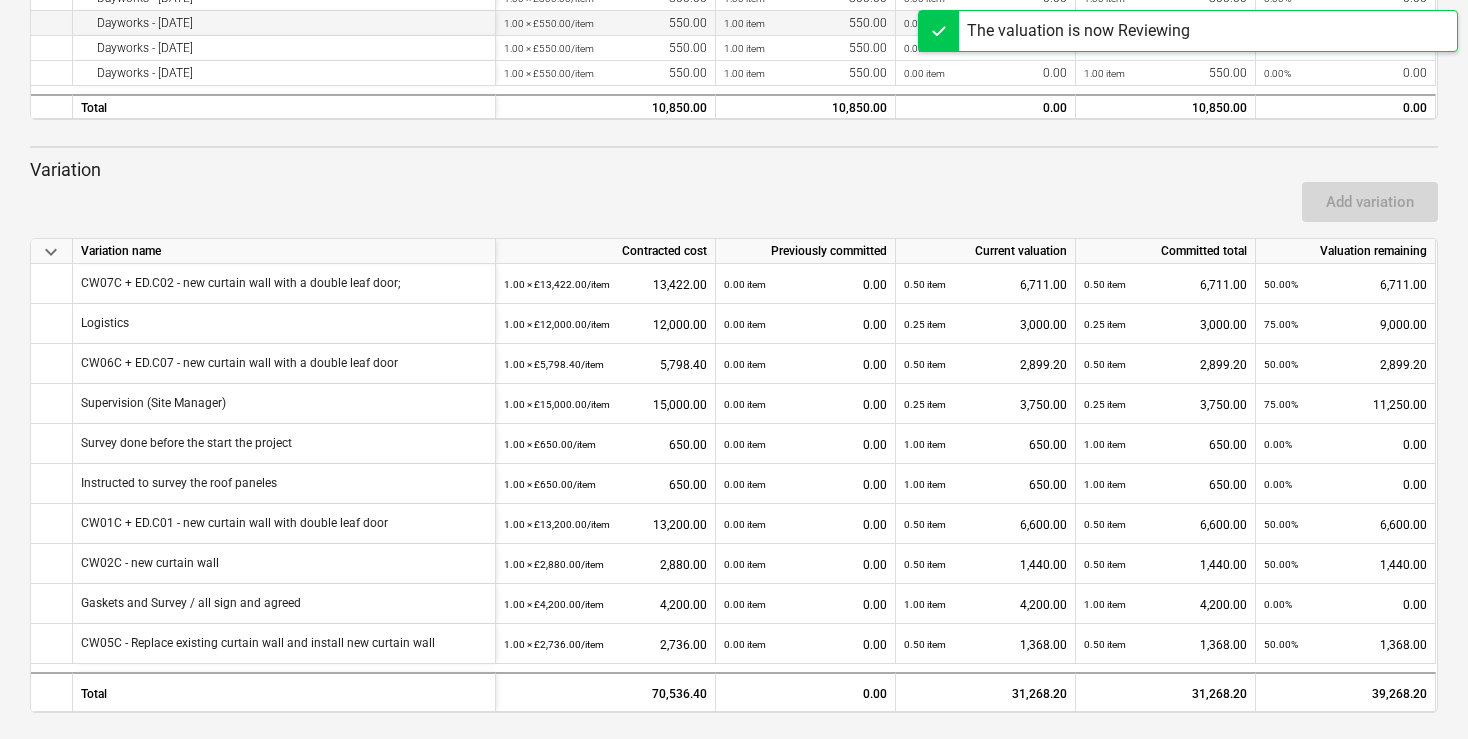 scroll, scrollTop: 0, scrollLeft: 0, axis: both 